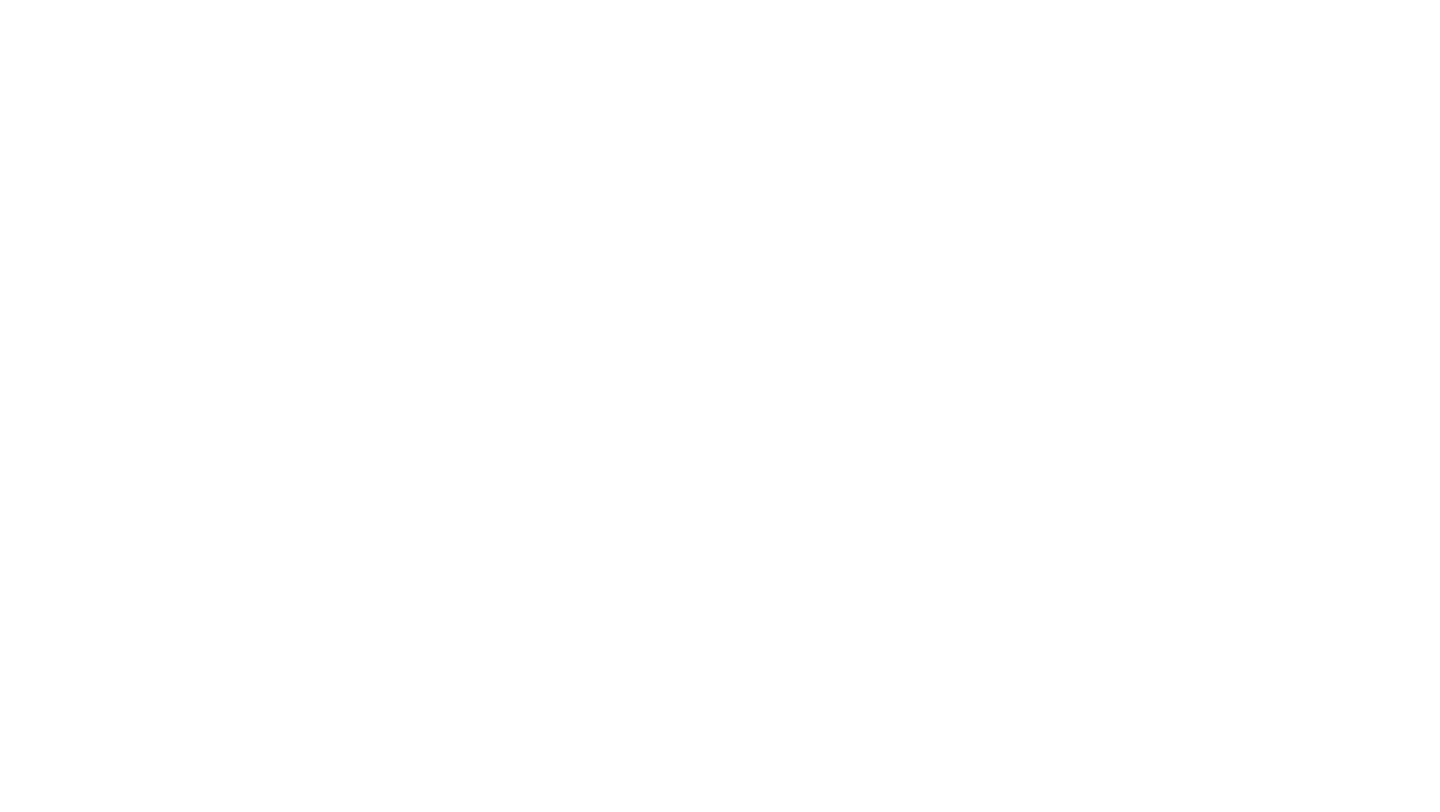 scroll, scrollTop: 0, scrollLeft: 0, axis: both 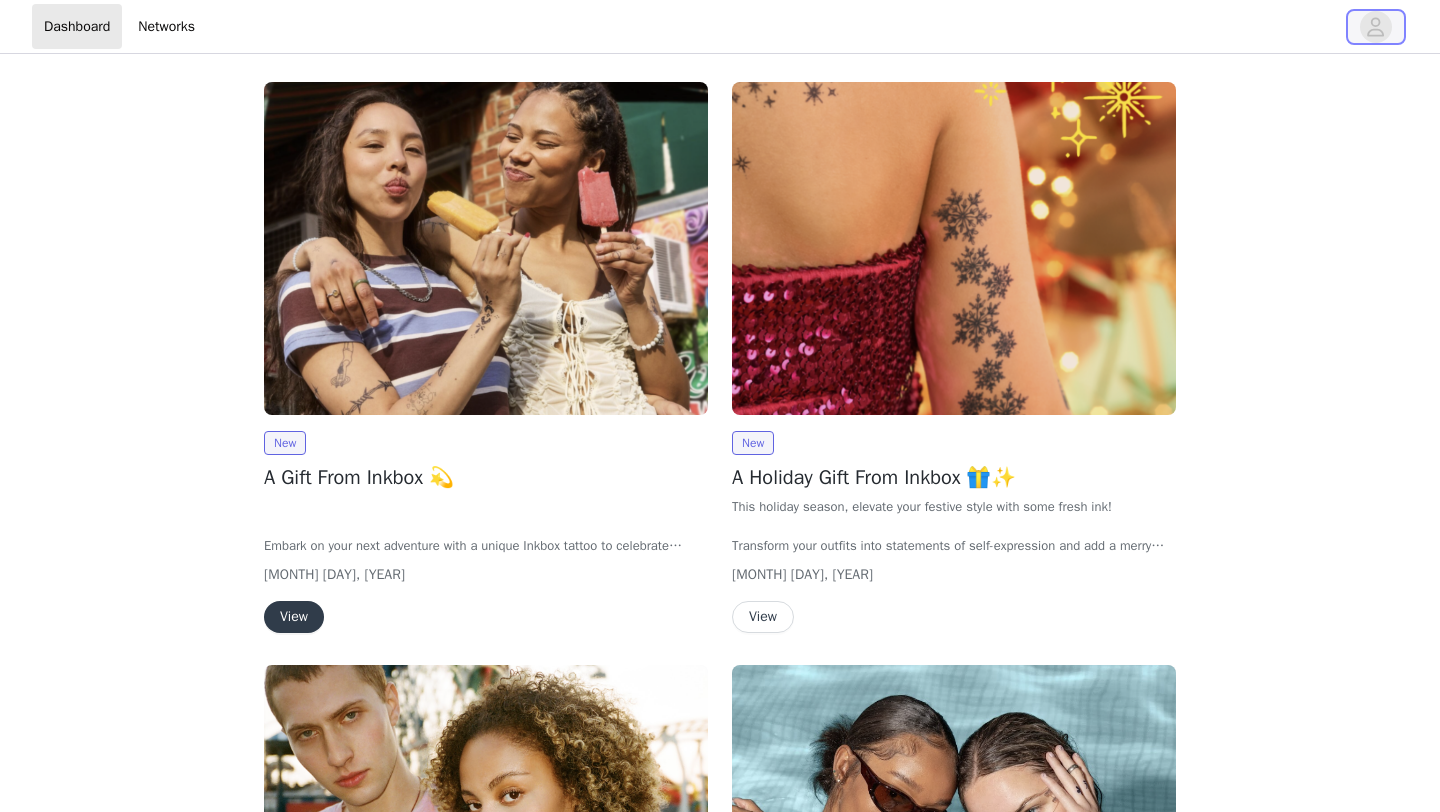 click 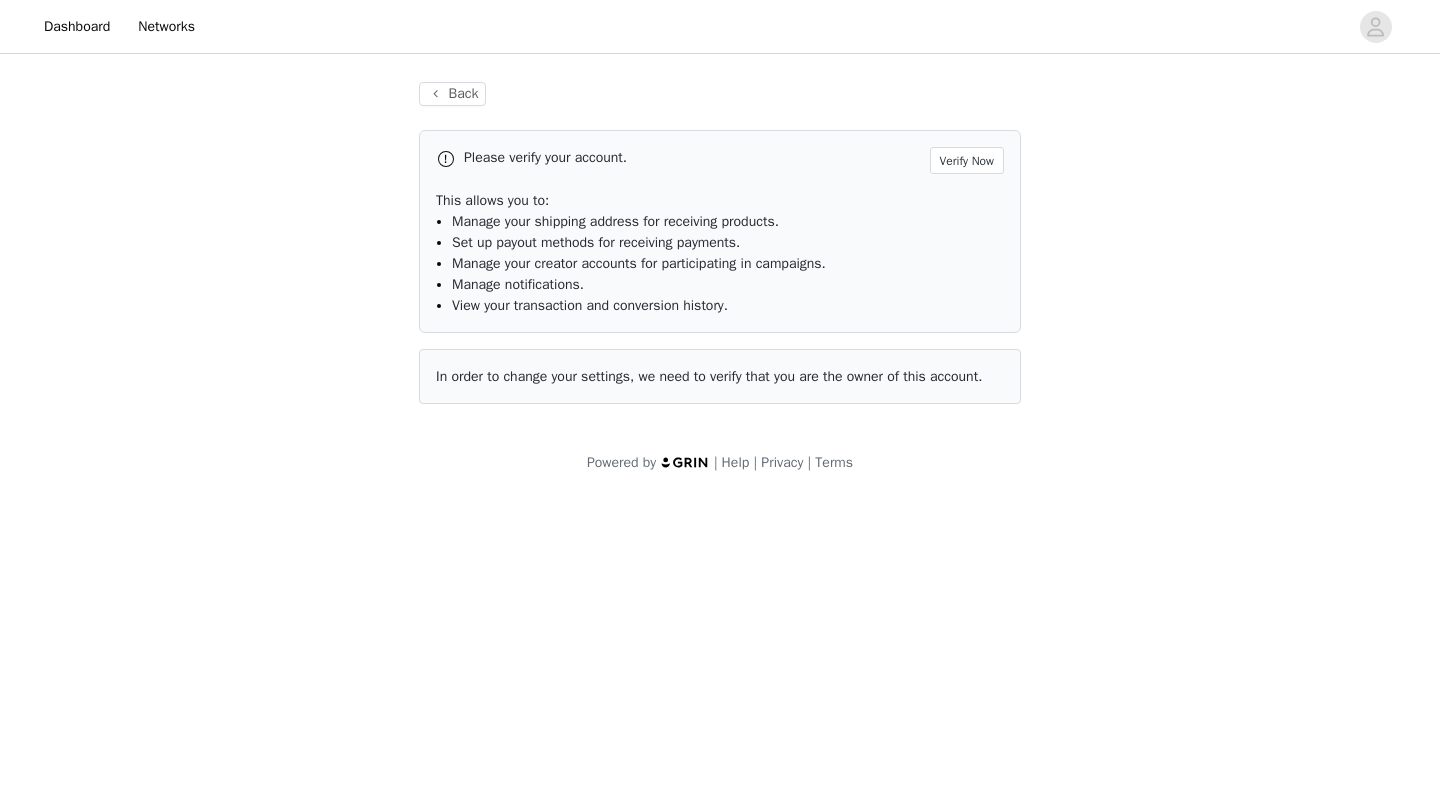 click at bounding box center (446, 159) 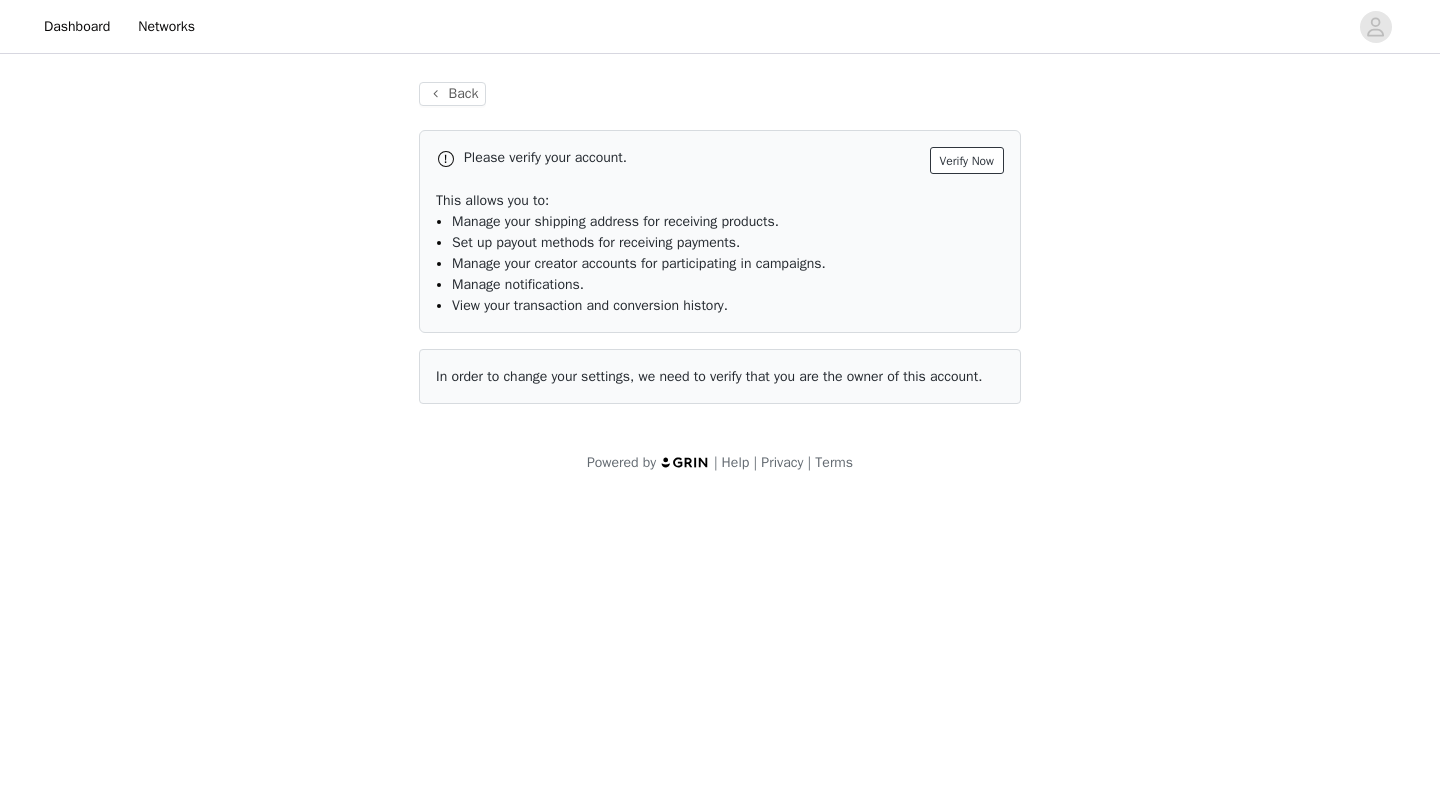 click on "Verify Now" at bounding box center (967, 160) 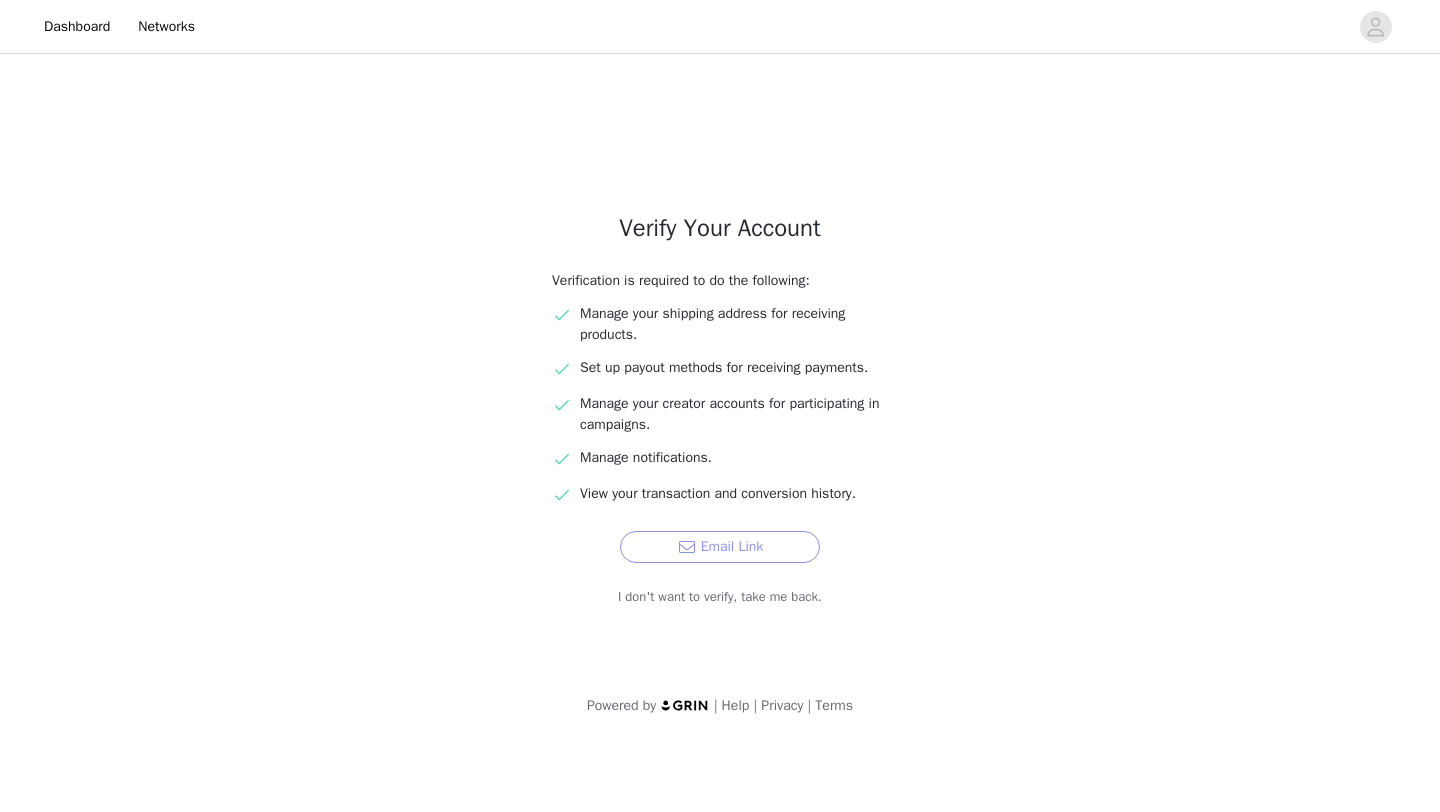 click on "Email Link" at bounding box center [720, 547] 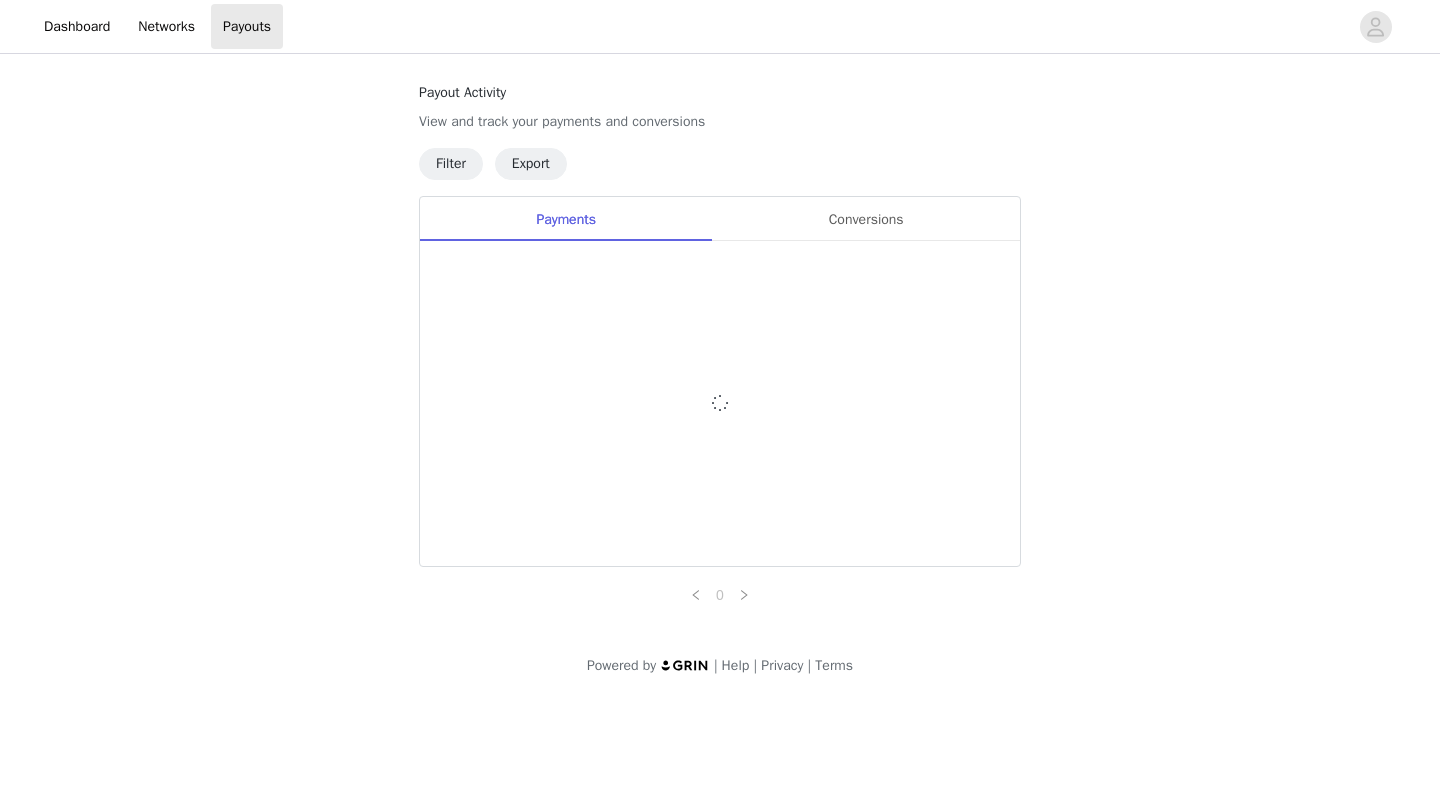 scroll, scrollTop: 0, scrollLeft: 0, axis: both 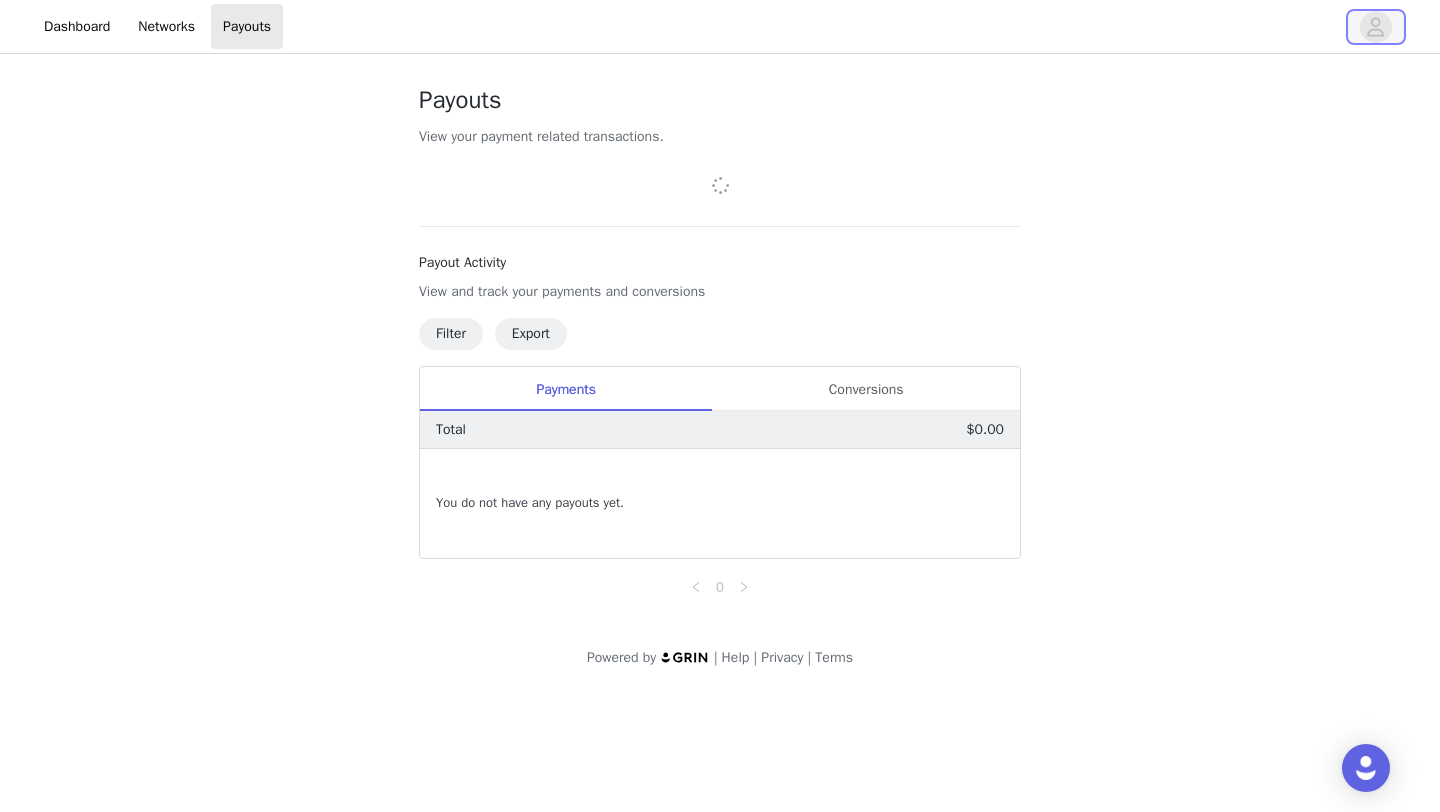 click 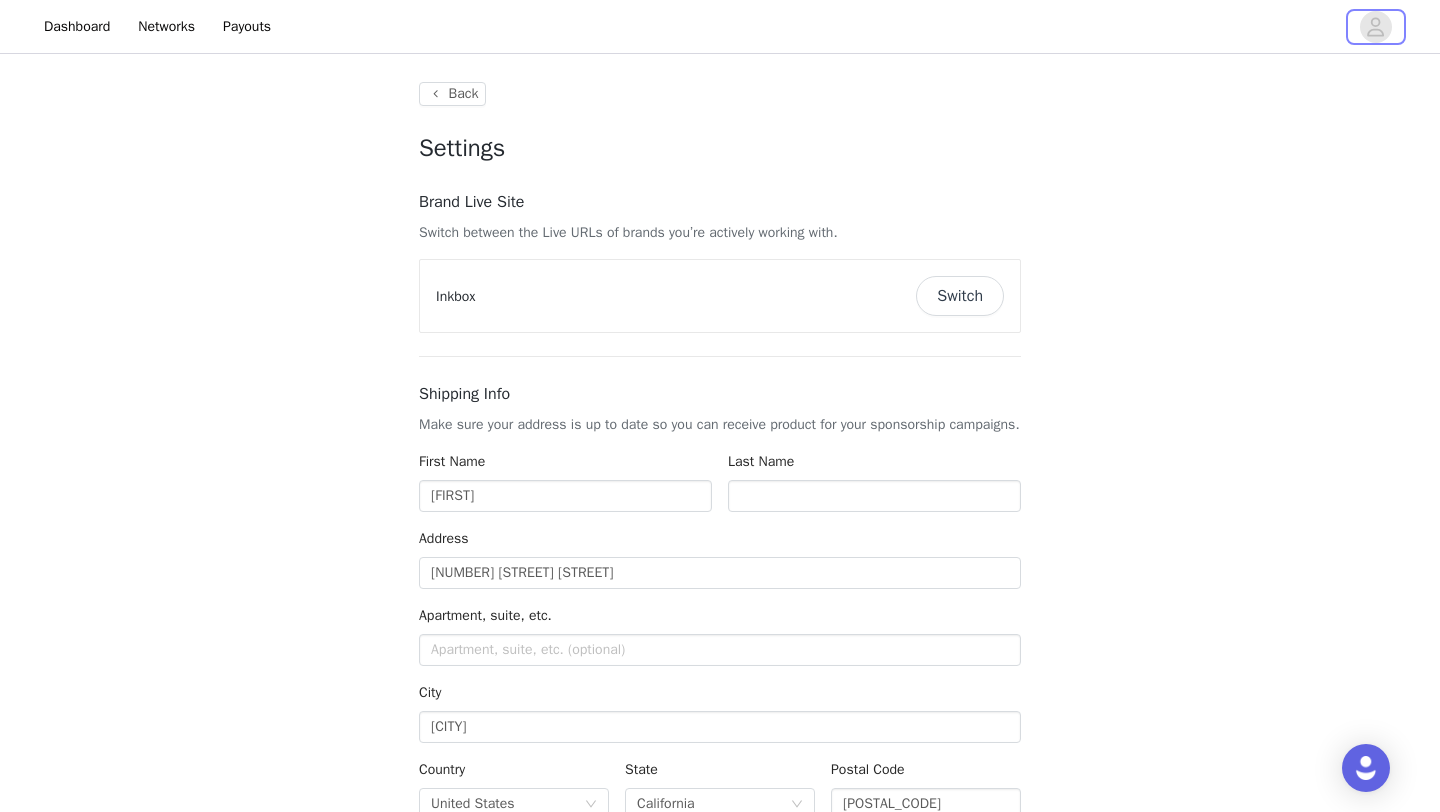 type on "+1 (United States)" 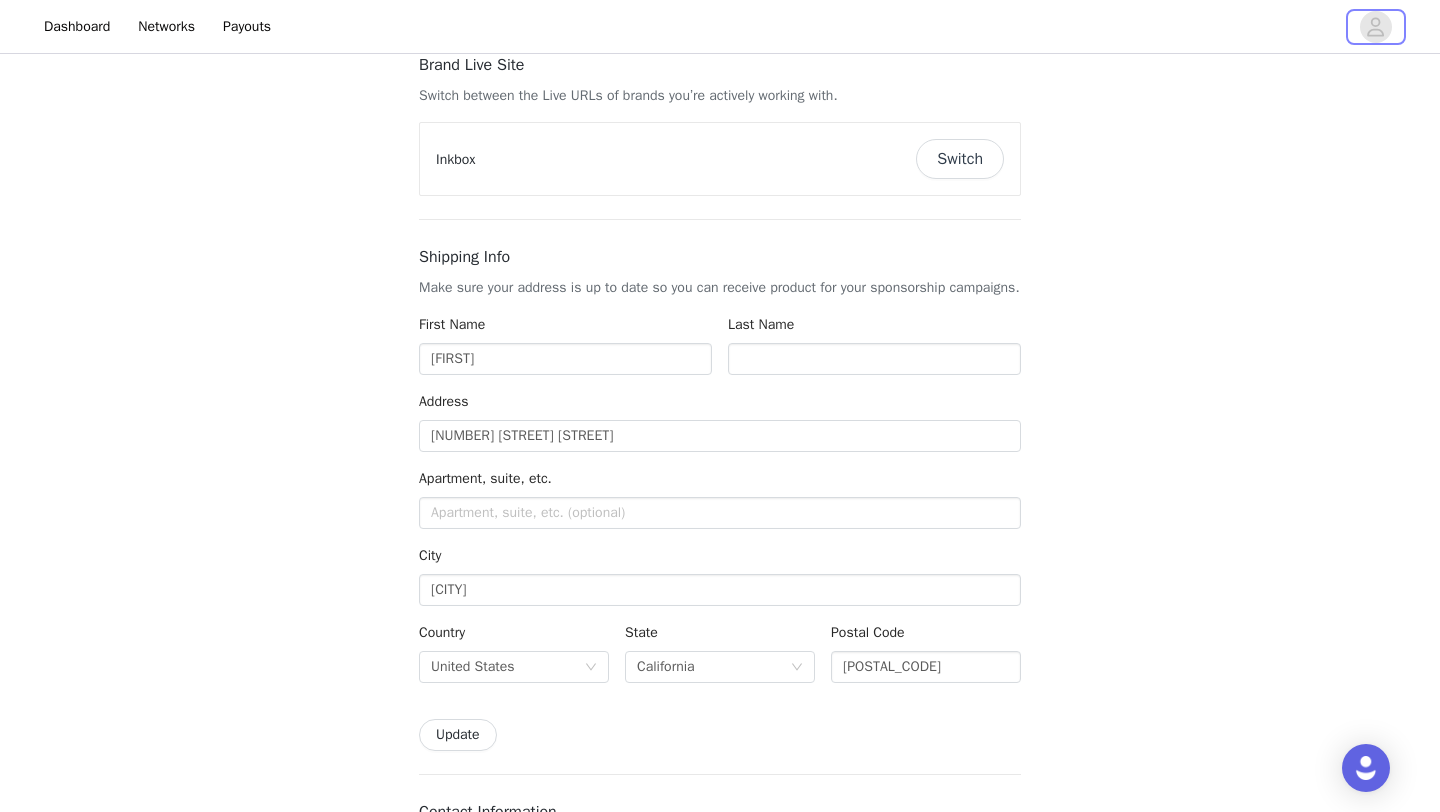 scroll, scrollTop: 153, scrollLeft: 0, axis: vertical 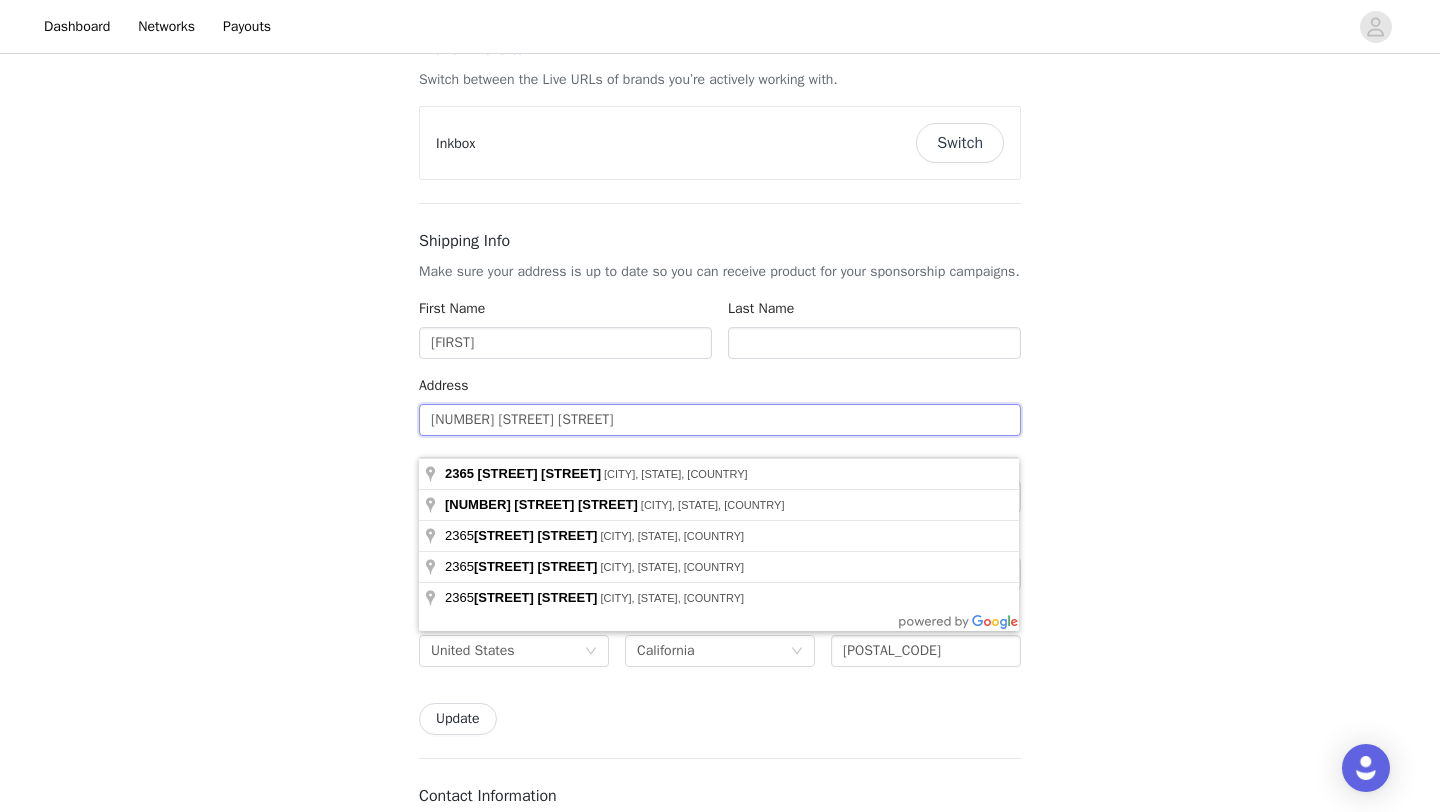 drag, startPoint x: 633, startPoint y: 444, endPoint x: 381, endPoint y: 435, distance: 252.16066 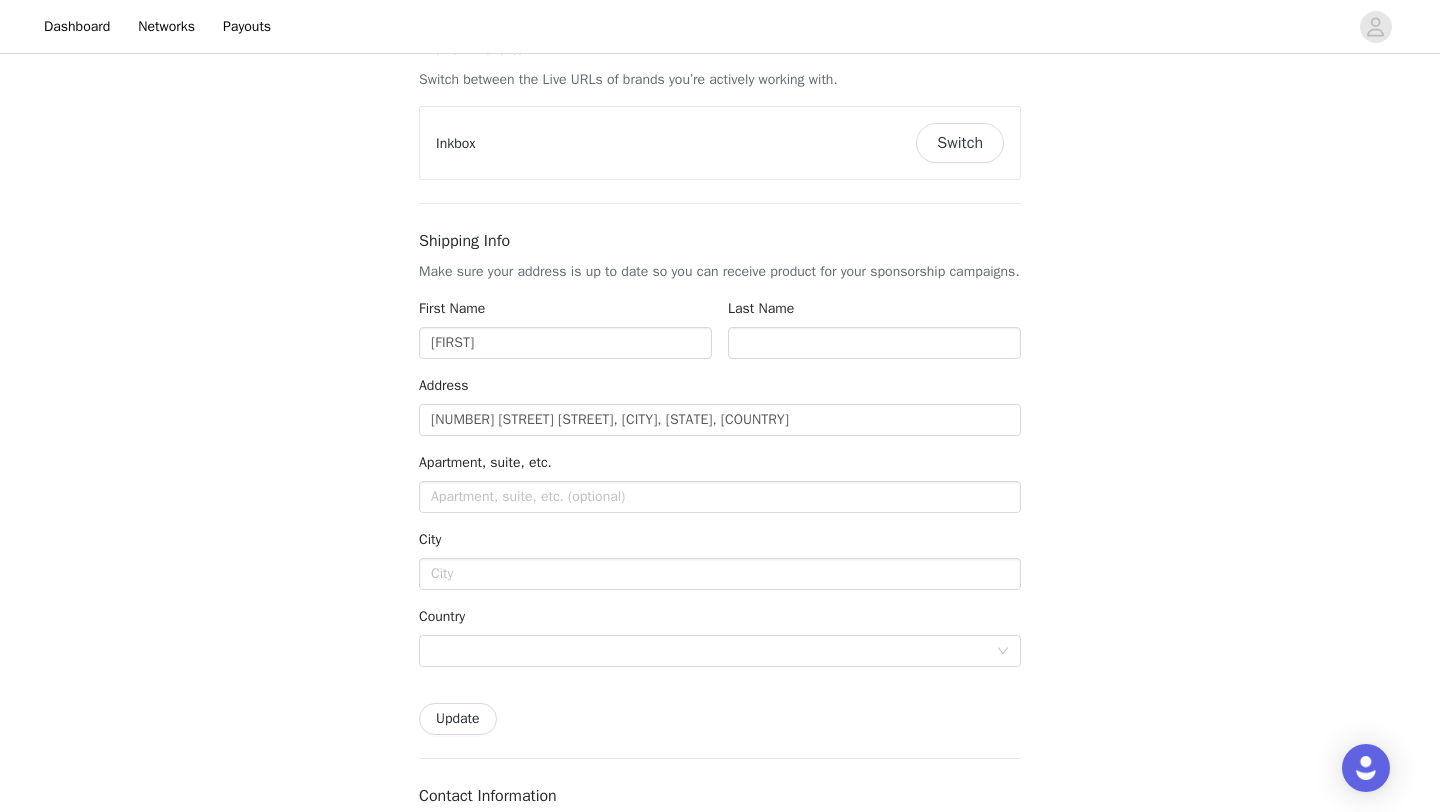 type on "1450 Market St" 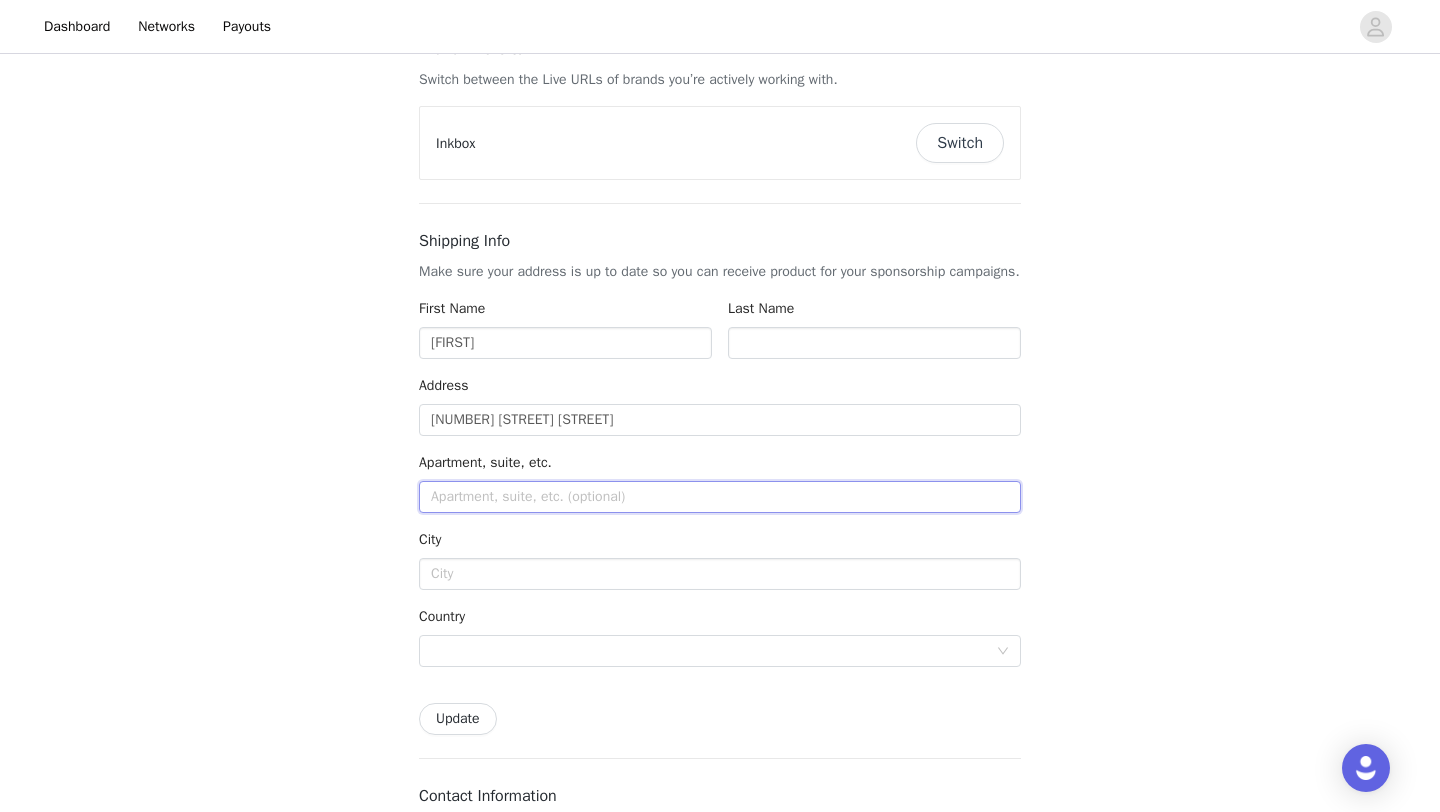 click at bounding box center [720, 497] 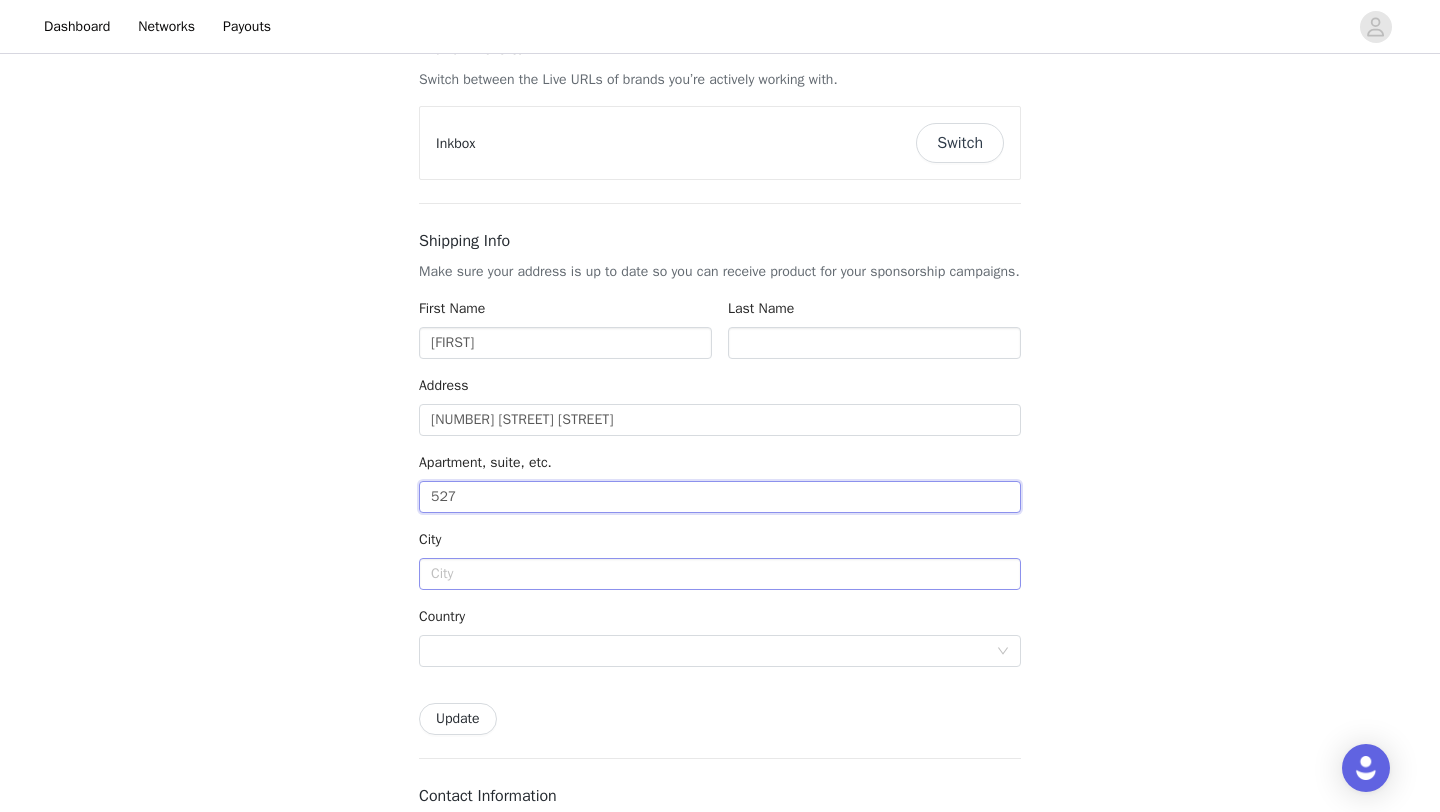 type on "527" 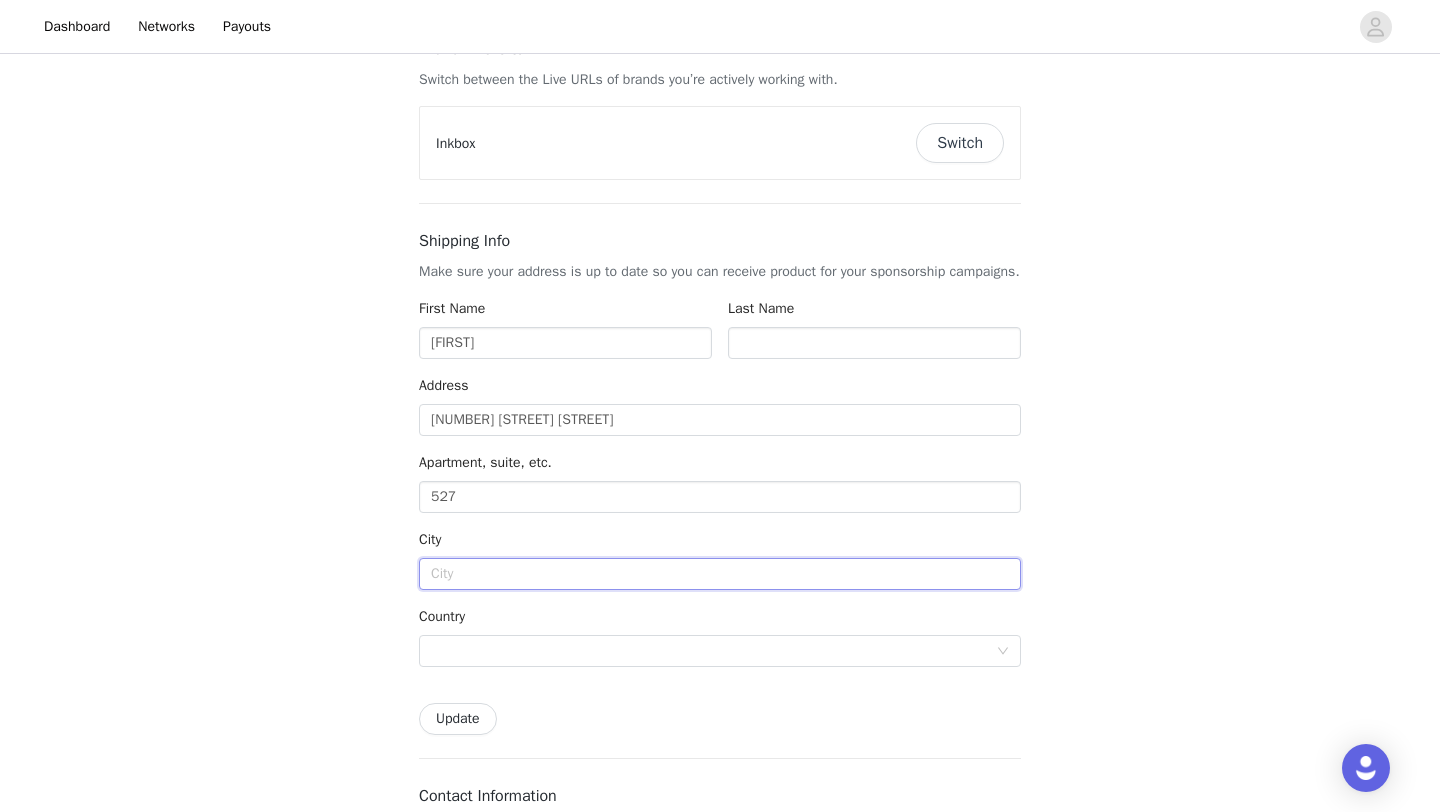 click at bounding box center (720, 574) 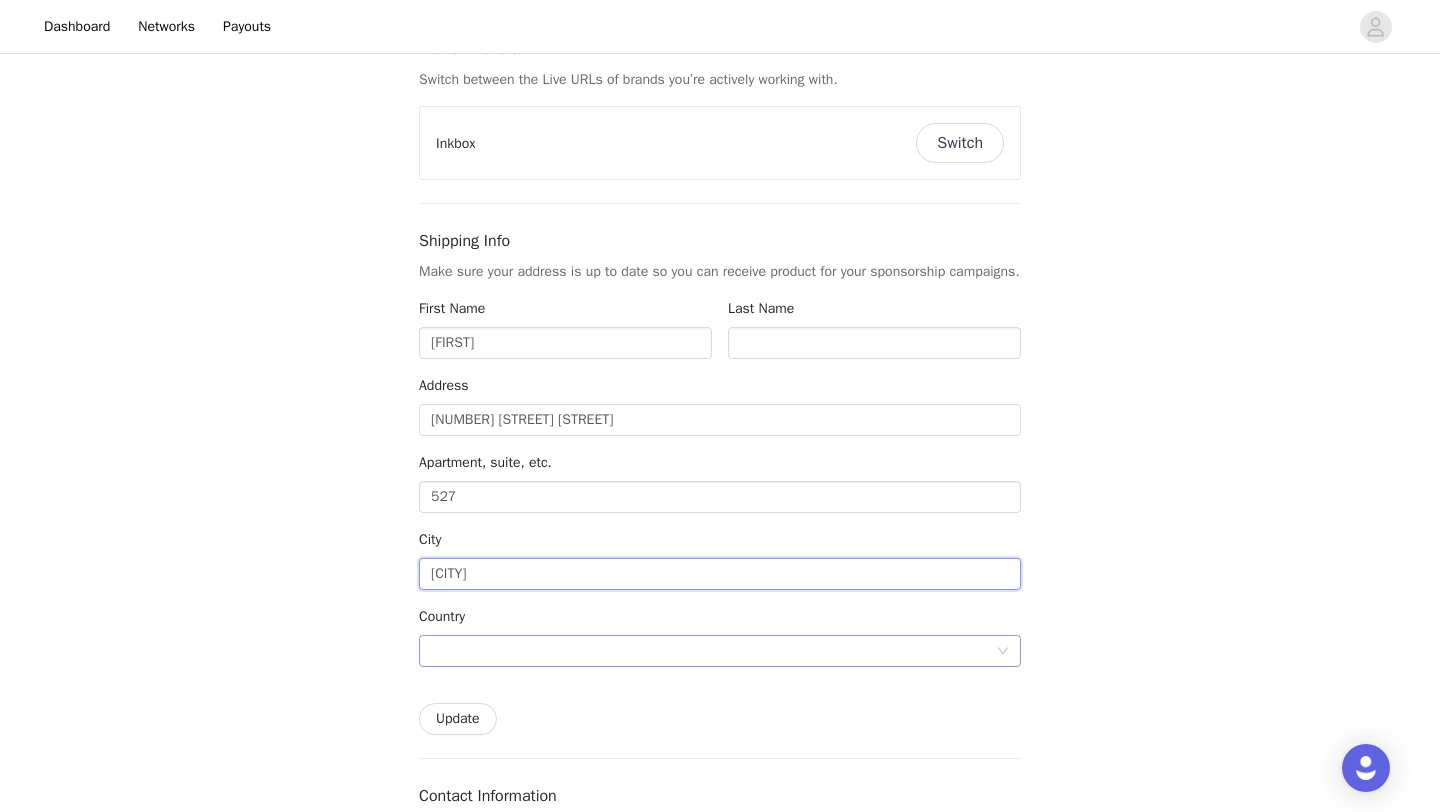 type on "[CITY]" 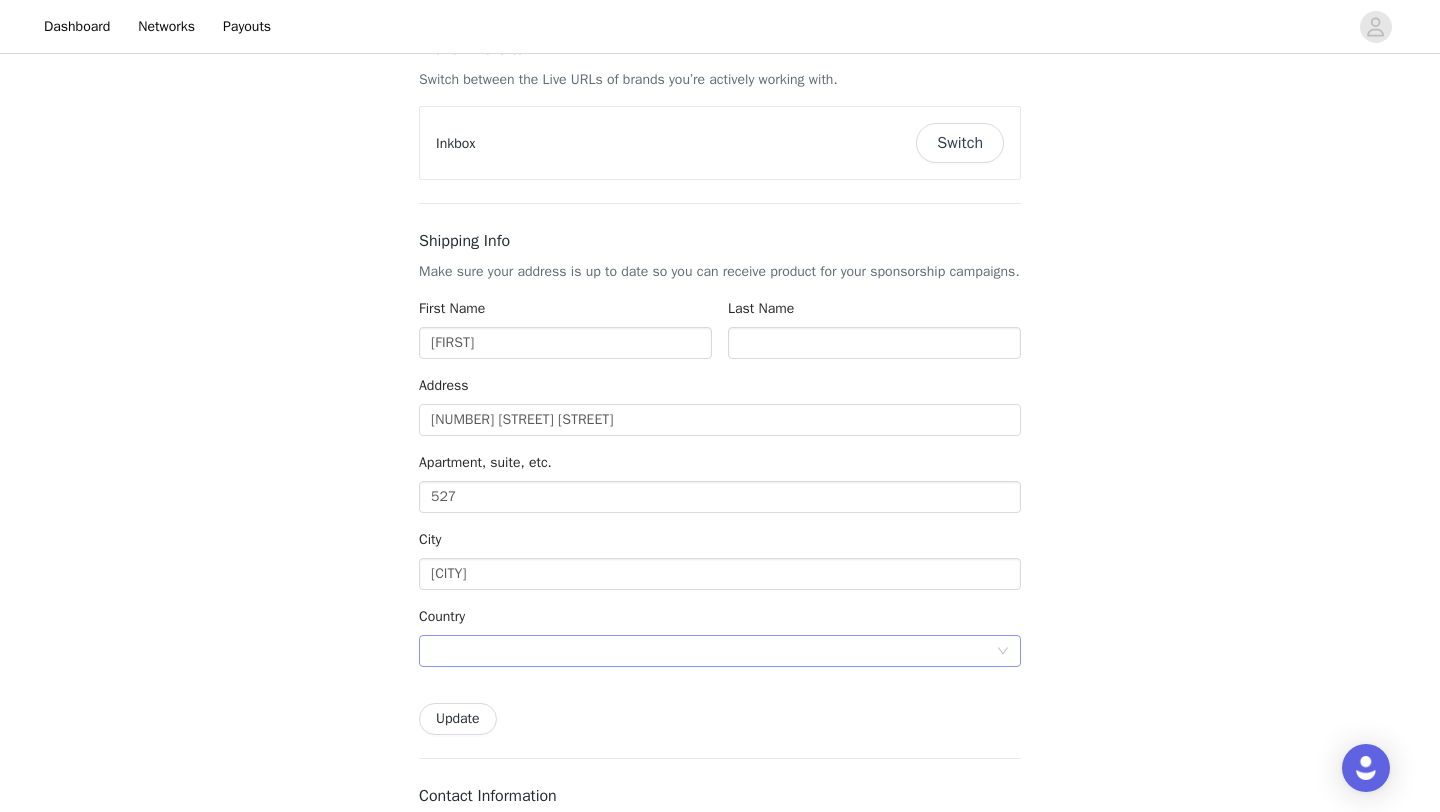 click at bounding box center (713, 651) 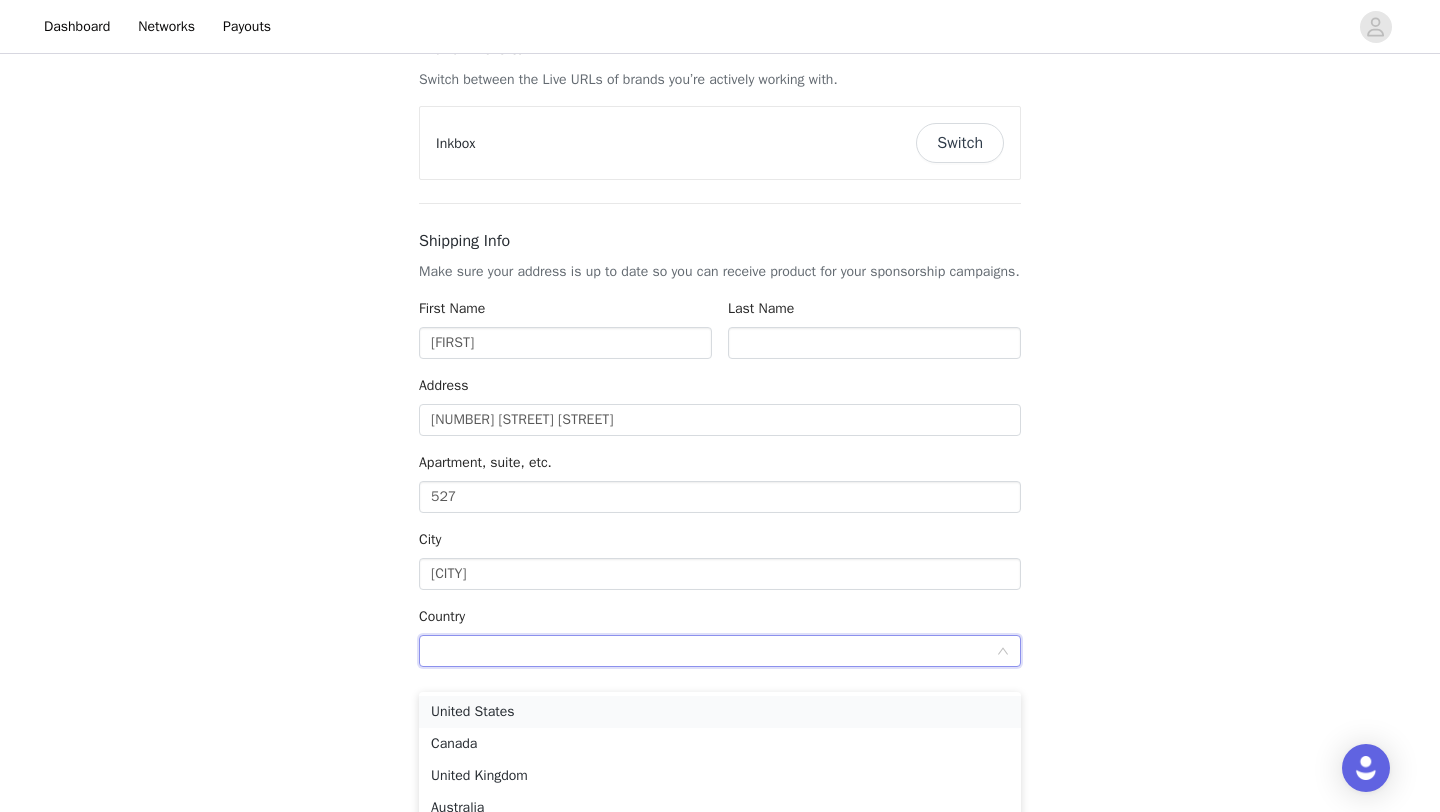 click on "United States" at bounding box center [720, 712] 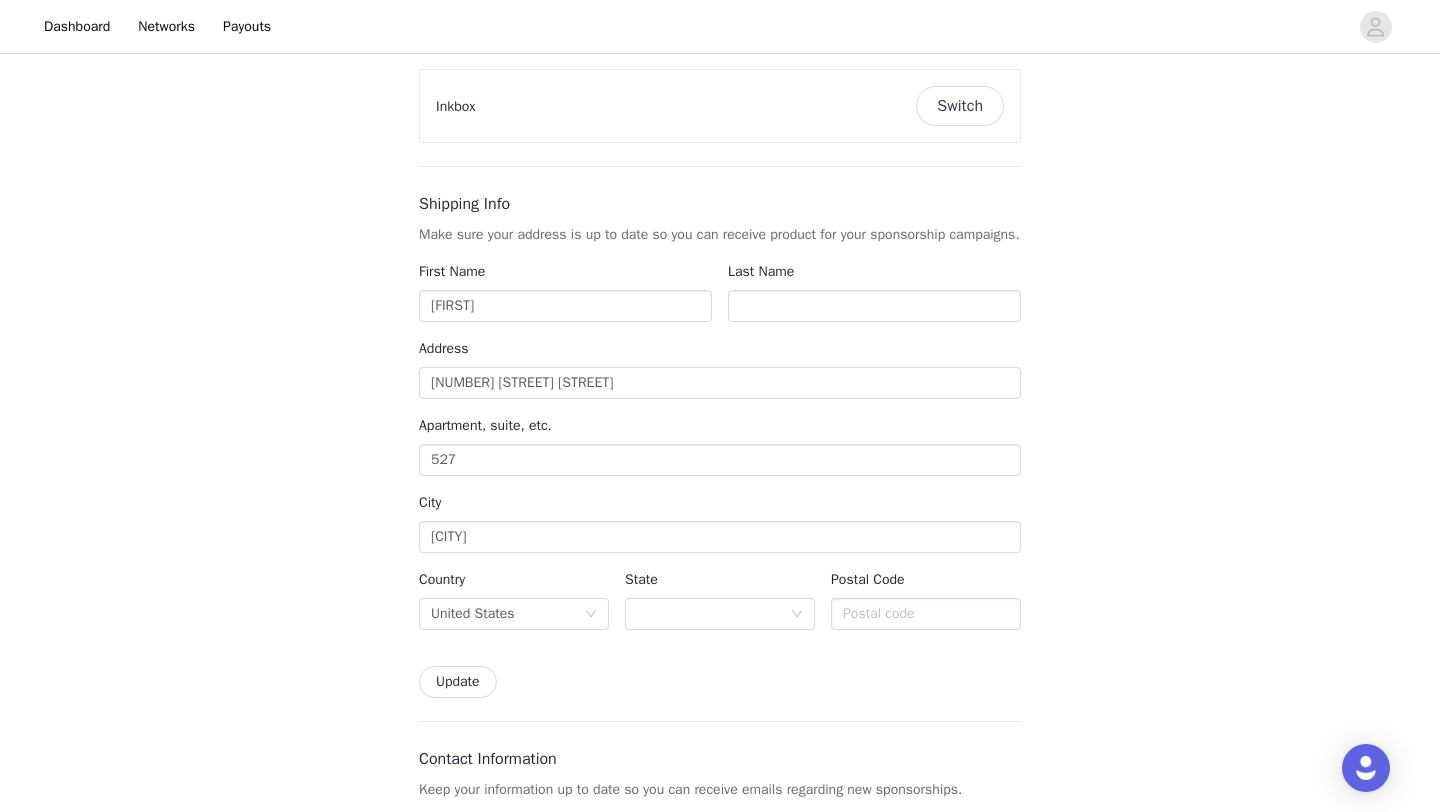 scroll, scrollTop: 240, scrollLeft: 0, axis: vertical 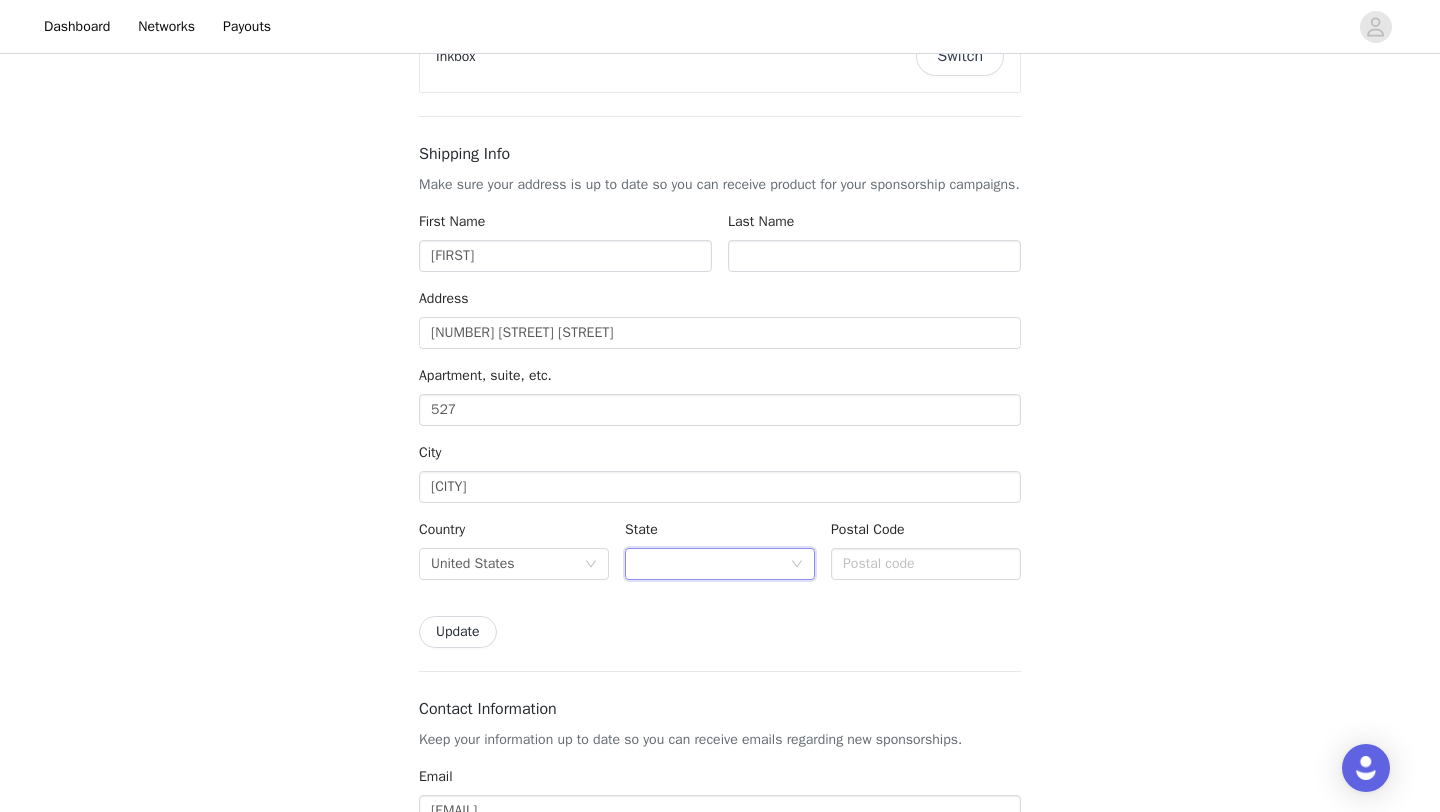 click at bounding box center [713, 564] 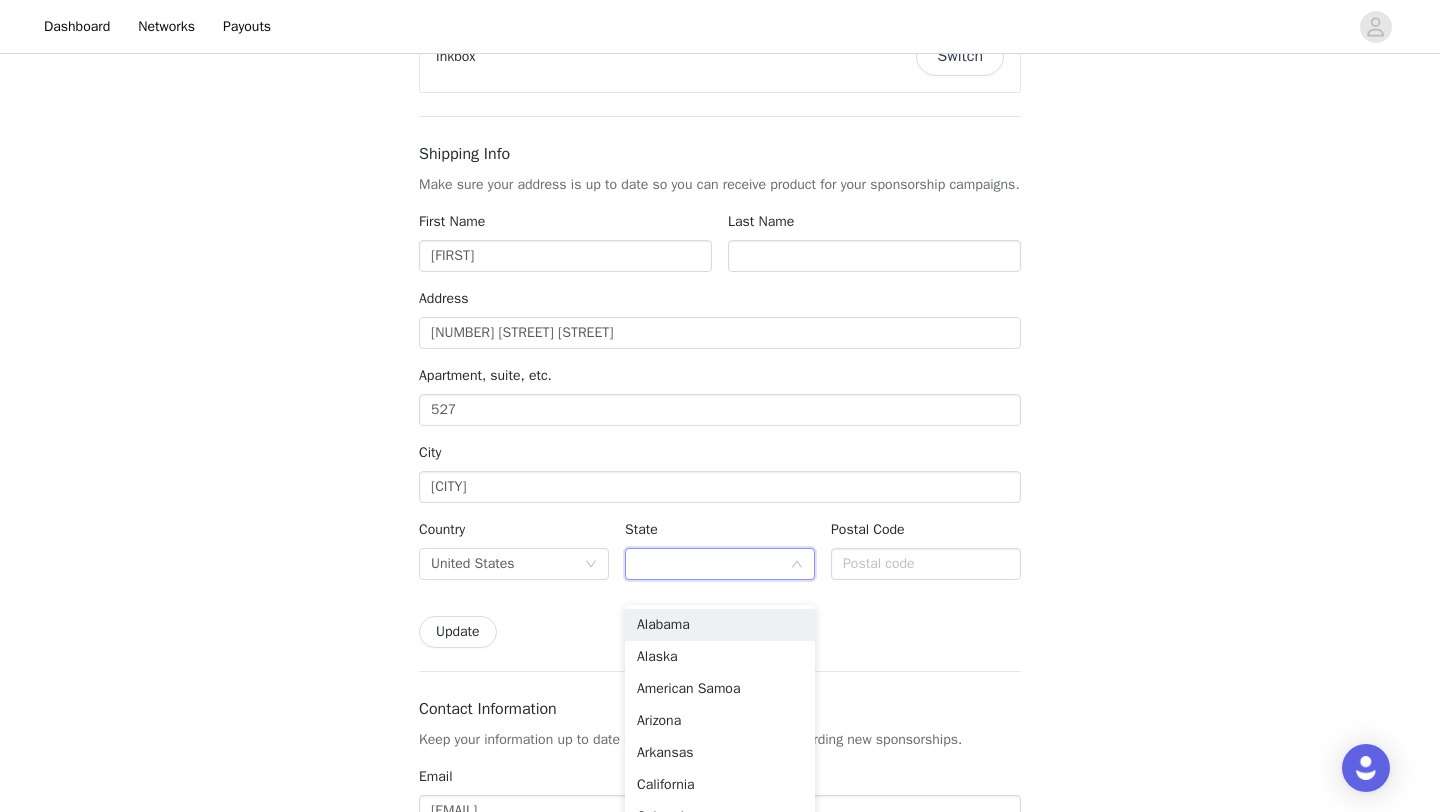 type on "CA" 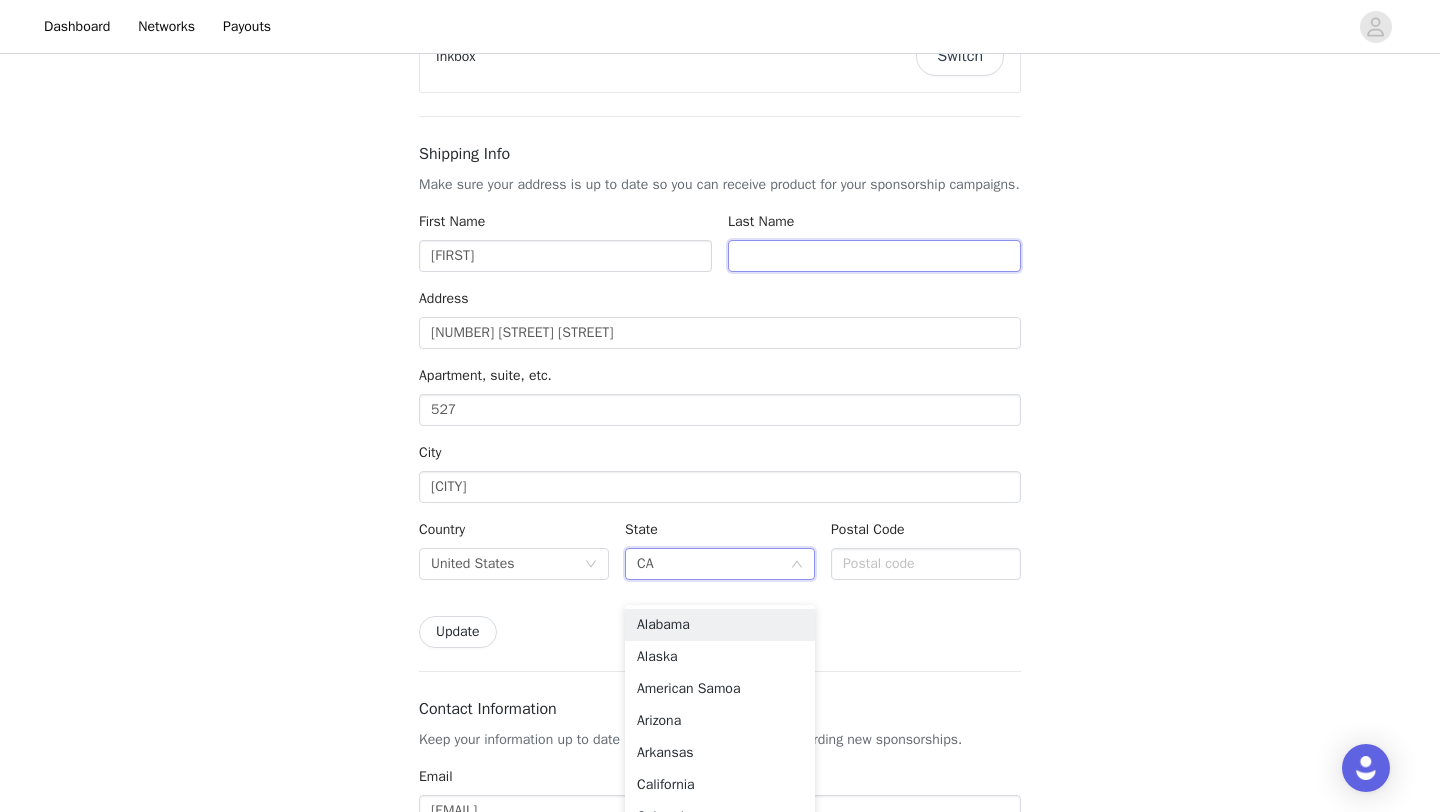 type on "Mel" 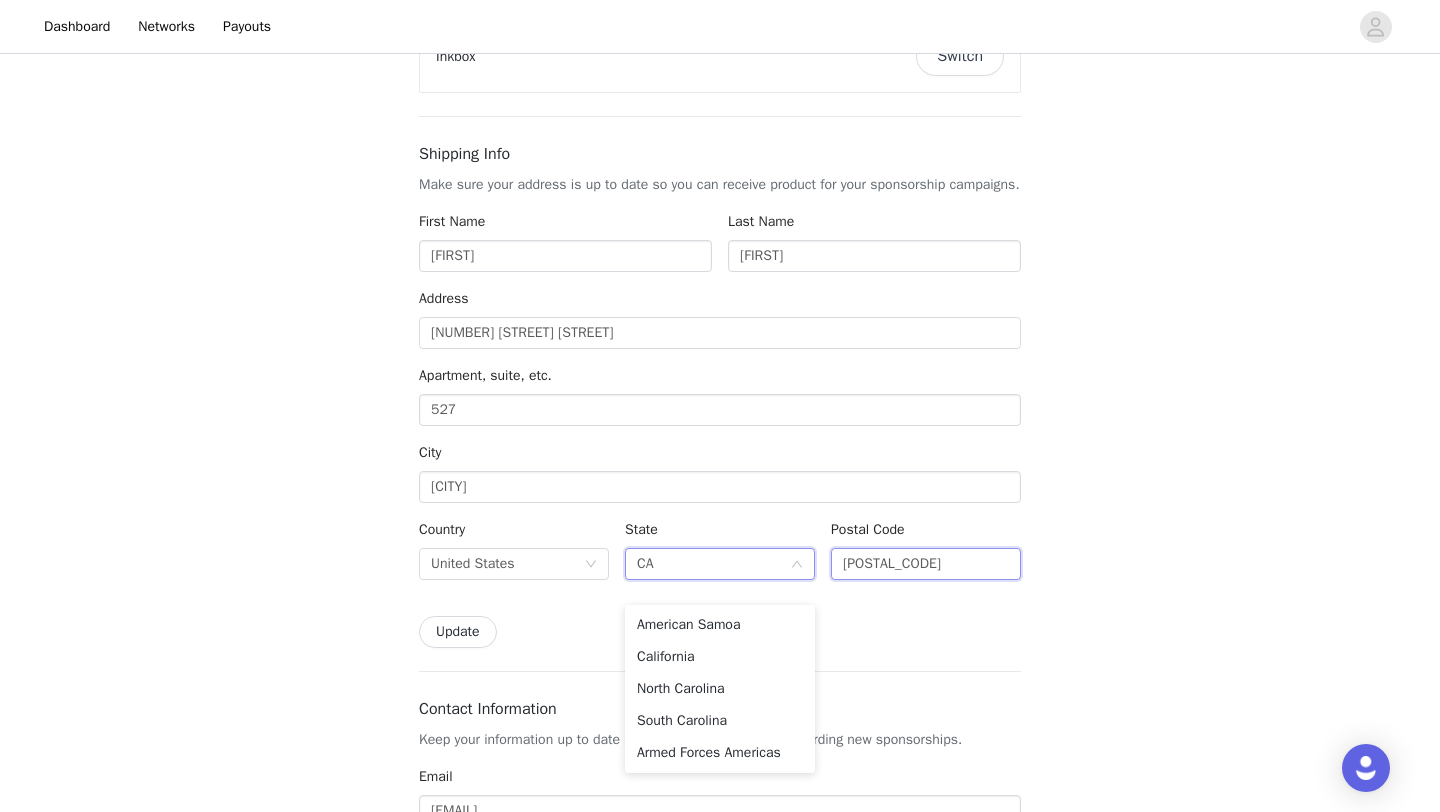 click on "95828" at bounding box center [926, 564] 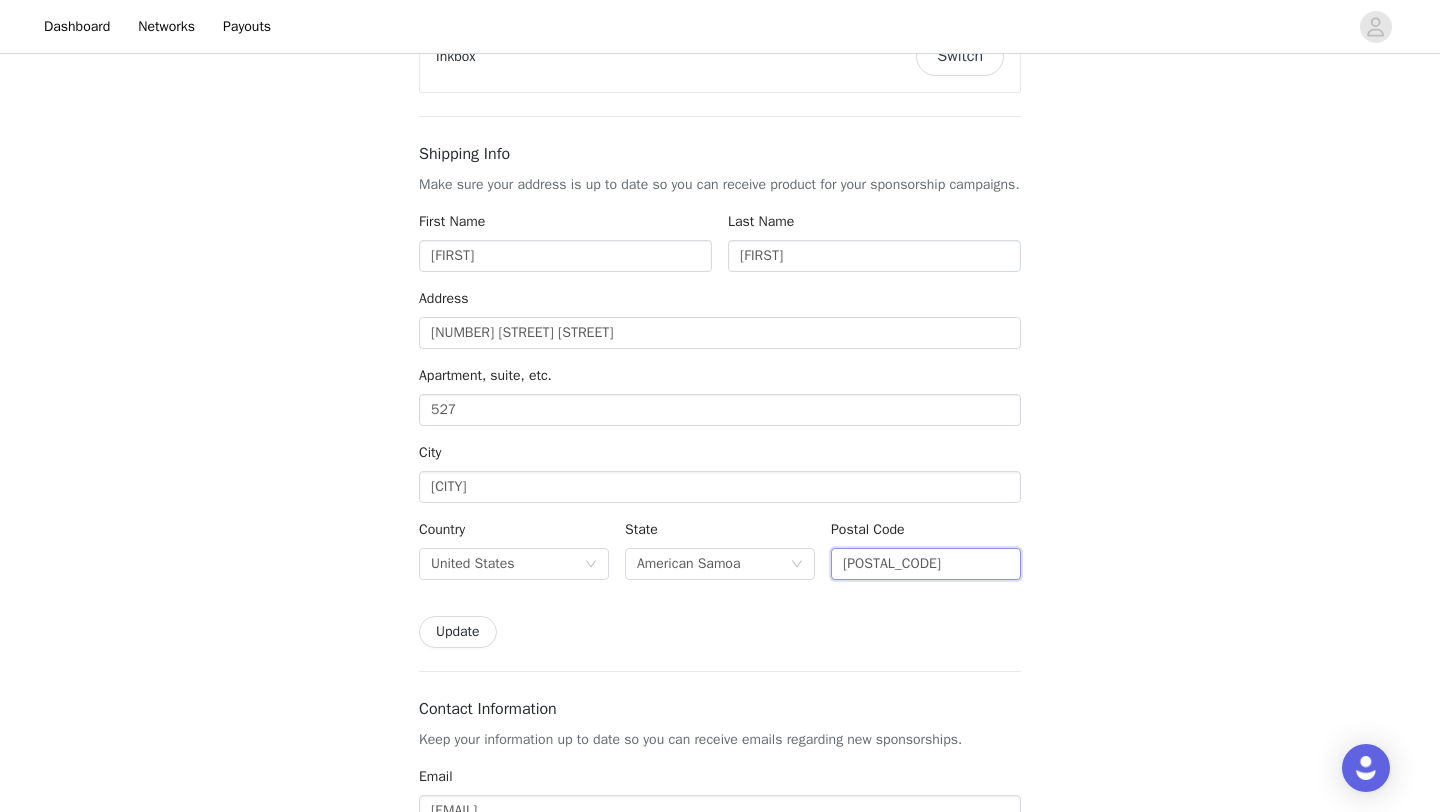 drag, startPoint x: 916, startPoint y: 589, endPoint x: 854, endPoint y: 591, distance: 62.03225 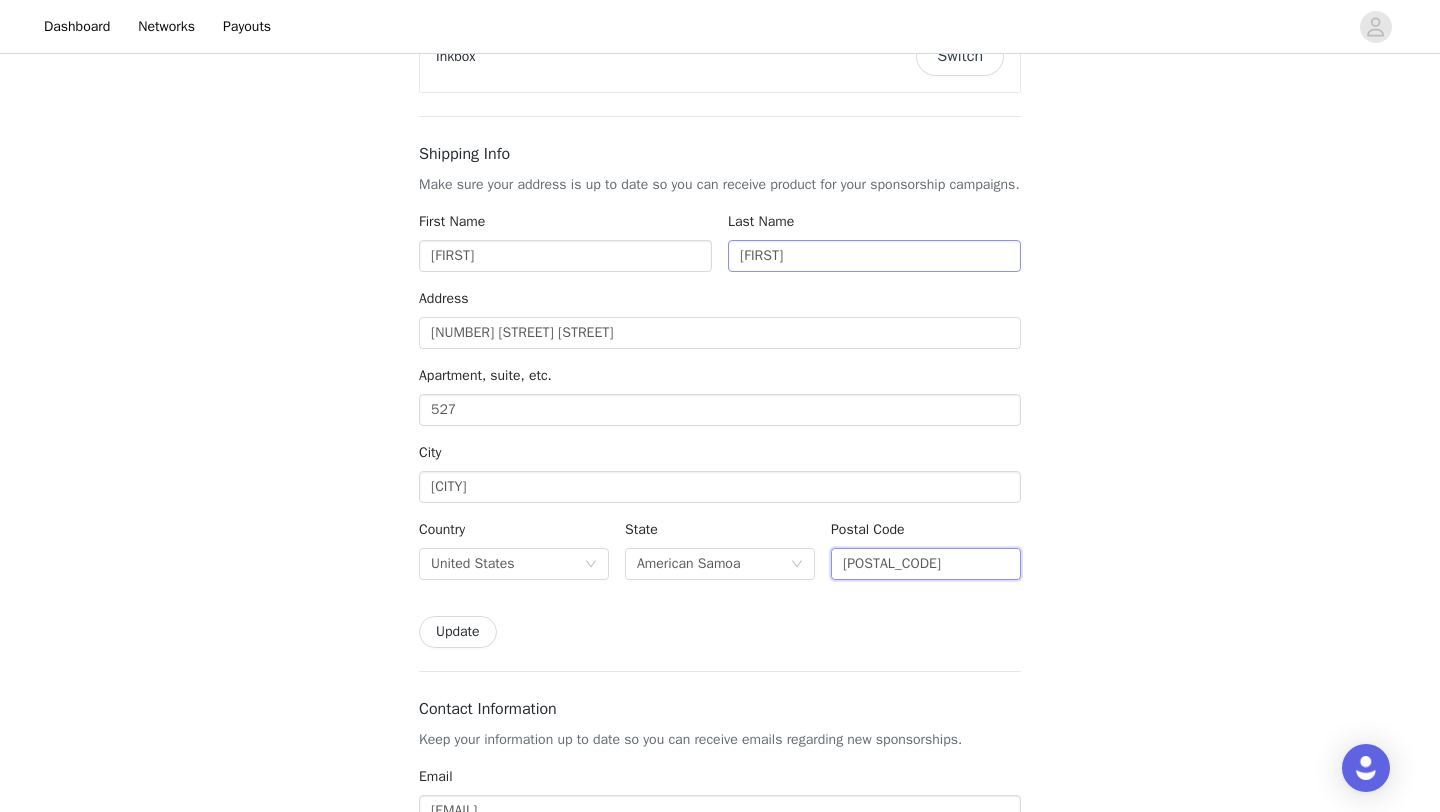 type on "92101" 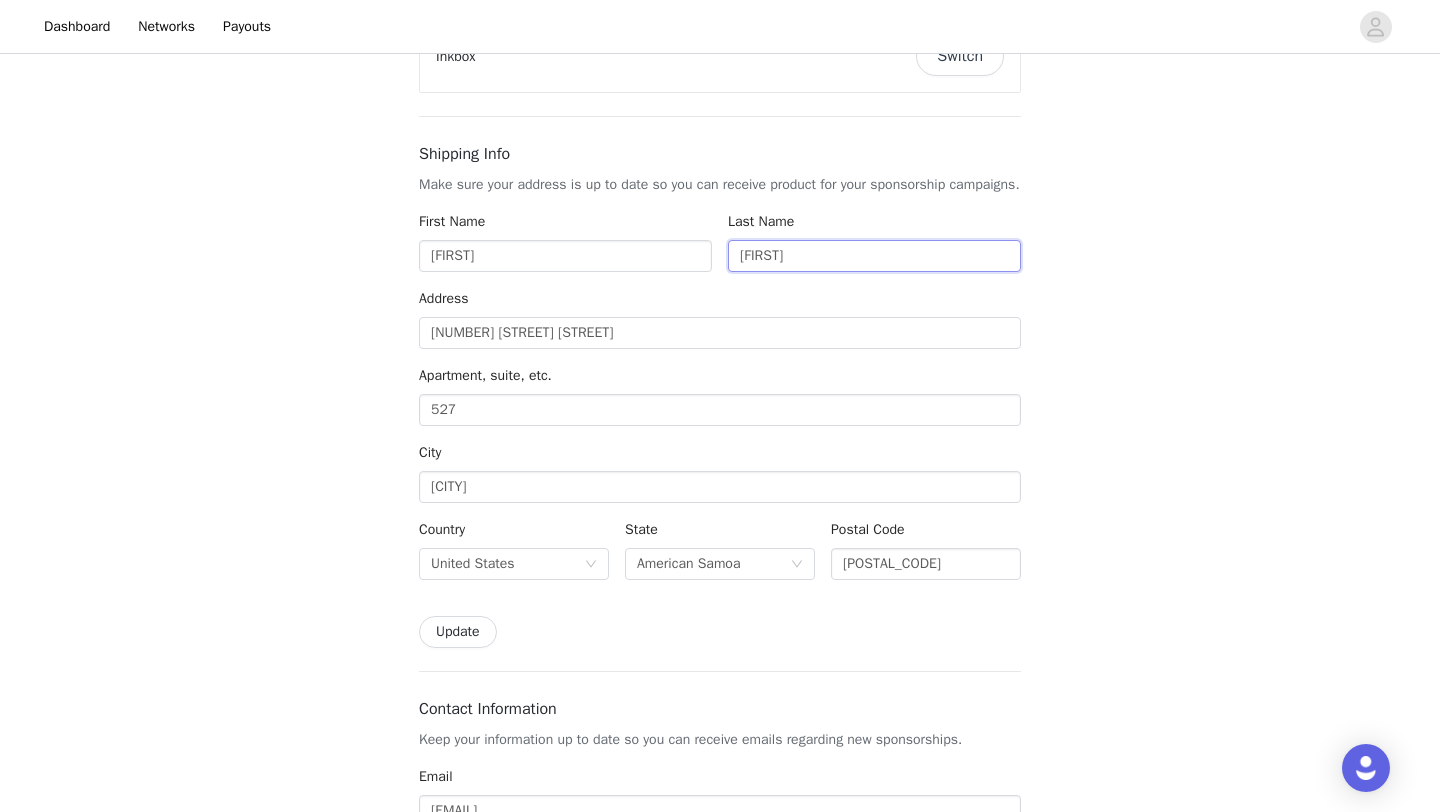 drag, startPoint x: 792, startPoint y: 280, endPoint x: 715, endPoint y: 280, distance: 77 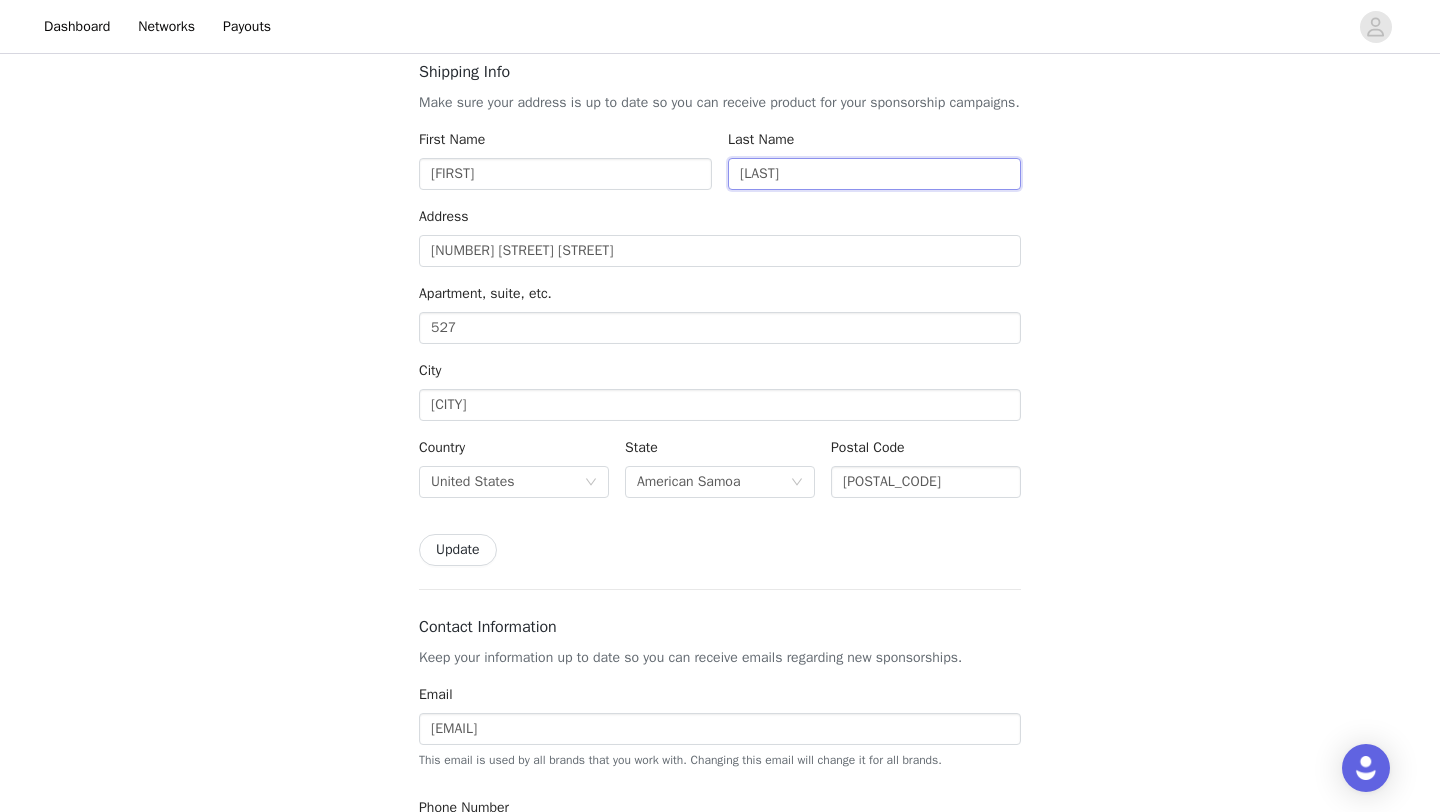 scroll, scrollTop: 359, scrollLeft: 0, axis: vertical 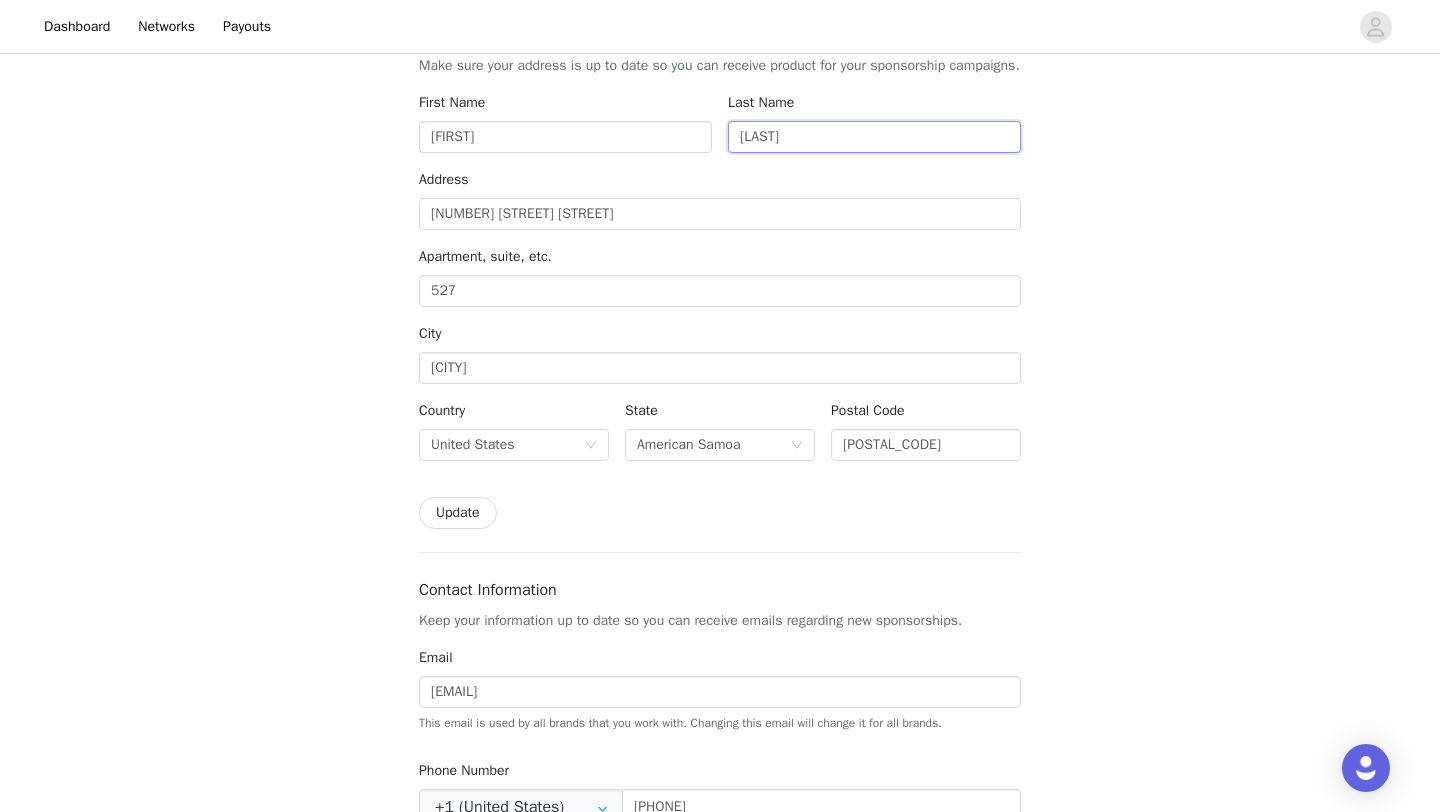 type on "[LAST]" 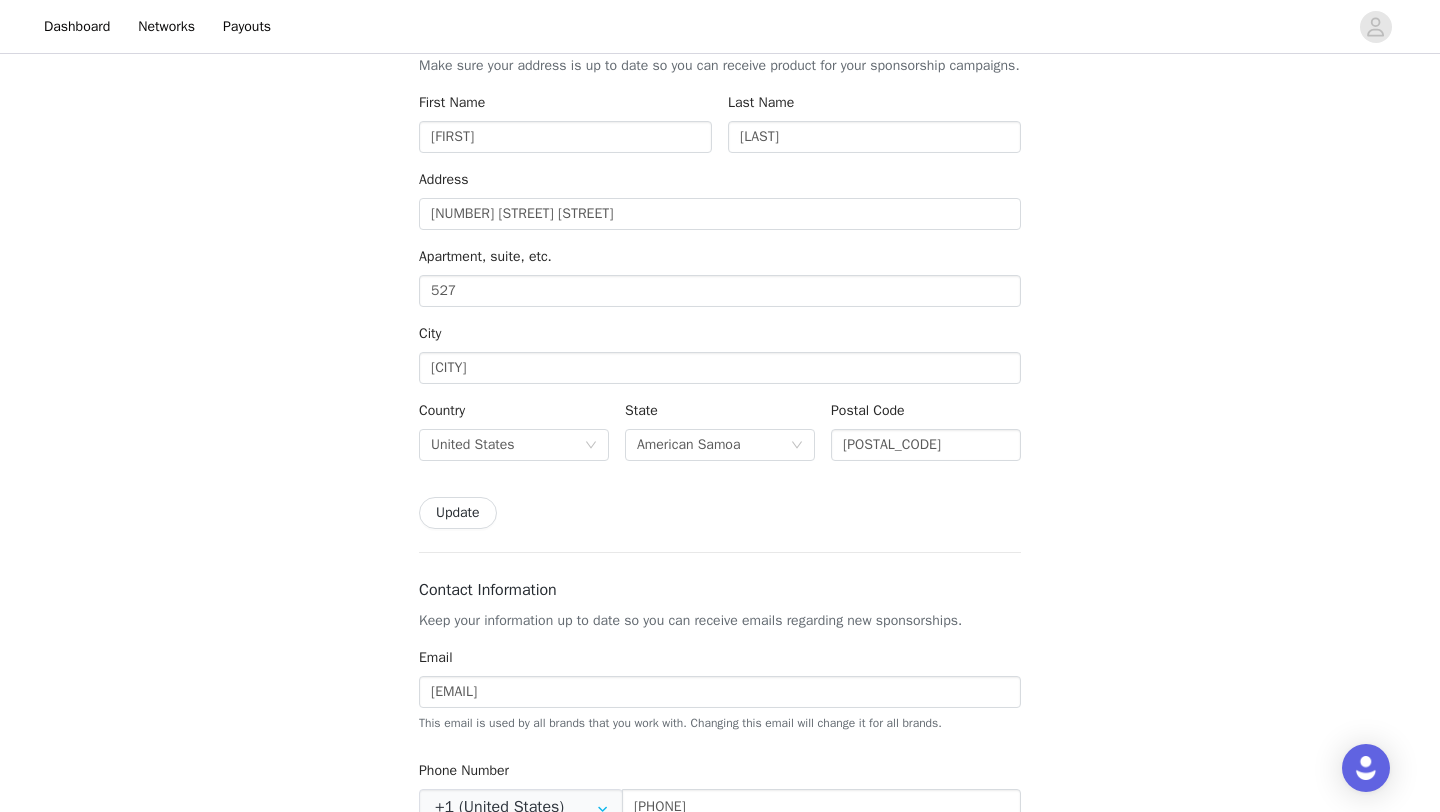 click on "Update" at bounding box center [458, 513] 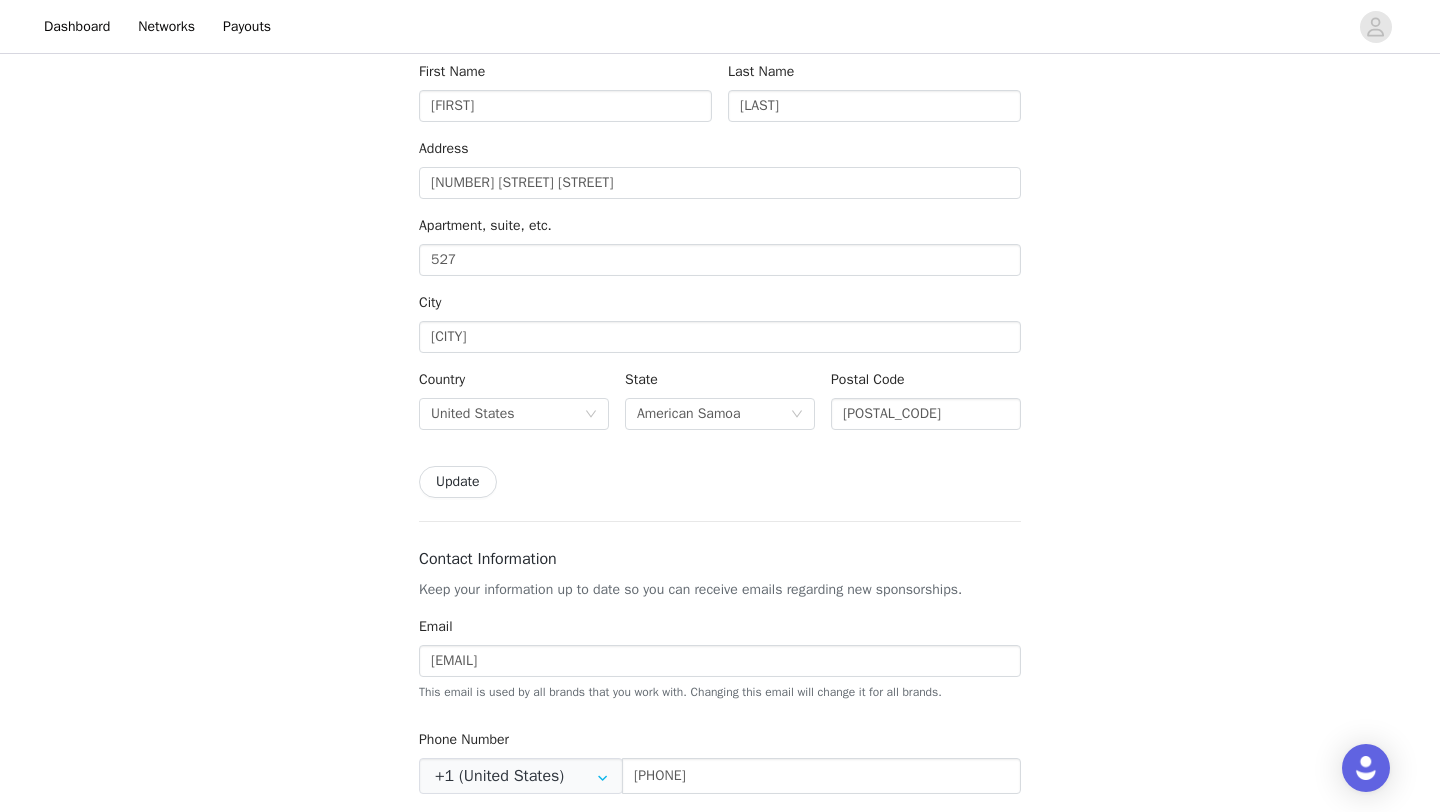 scroll, scrollTop: 0, scrollLeft: 0, axis: both 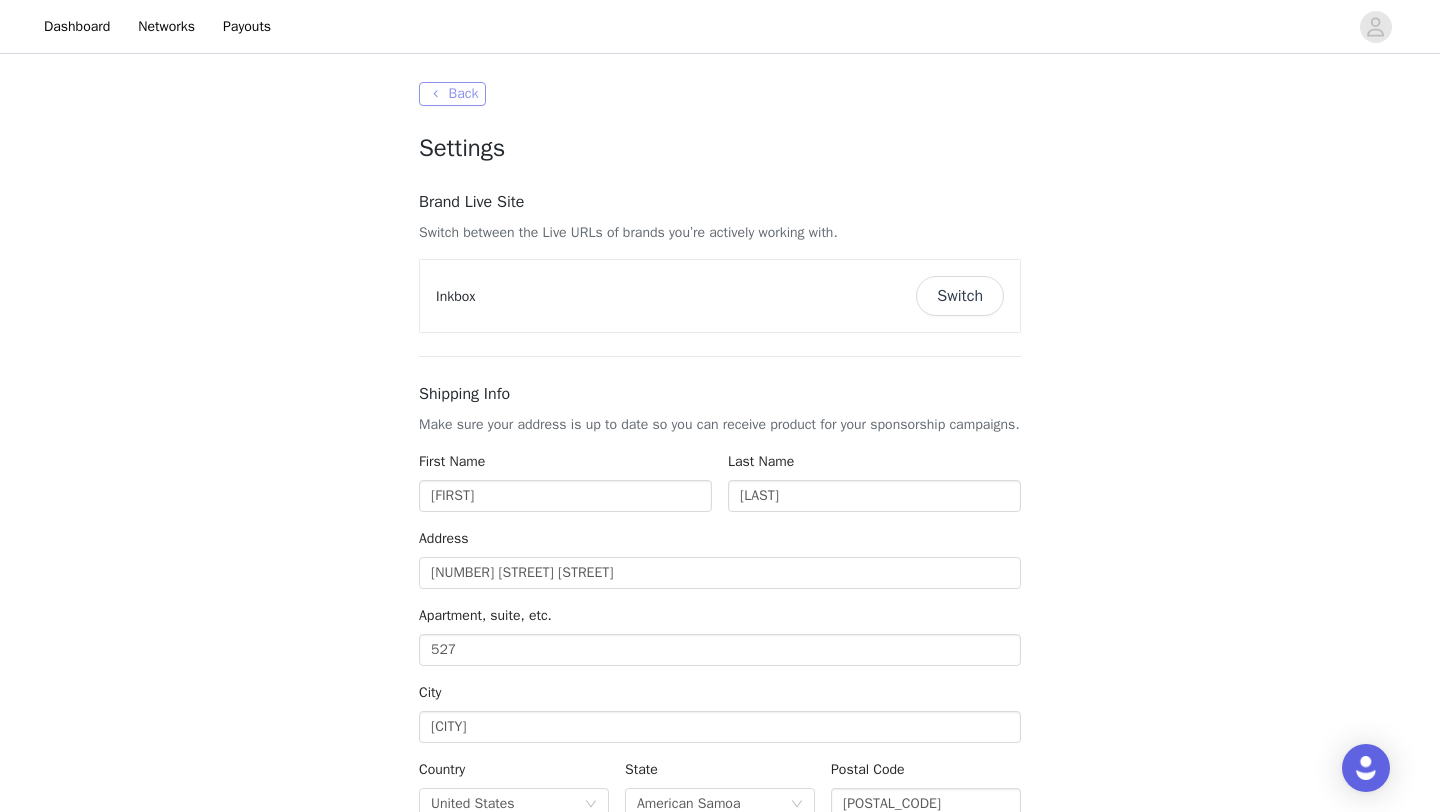 click on "Back" at bounding box center (452, 94) 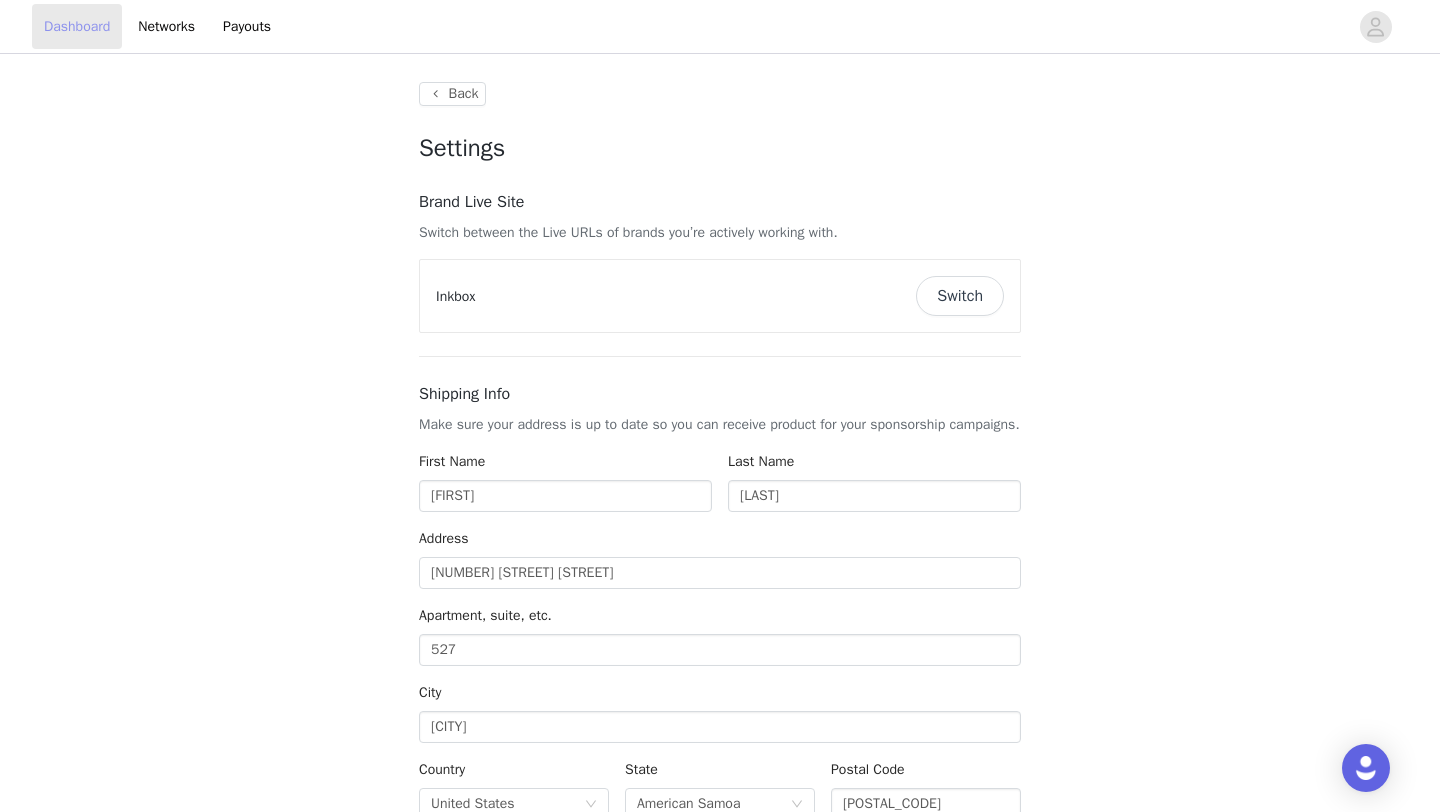 click on "Dashboard" at bounding box center (77, 26) 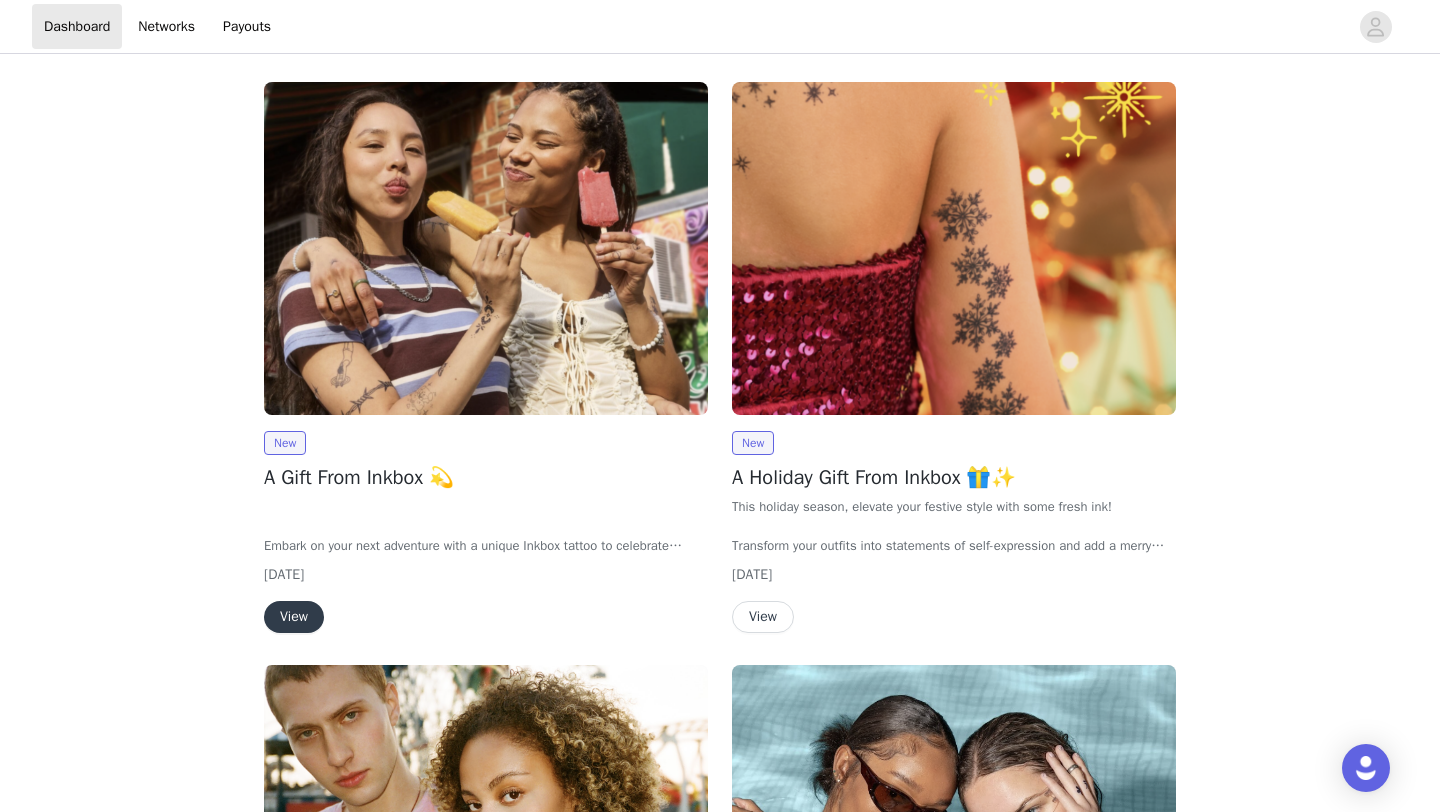 click on "View" at bounding box center (294, 617) 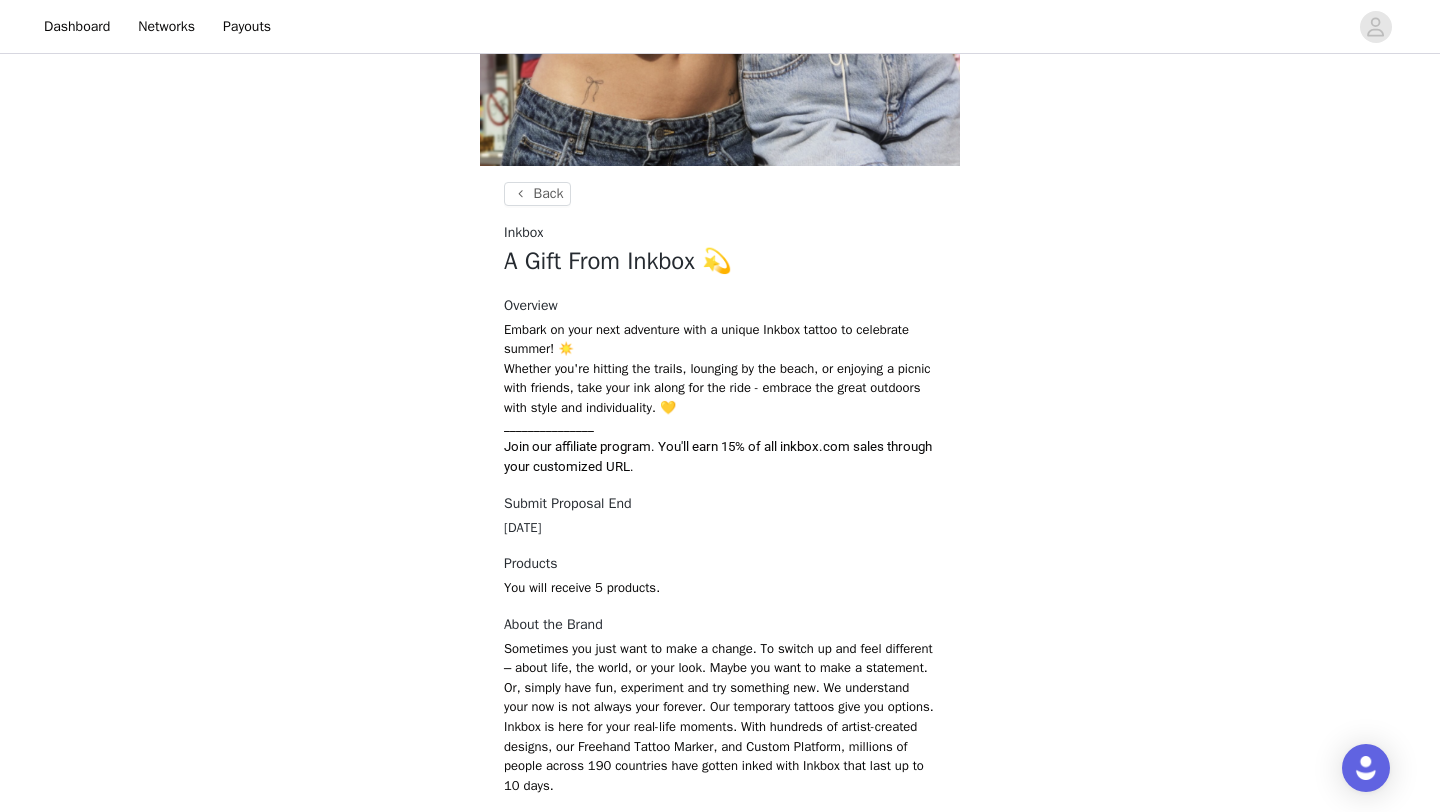 scroll, scrollTop: 772, scrollLeft: 0, axis: vertical 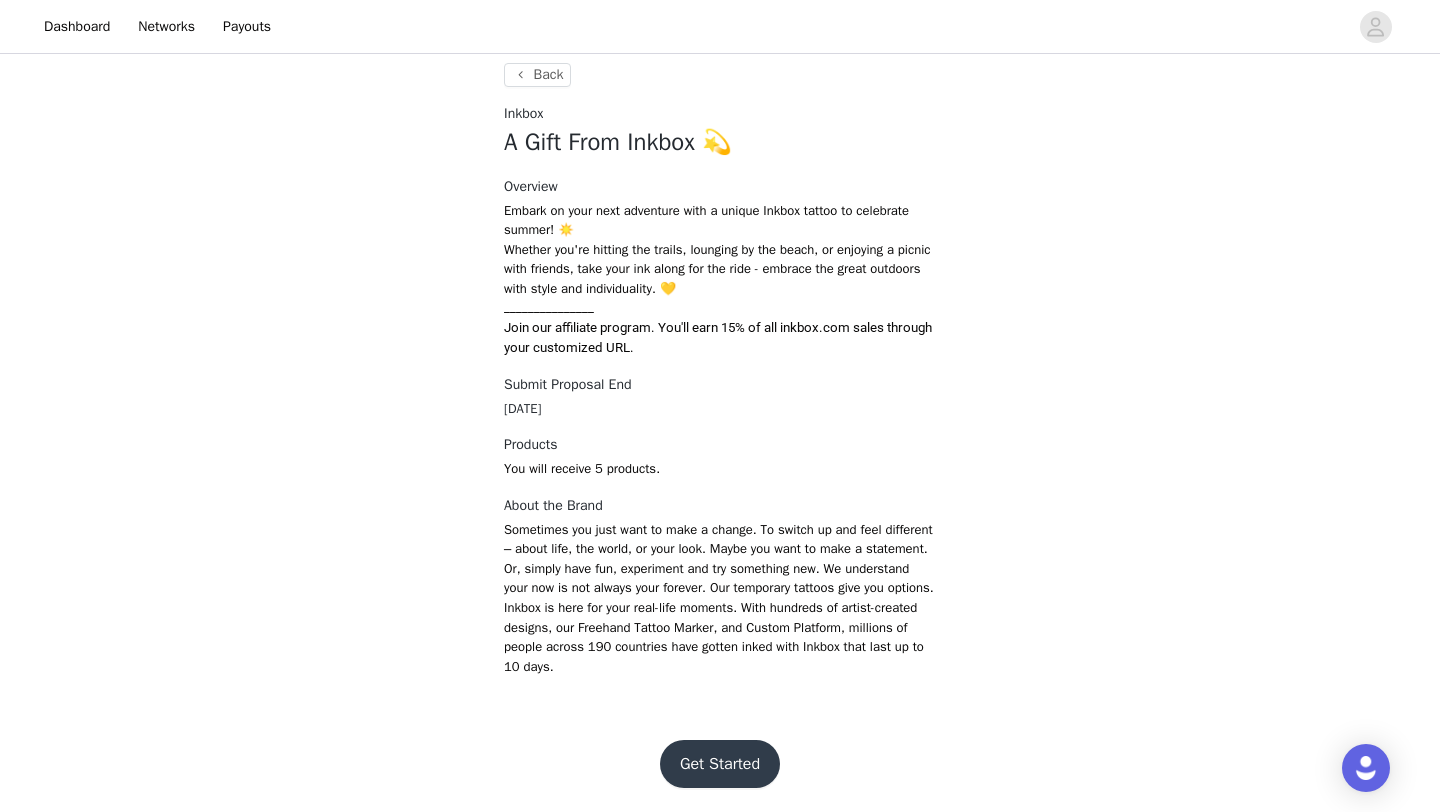 click on "Get Started" at bounding box center [720, 764] 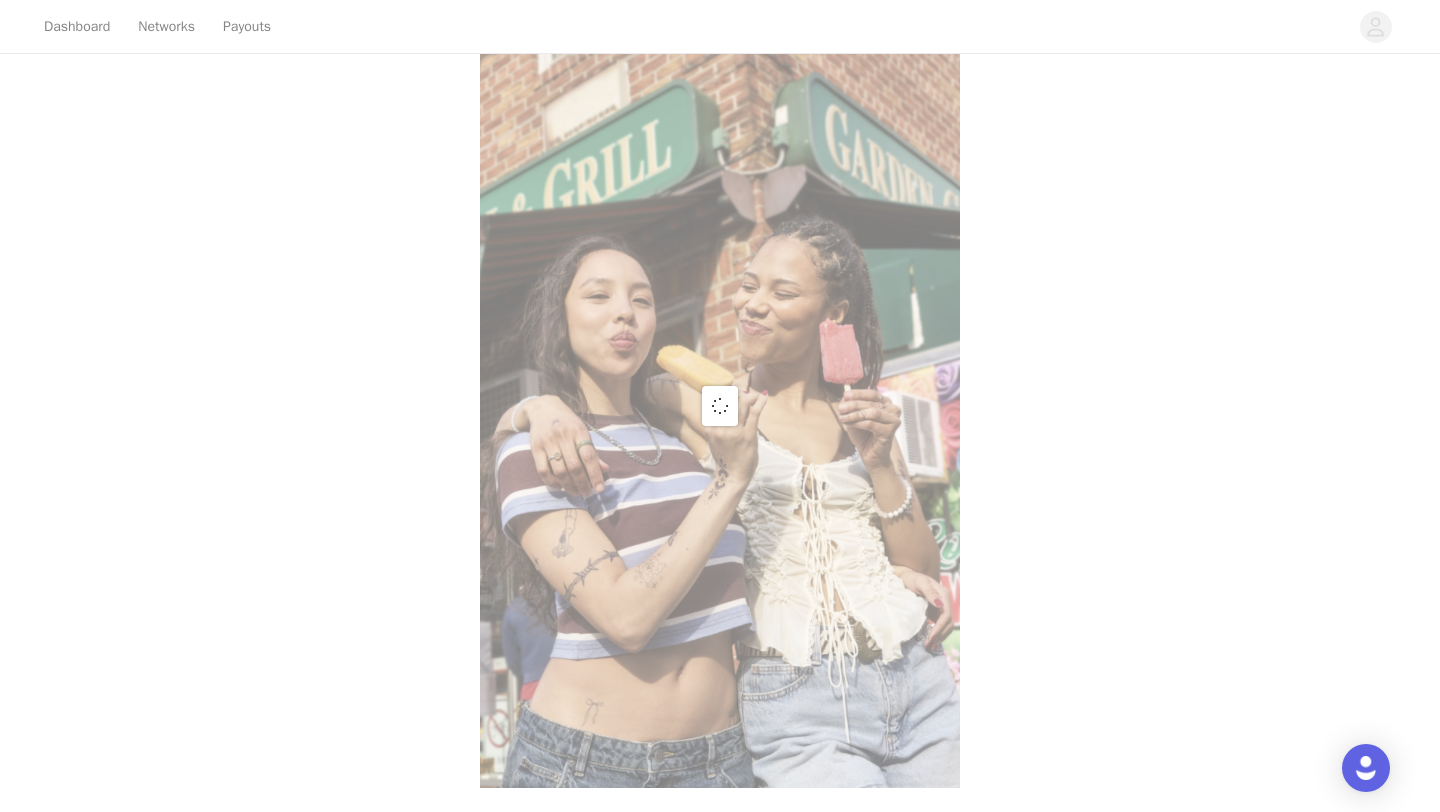 scroll, scrollTop: 772, scrollLeft: 0, axis: vertical 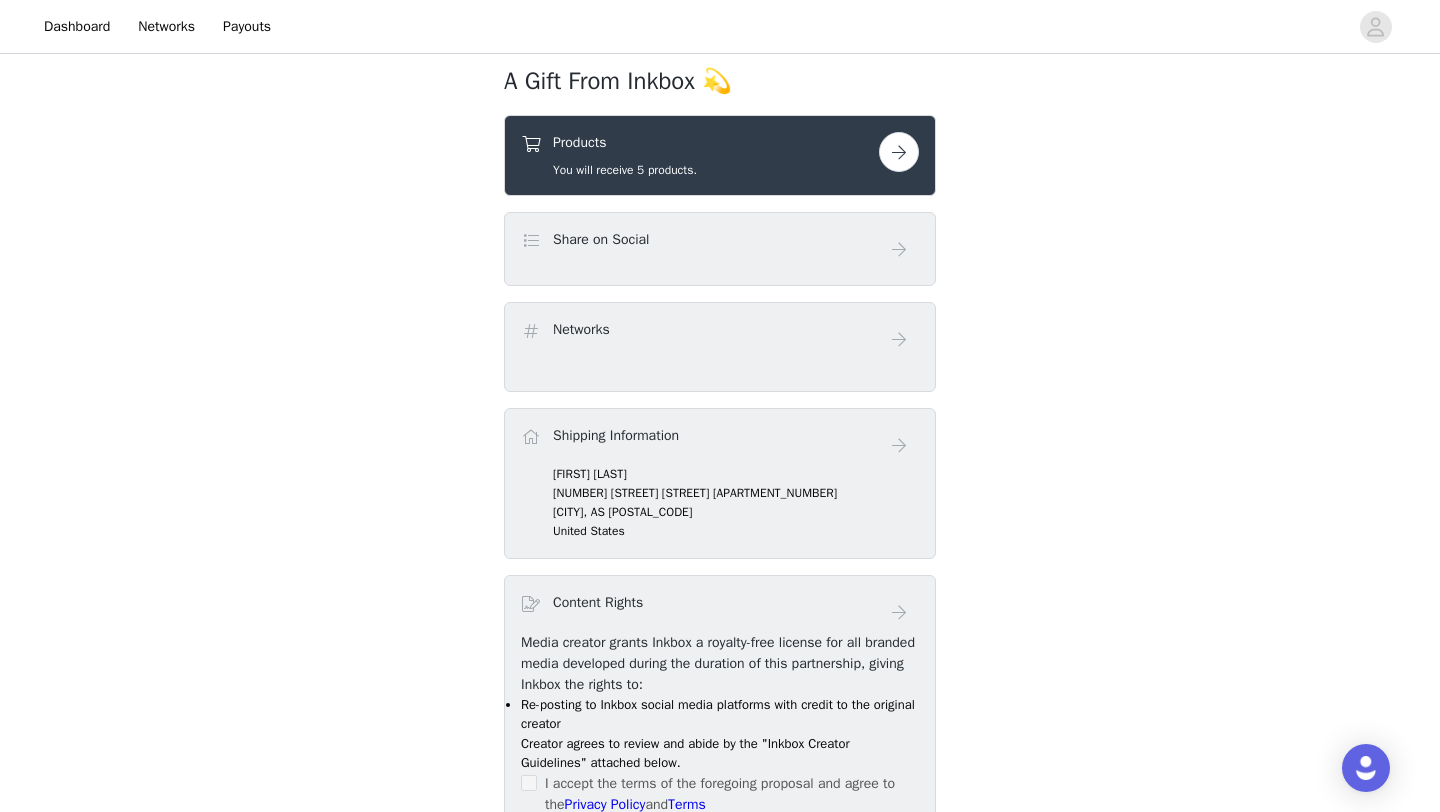 click at bounding box center [899, 152] 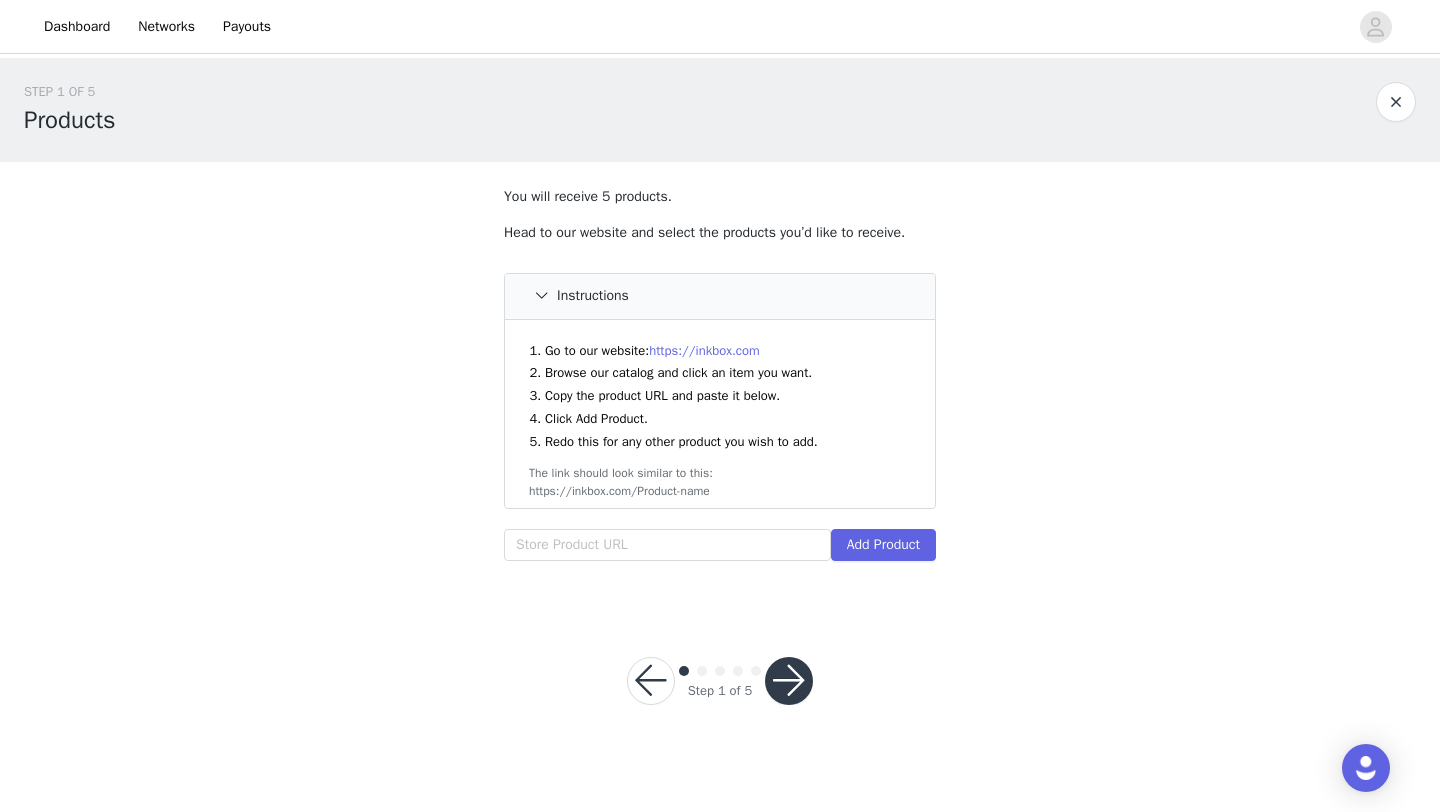 click on "https://inkbox.com" at bounding box center (704, 350) 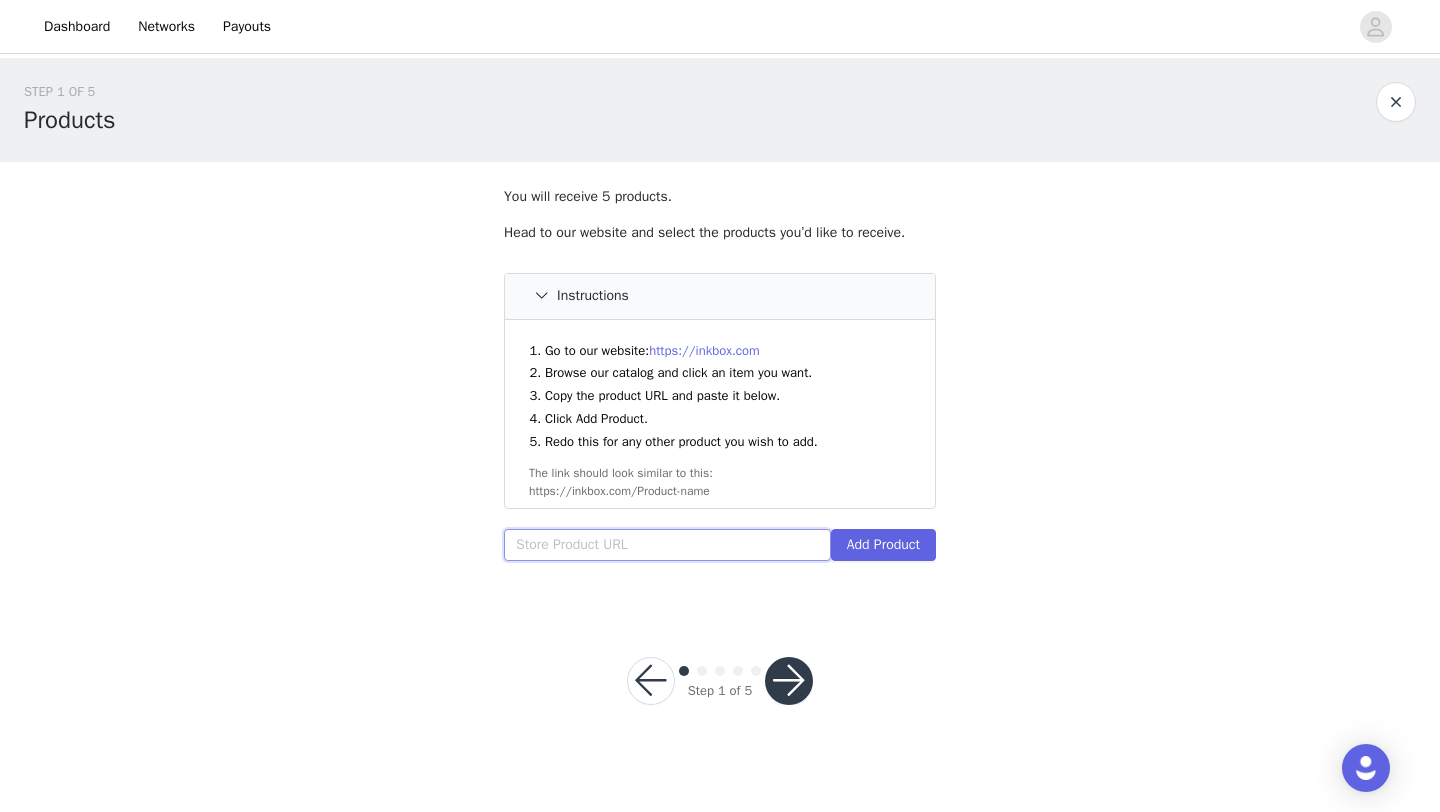 click at bounding box center (667, 545) 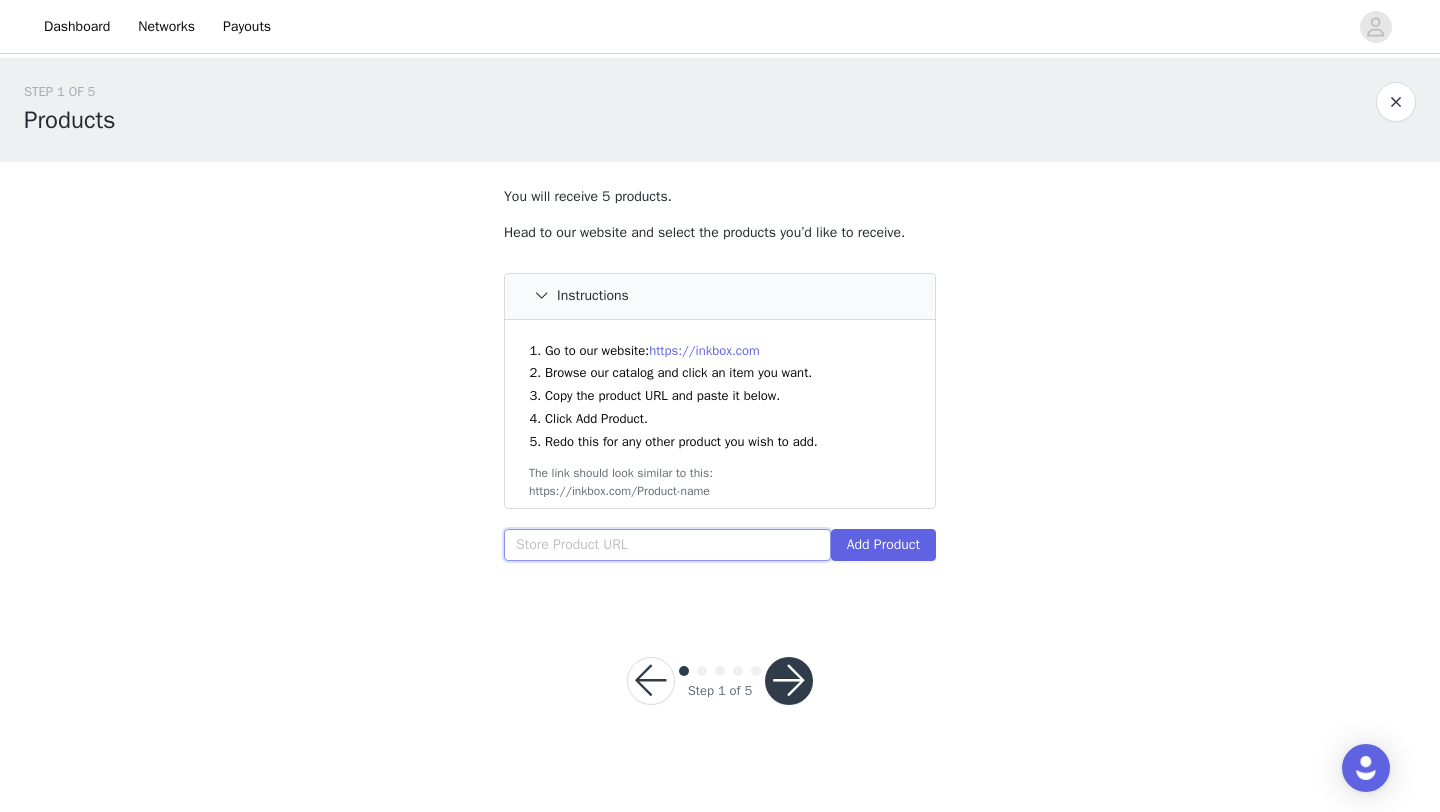 paste on "https://inkbox.com/products/lotus-symphony" 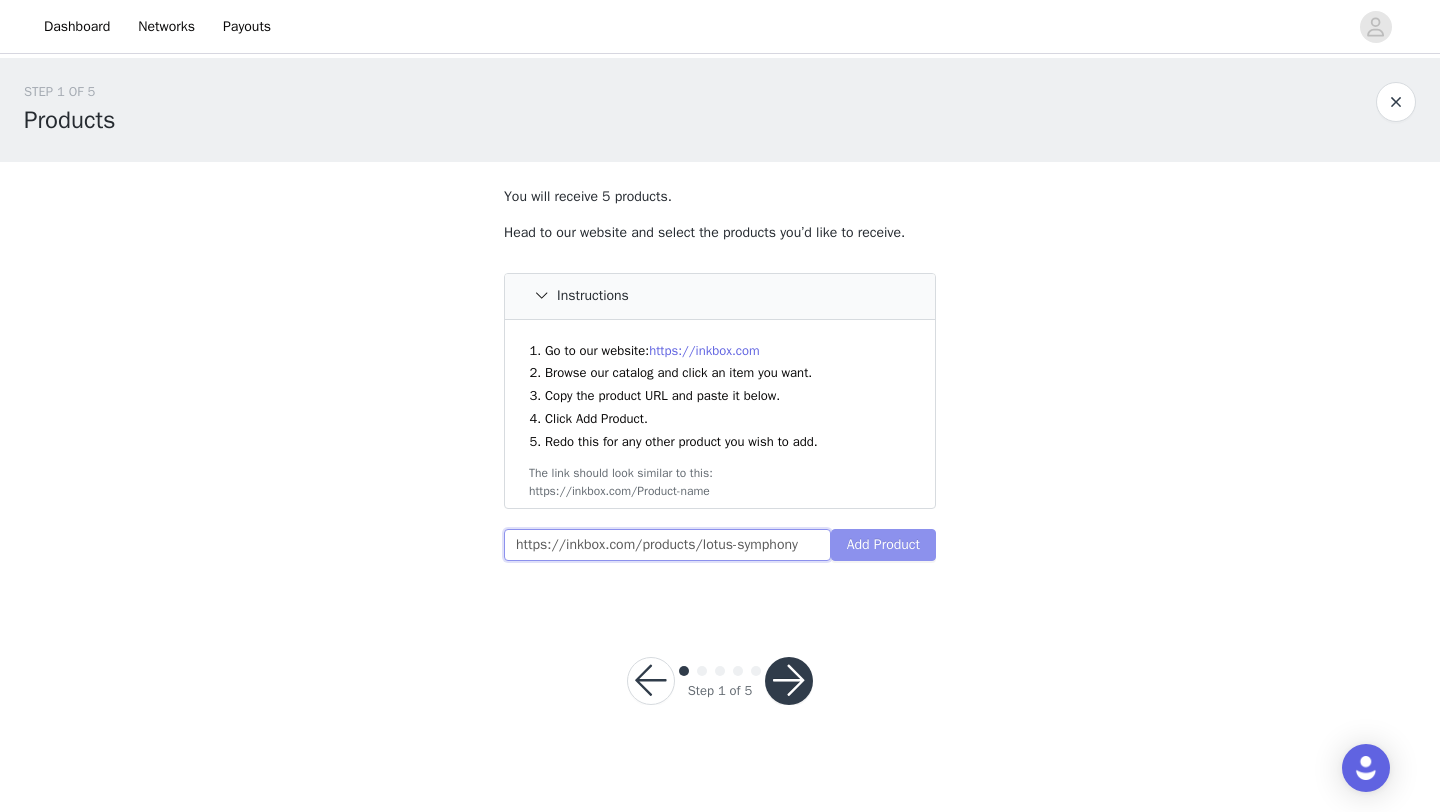 type on "https://inkbox.com/products/lotus-symphony" 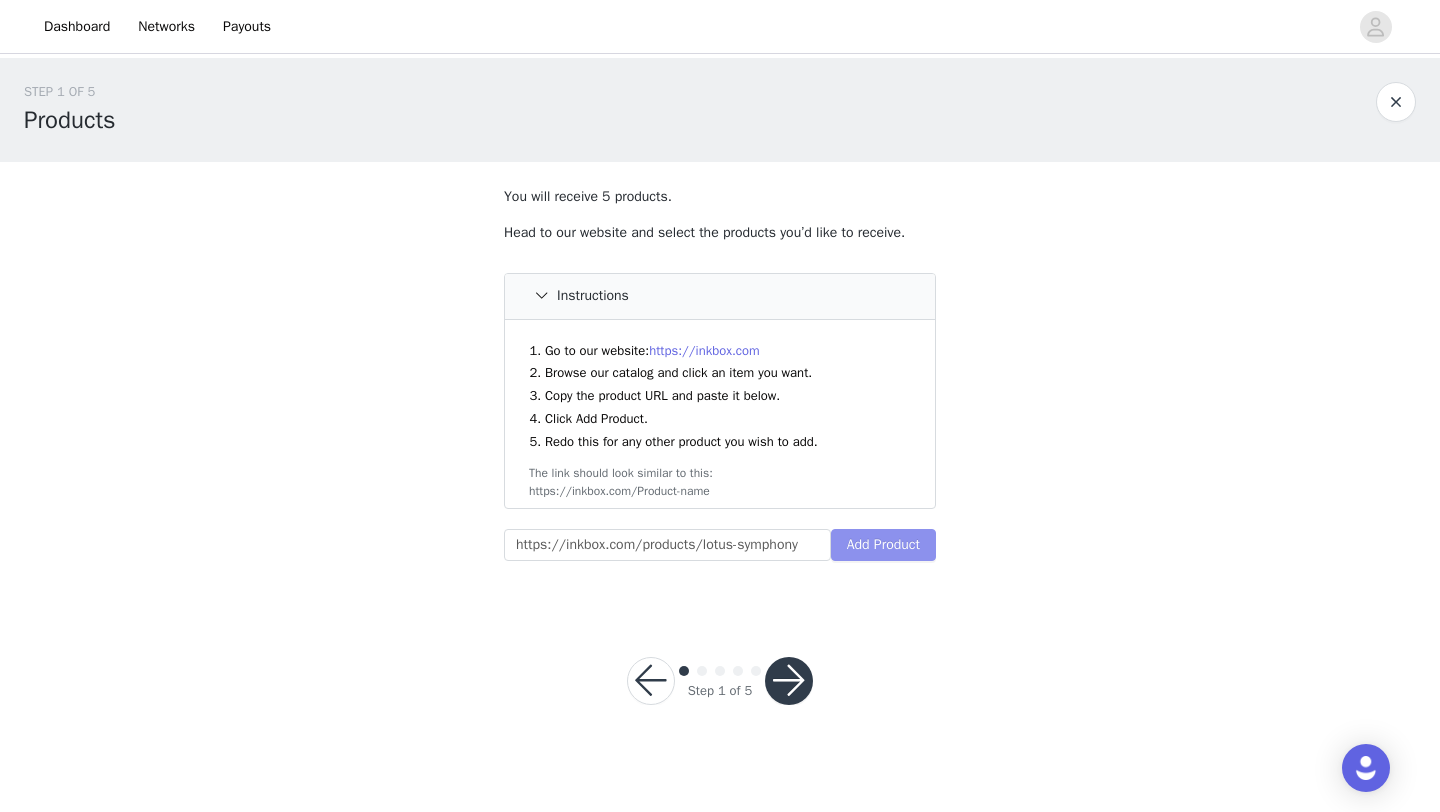 click on "Add Product" at bounding box center (883, 545) 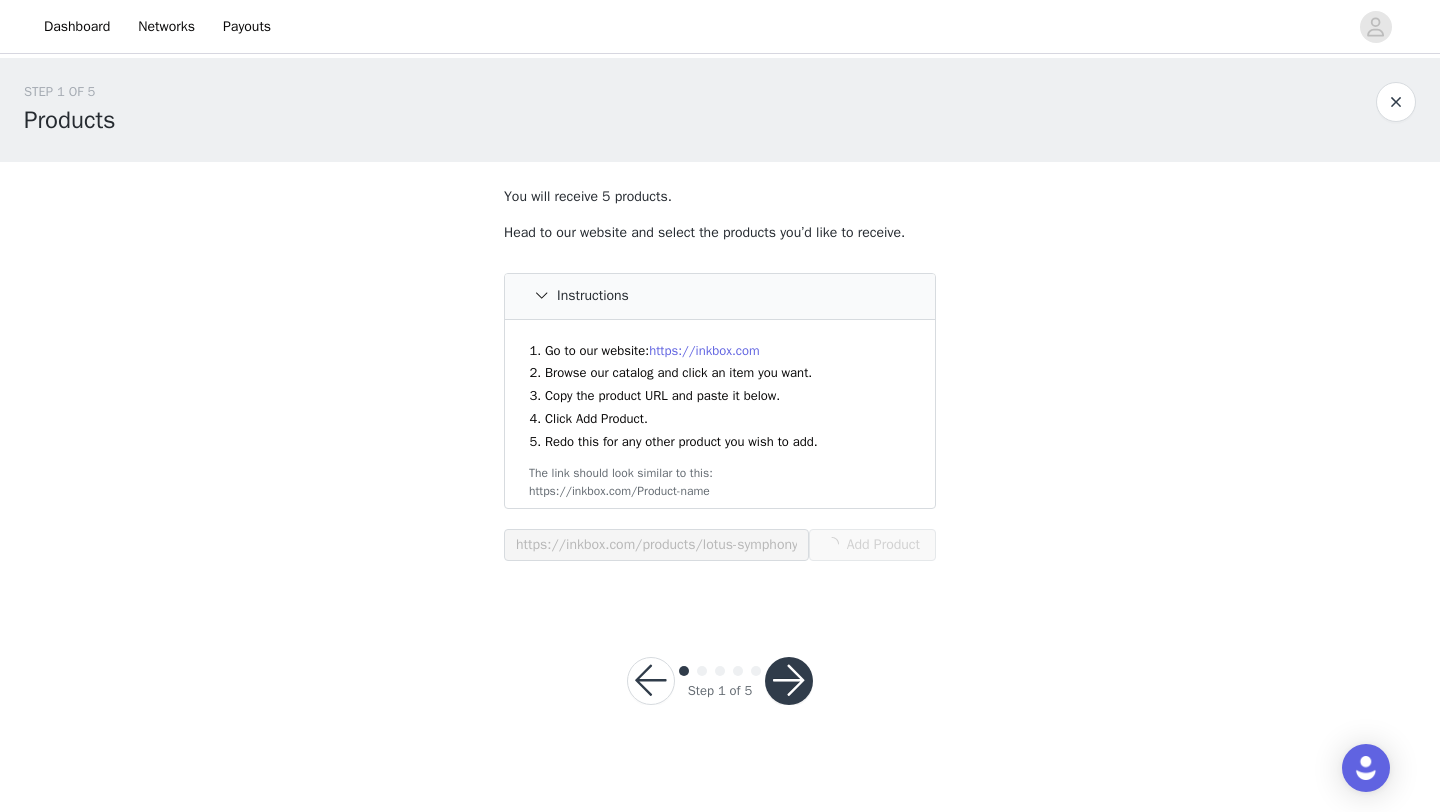 click at bounding box center [789, 681] 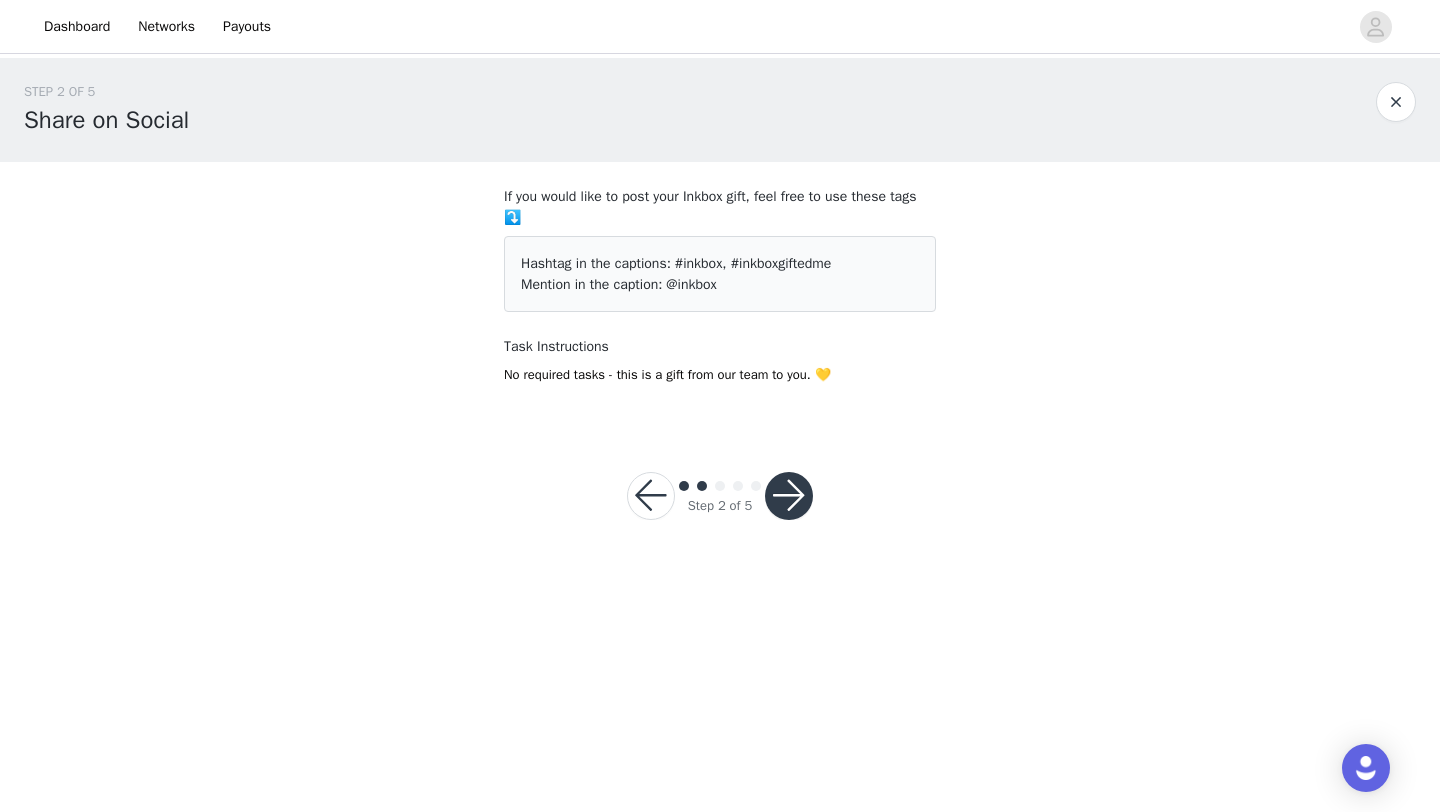 click at bounding box center (651, 496) 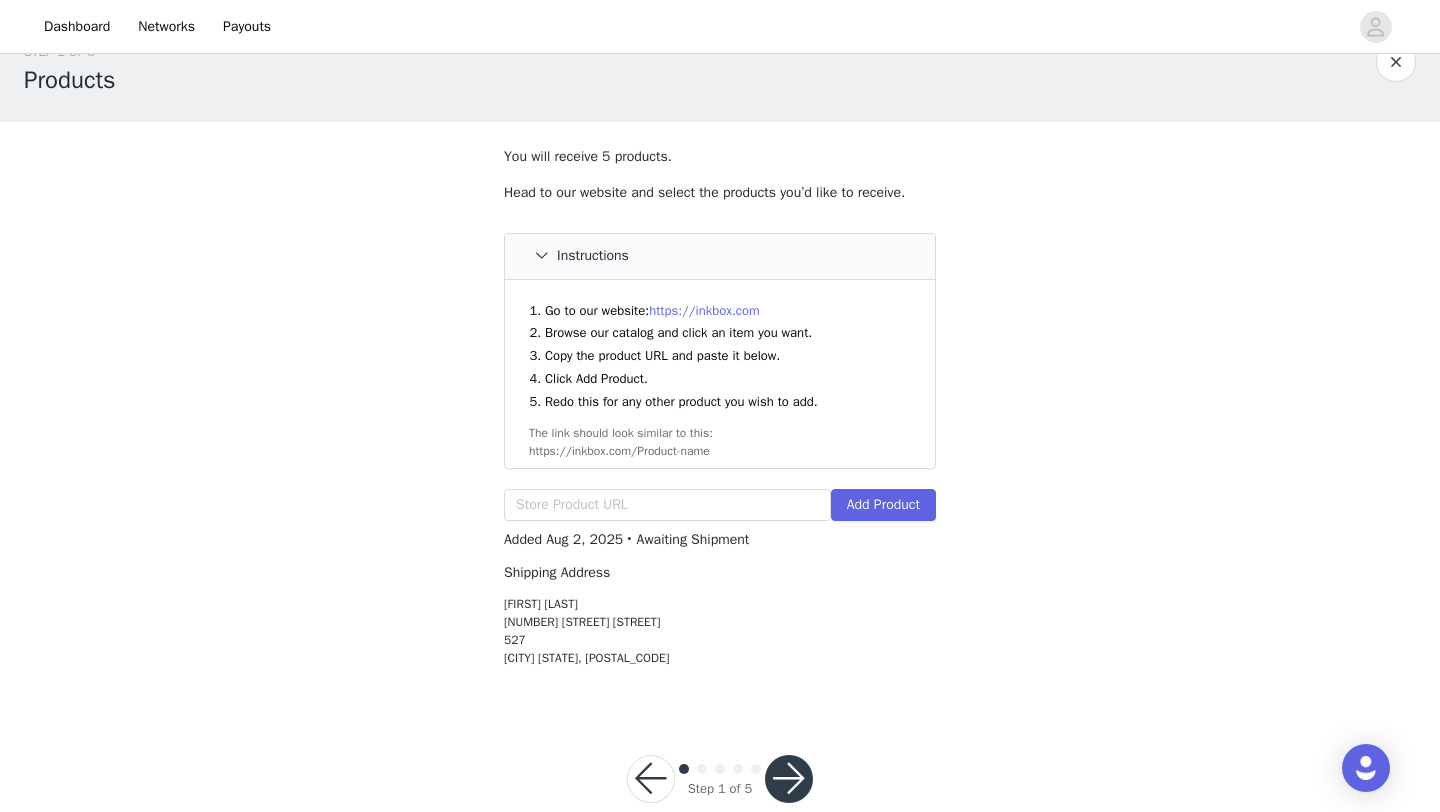 scroll, scrollTop: 54, scrollLeft: 0, axis: vertical 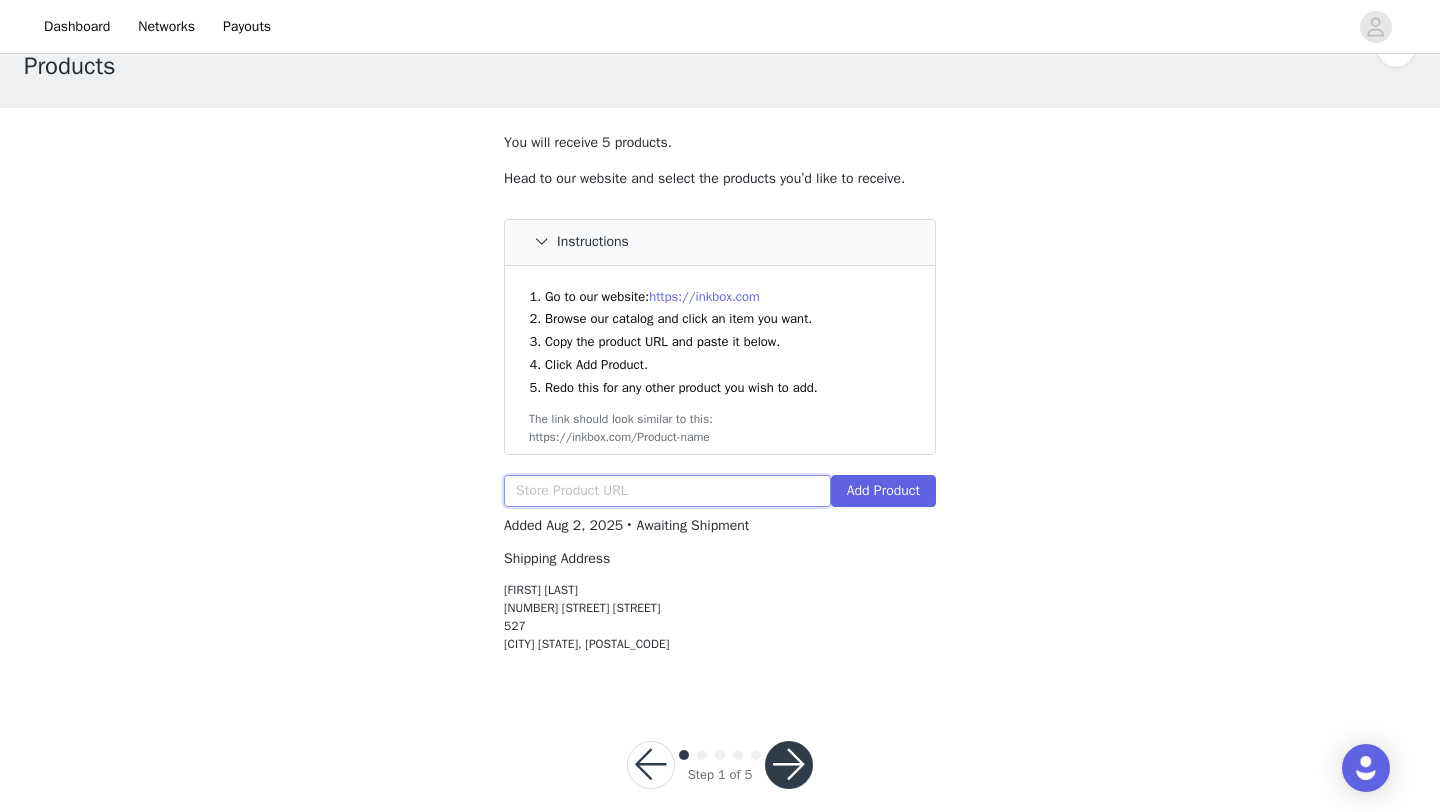 click at bounding box center (667, 491) 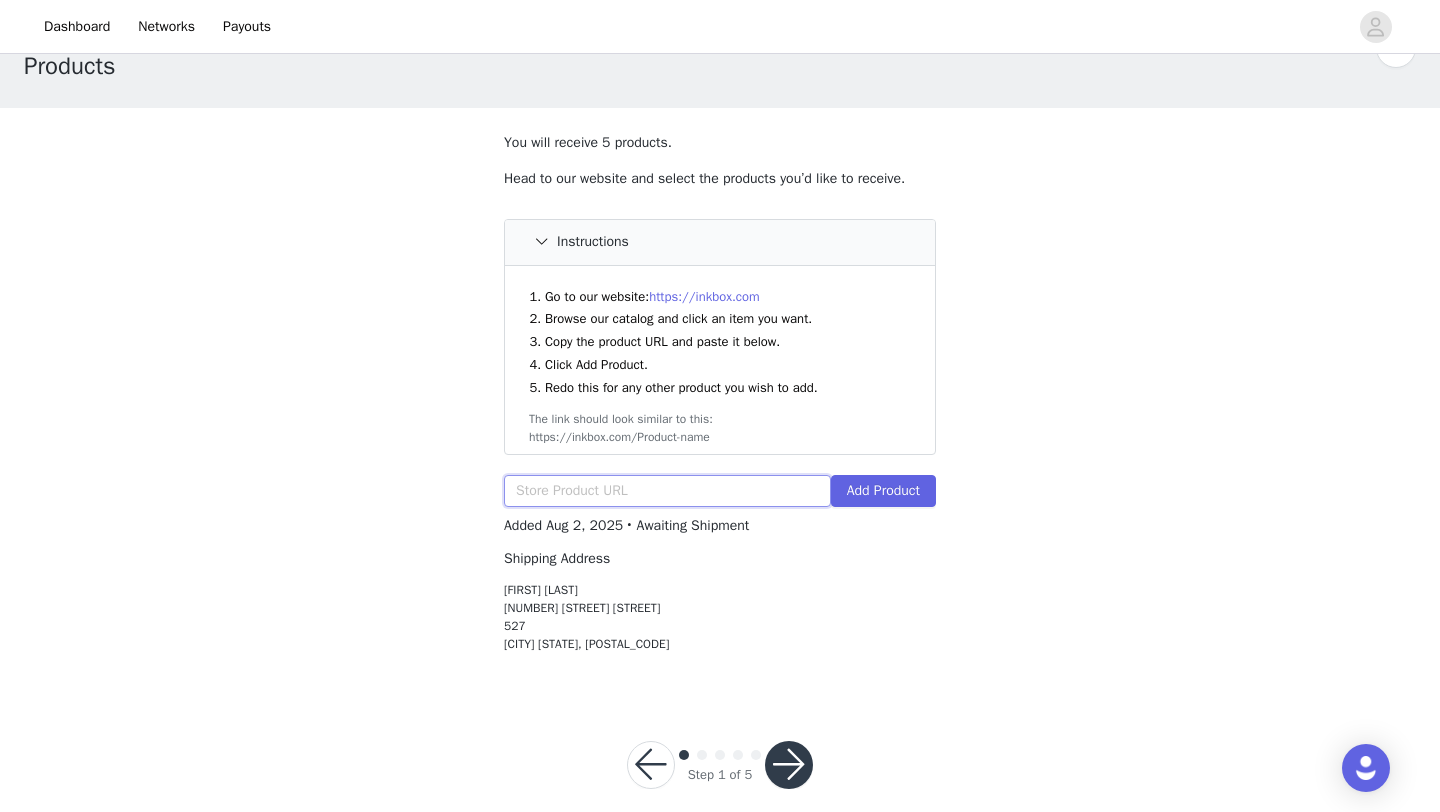 paste on "https://inkbox.com/products/lotus-symphony" 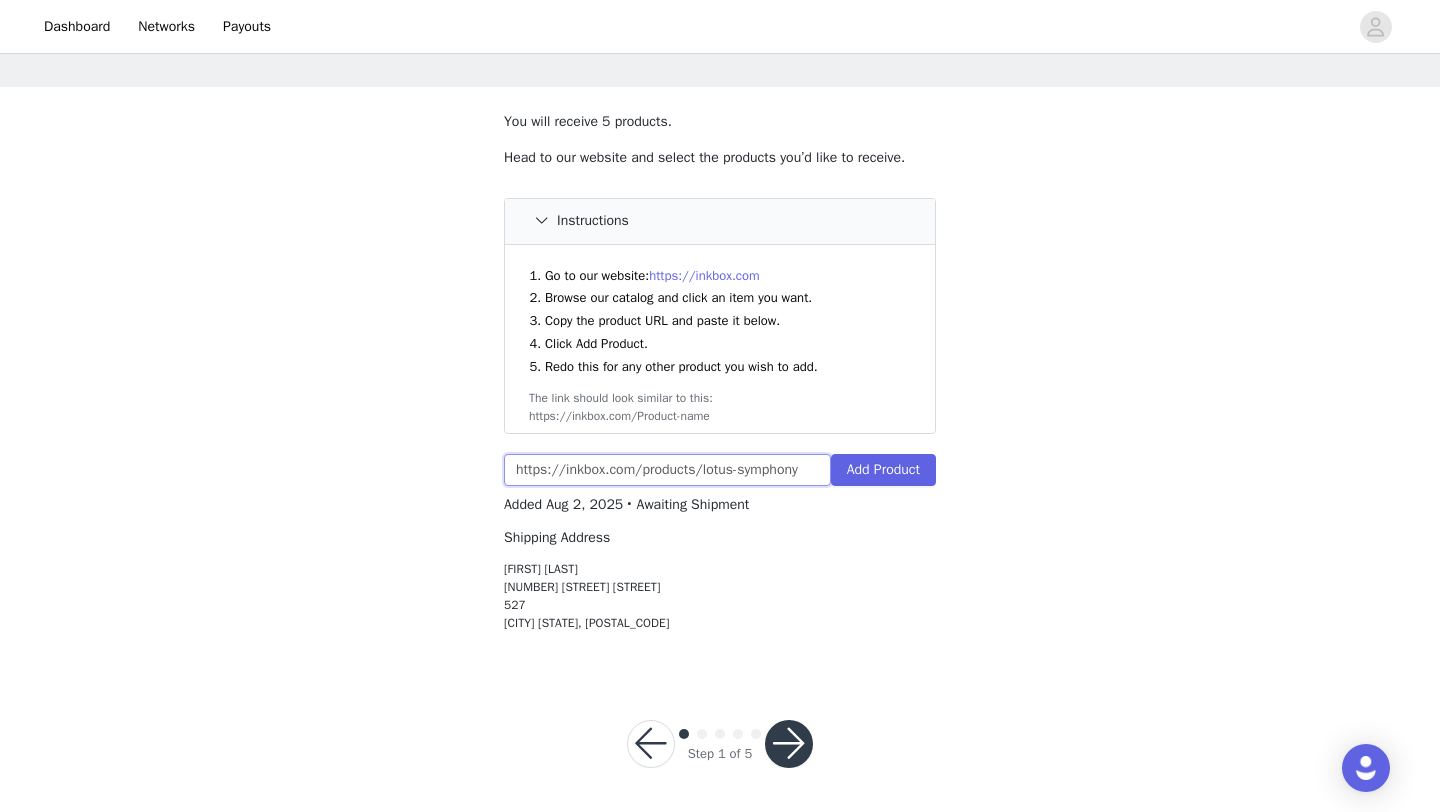 scroll, scrollTop: 79, scrollLeft: 0, axis: vertical 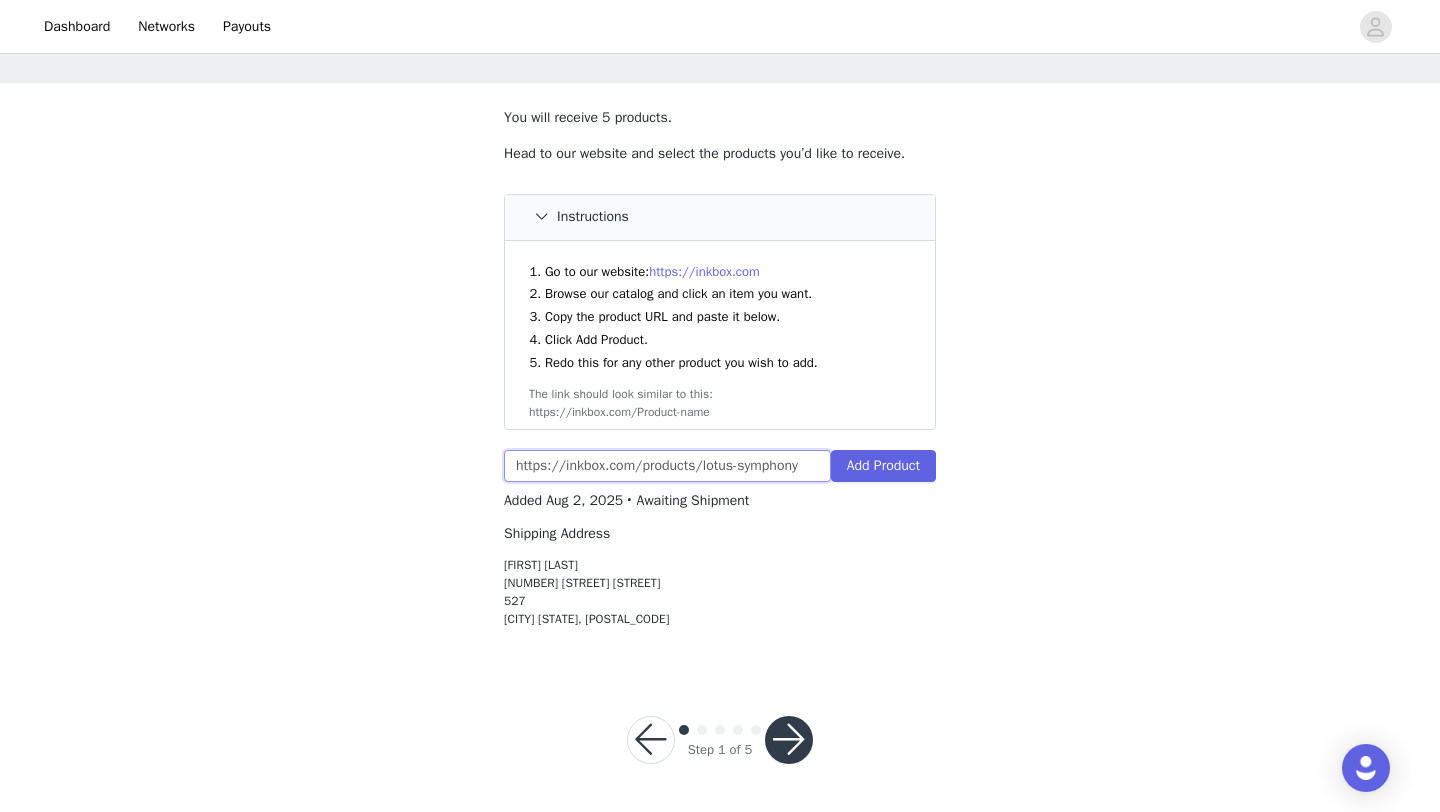 drag, startPoint x: 809, startPoint y: 470, endPoint x: 476, endPoint y: 478, distance: 333.09607 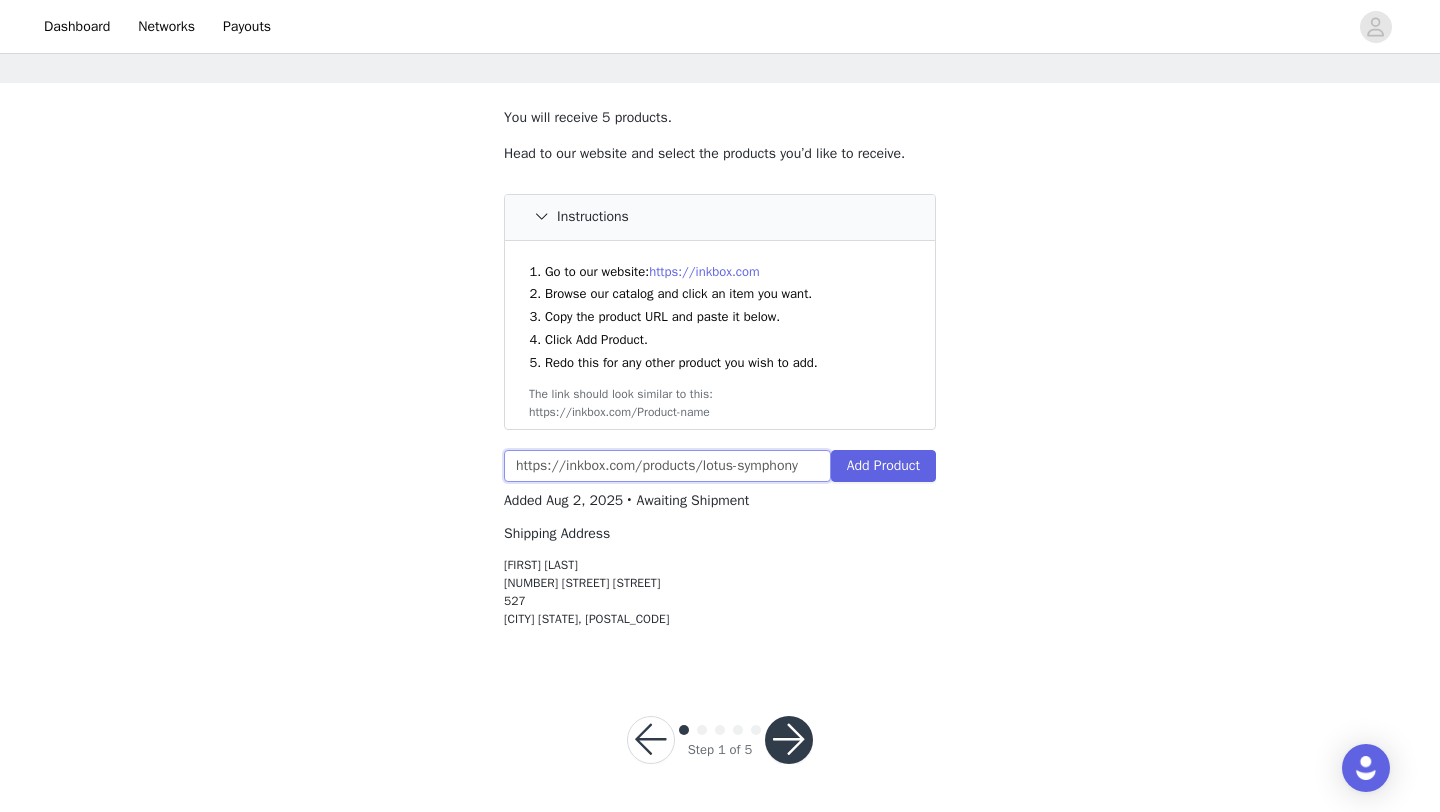 drag, startPoint x: 813, startPoint y: 469, endPoint x: 523, endPoint y: 458, distance: 290.20856 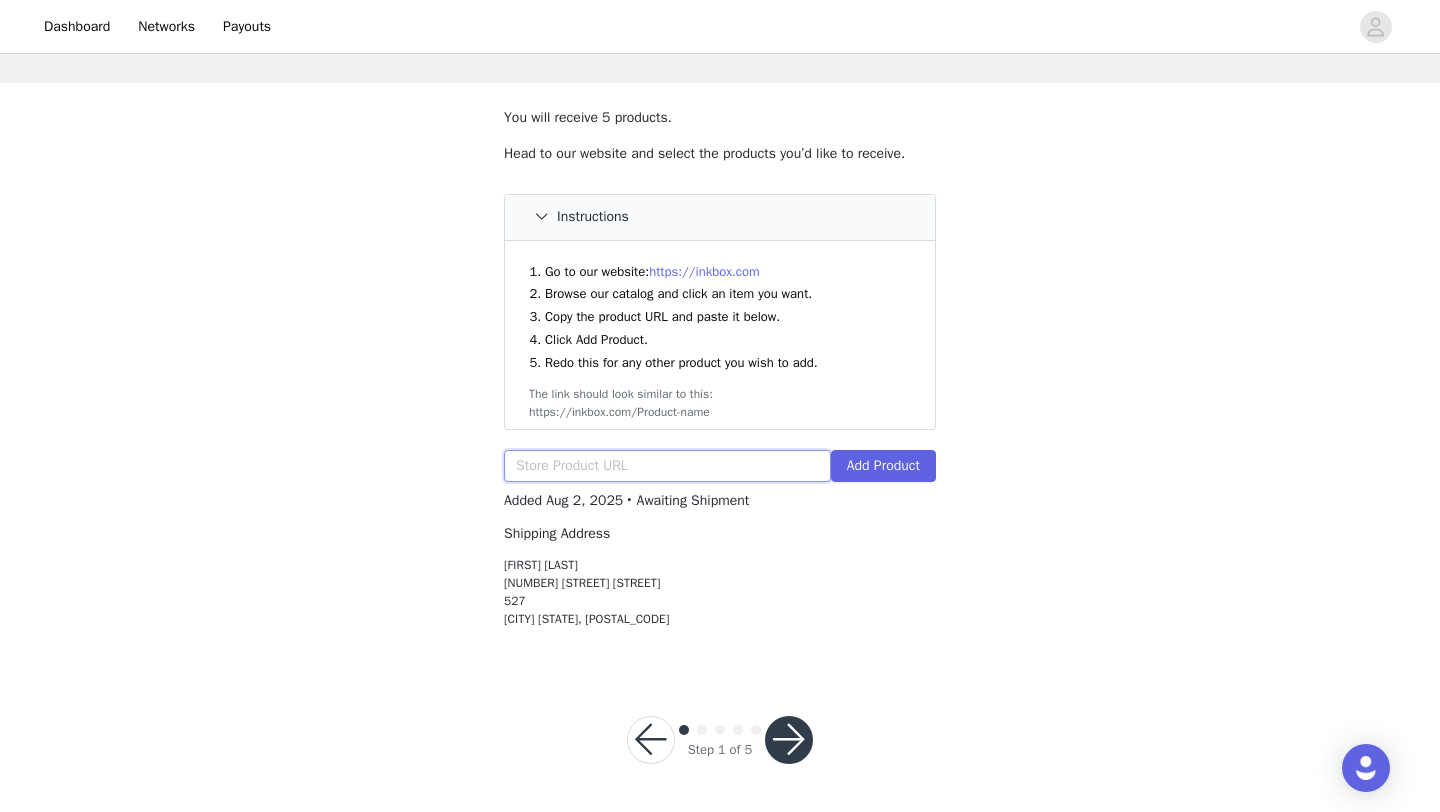 paste on "https://inkbox.com/products/skavryn" 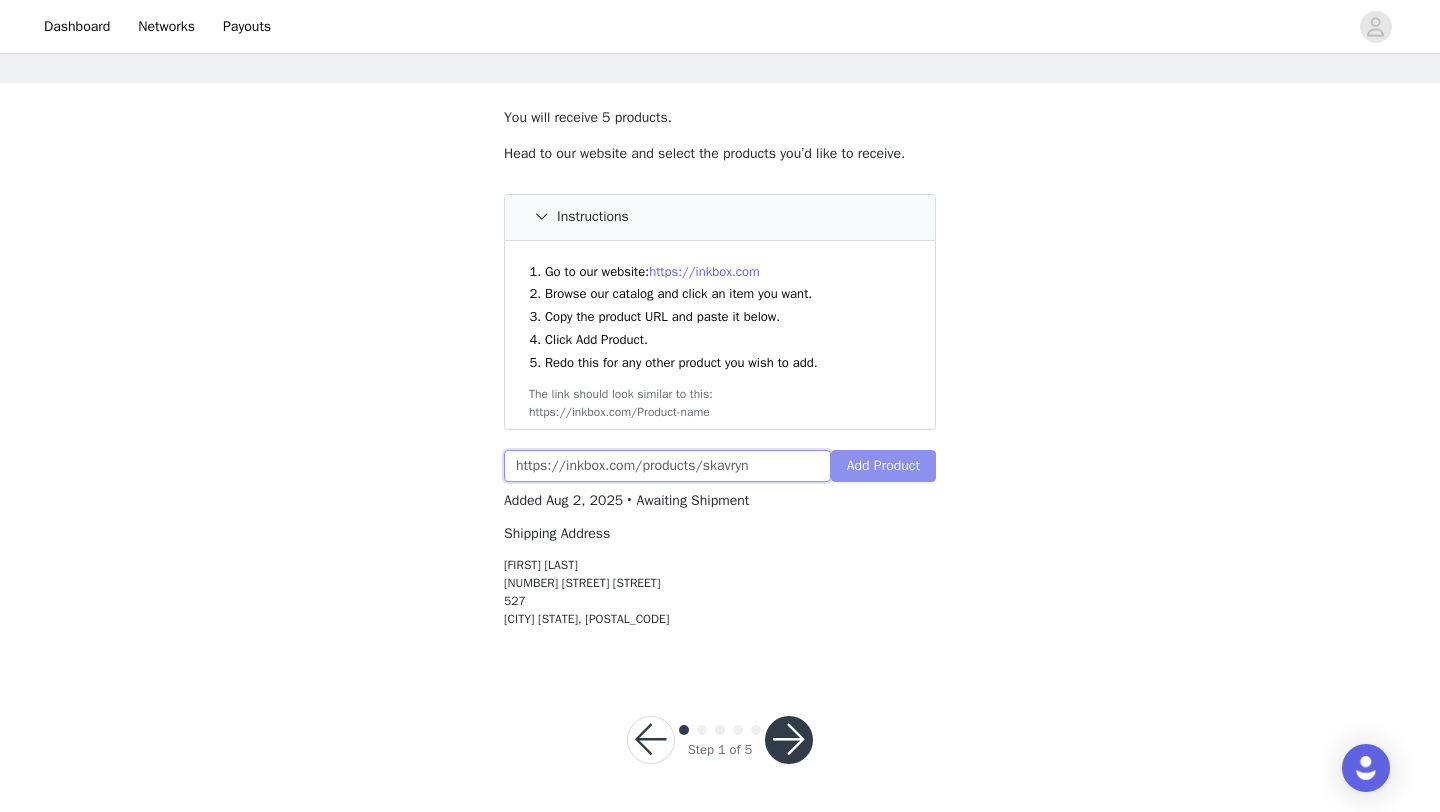 type on "https://inkbox.com/products/skavryn" 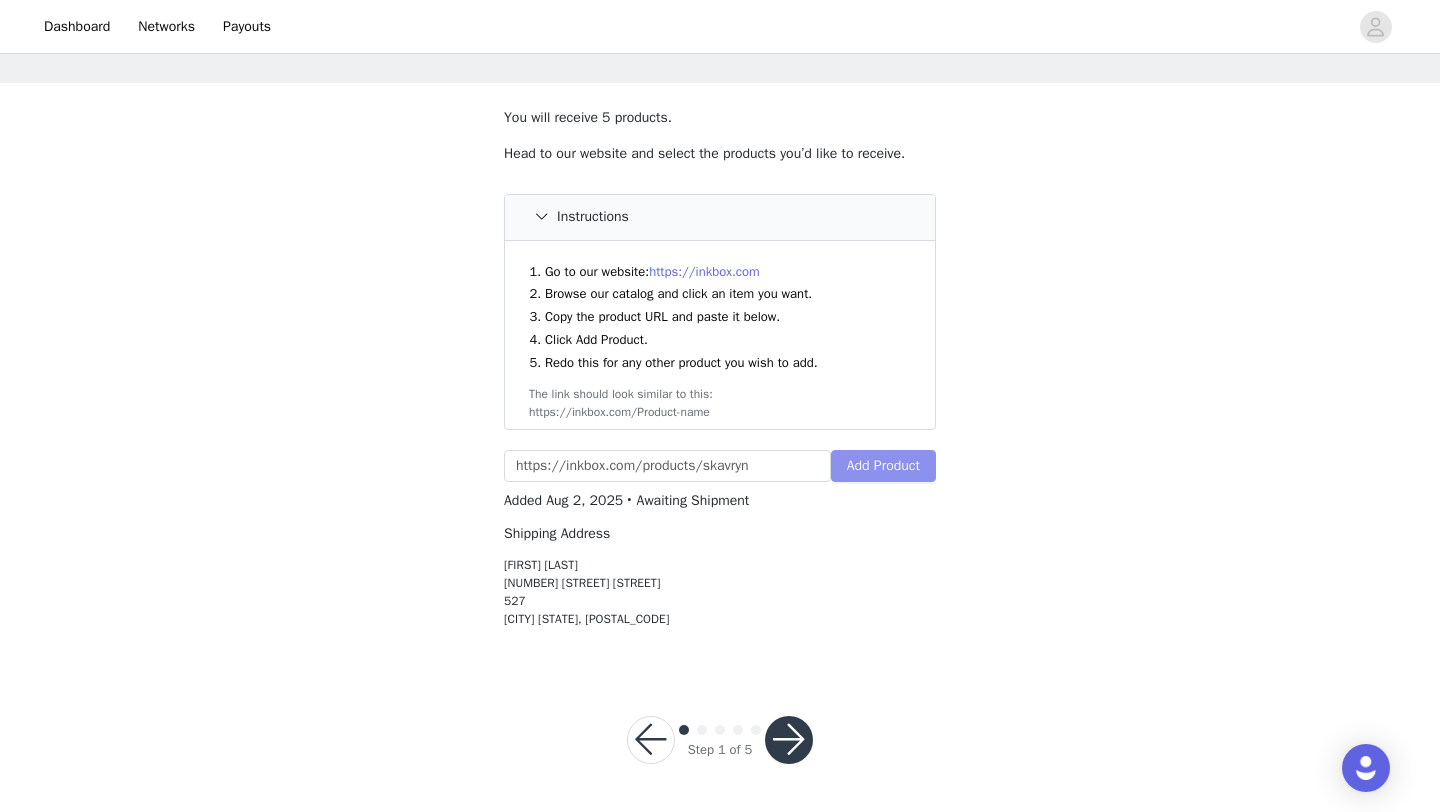 click on "Add Product" at bounding box center (883, 466) 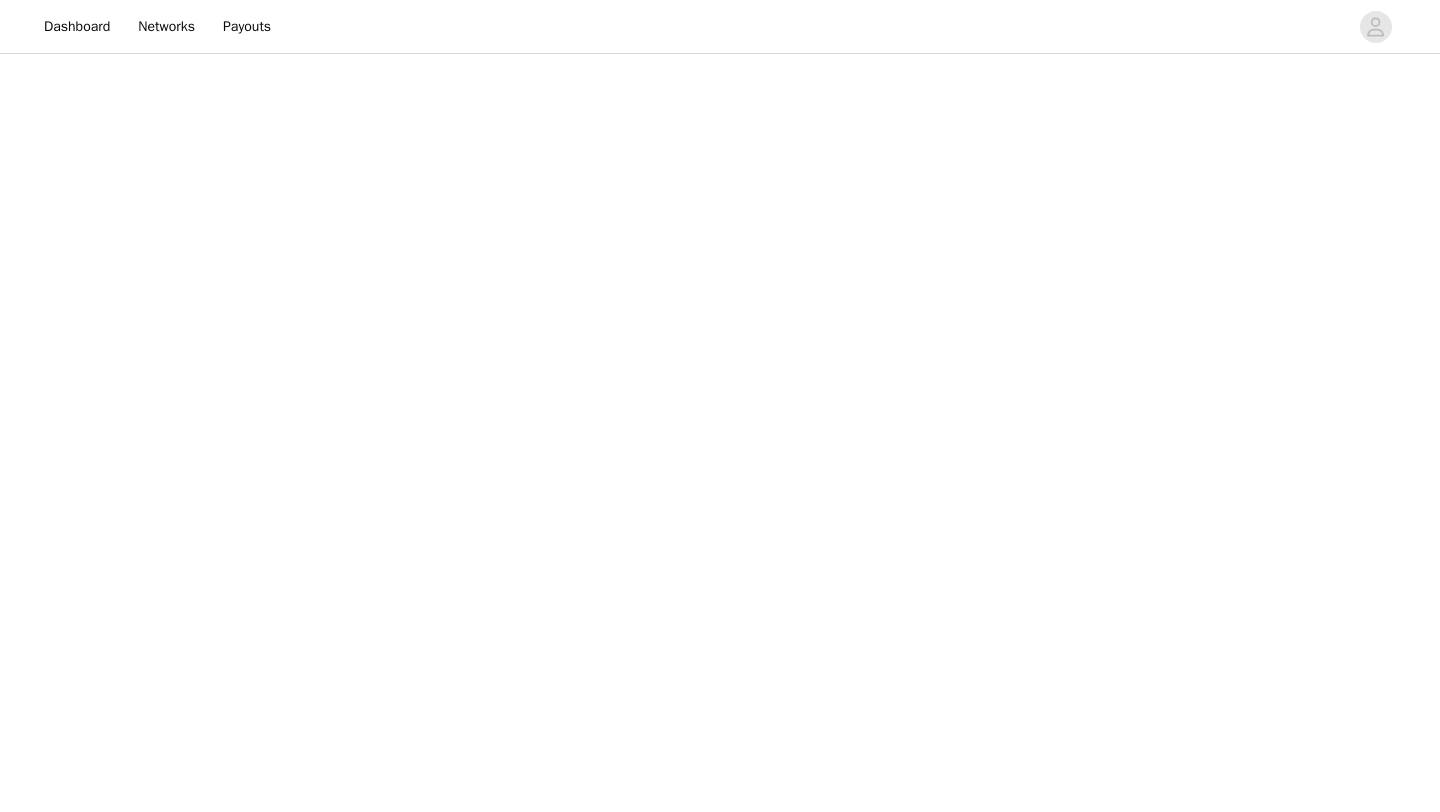 scroll, scrollTop: 0, scrollLeft: 0, axis: both 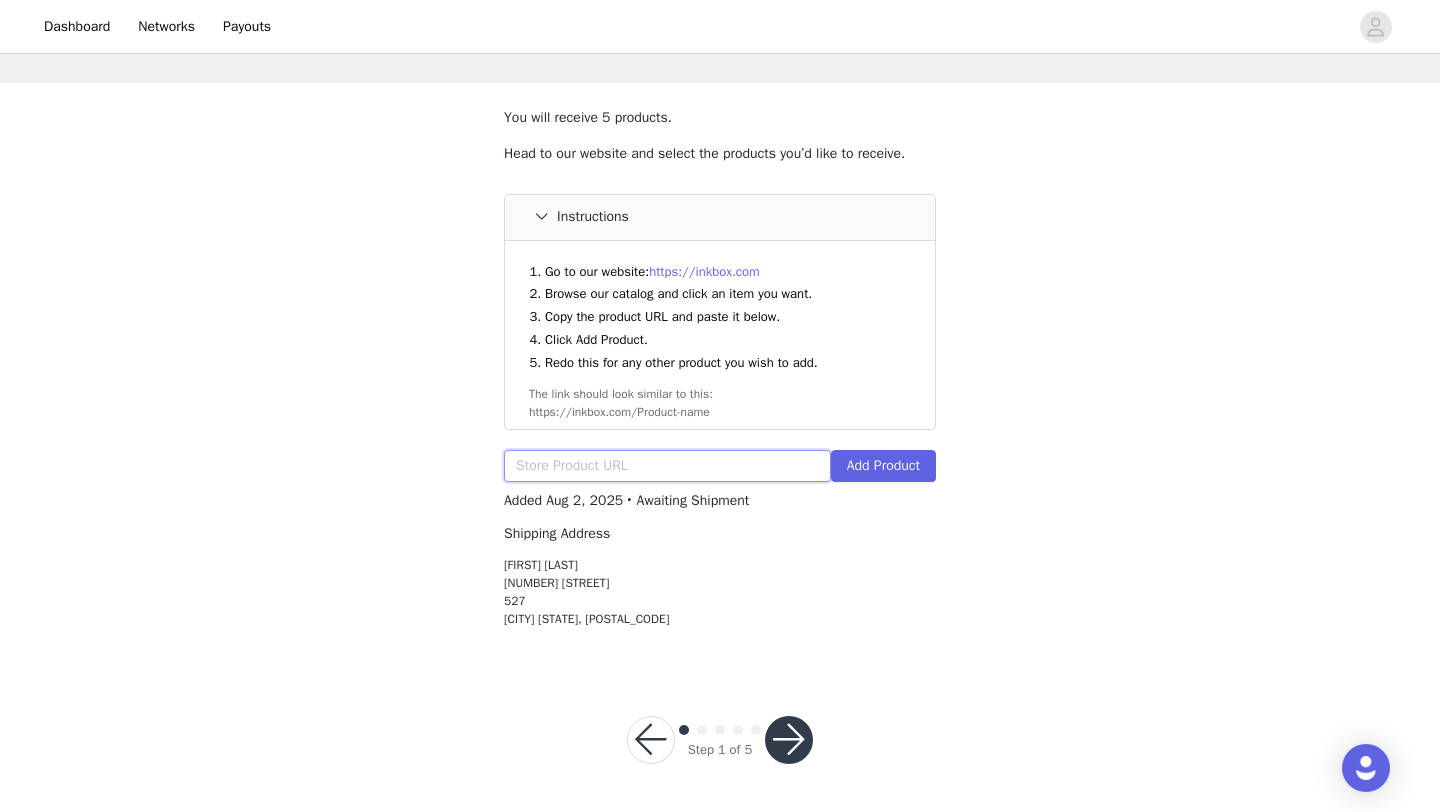 click at bounding box center [667, 466] 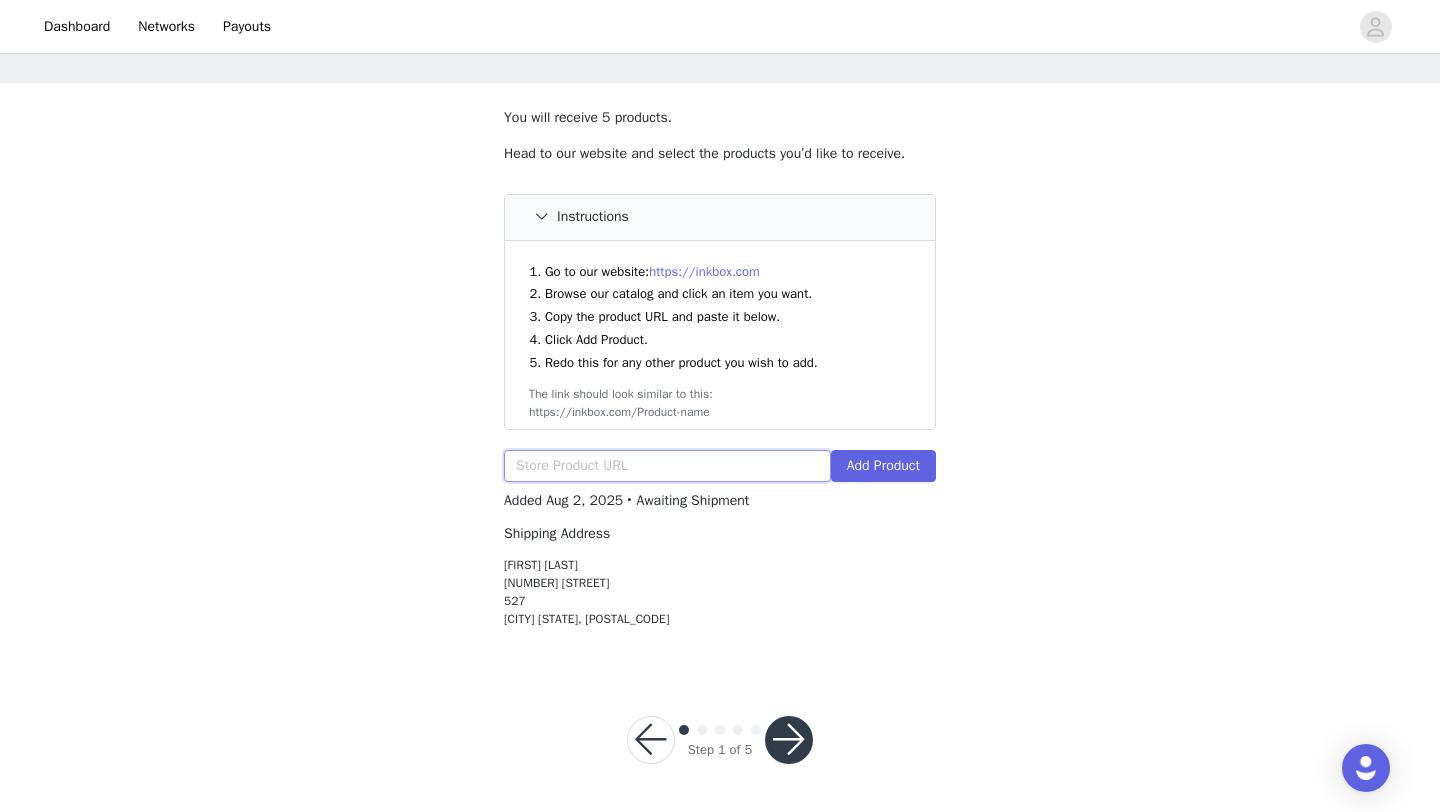 paste on "https://inkbox.com/products/skavryn" 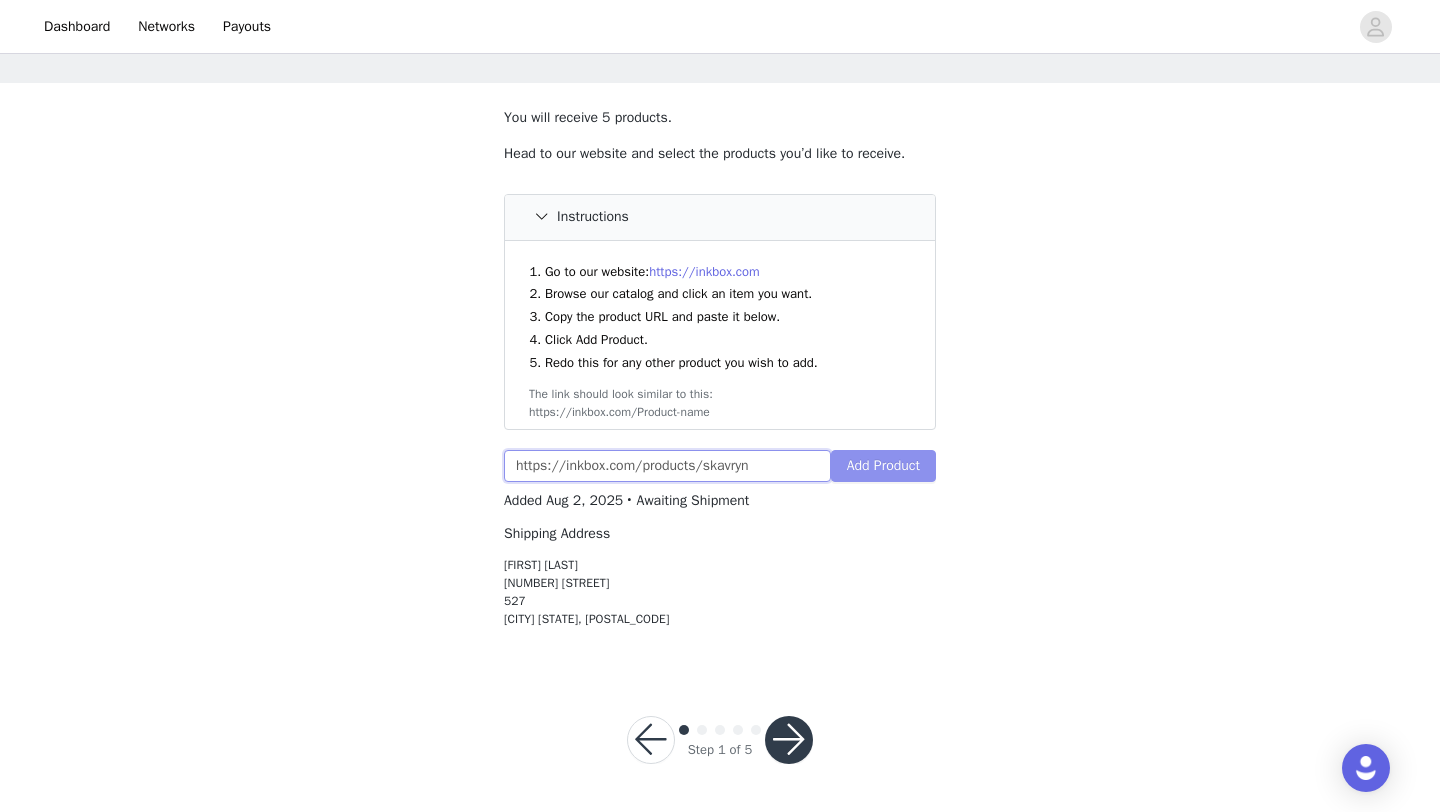 type on "https://inkbox.com/products/skavryn" 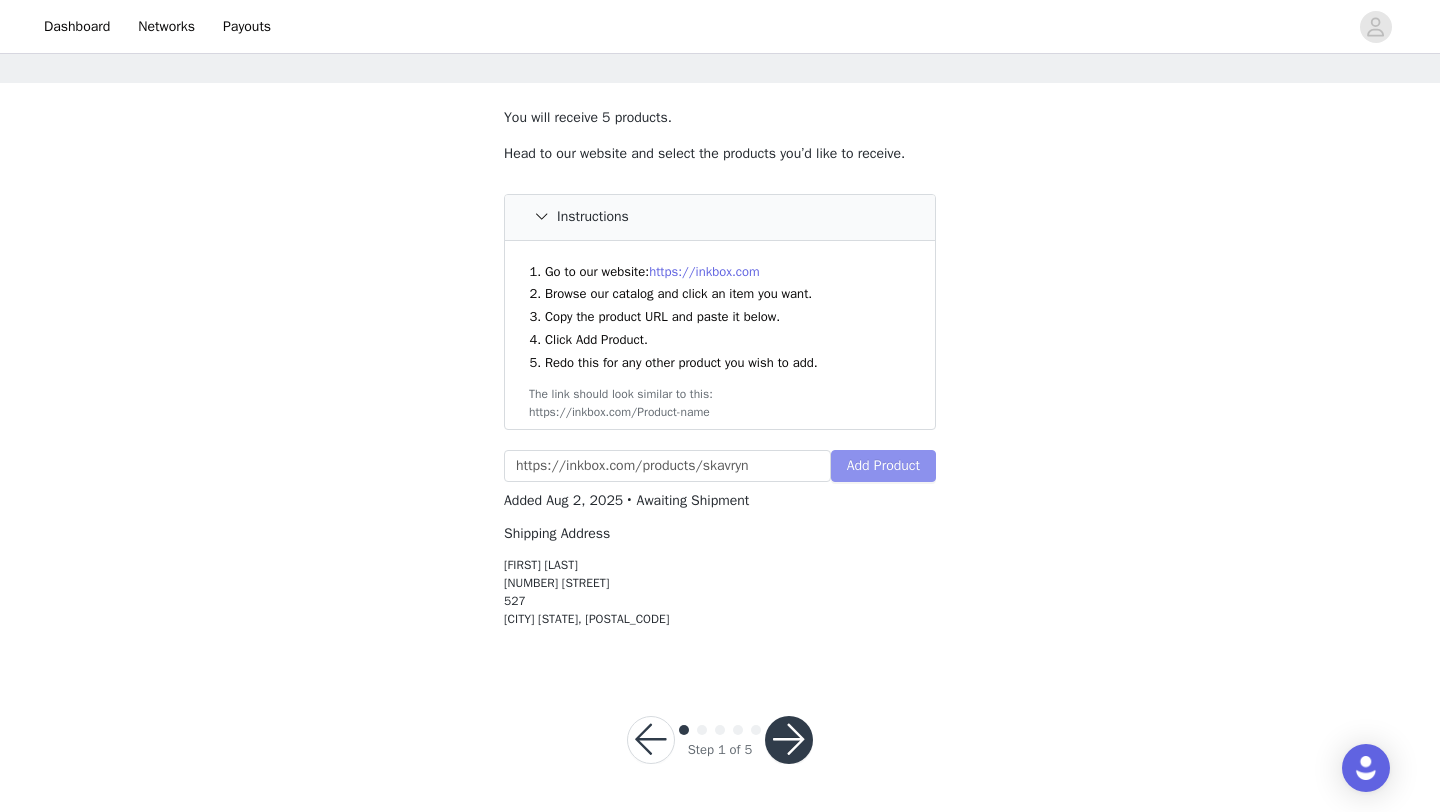 click on "Add Product" at bounding box center [883, 466] 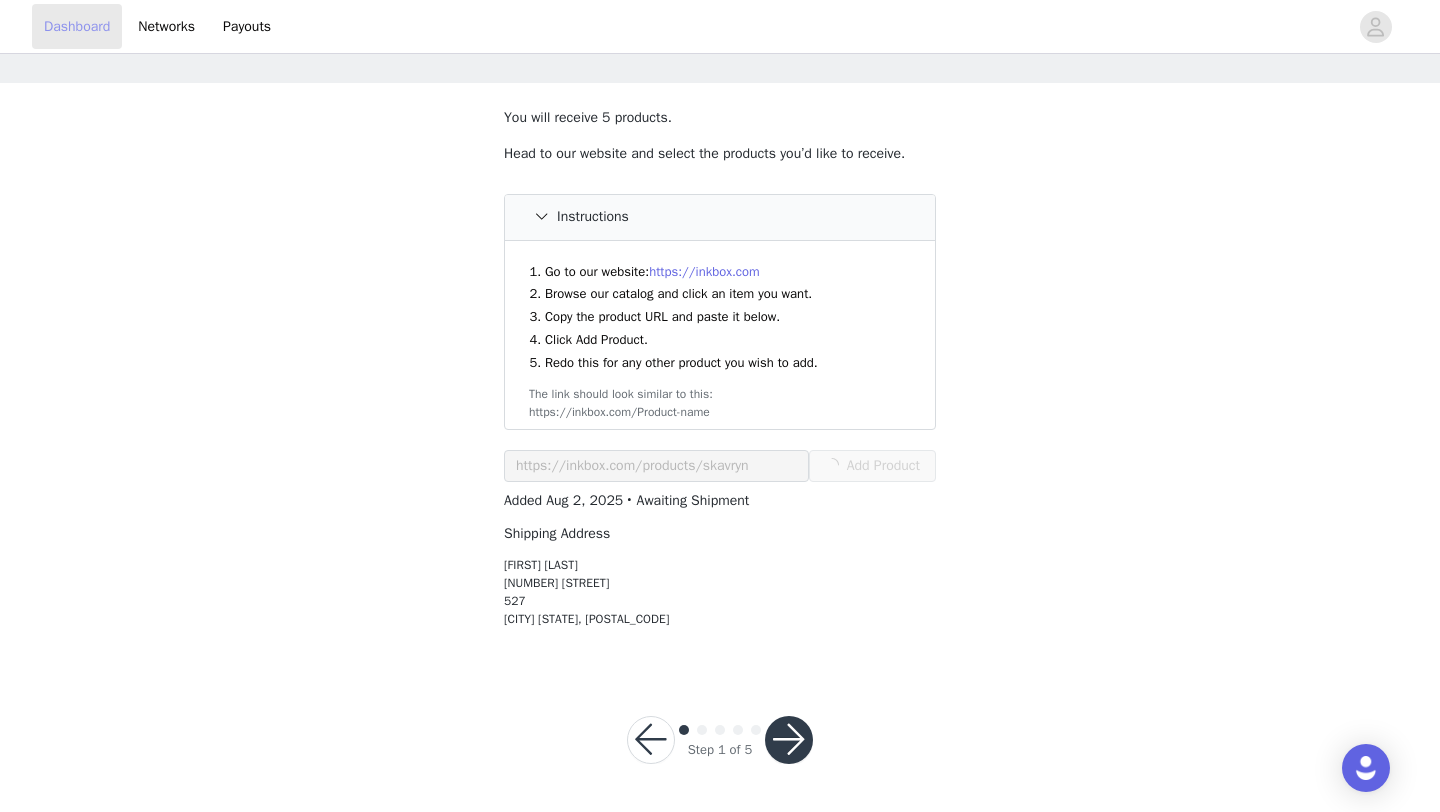 click on "Dashboard" at bounding box center (77, 26) 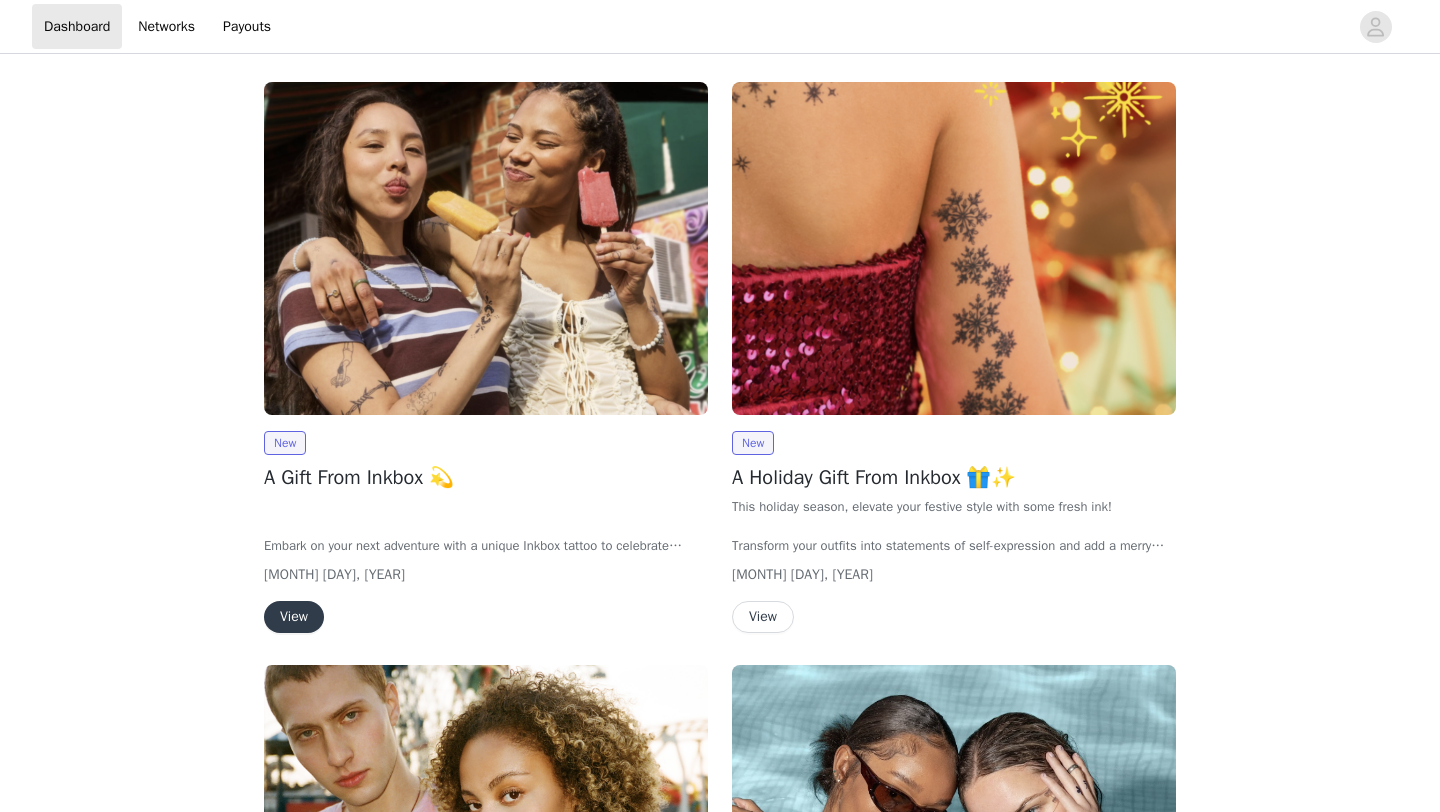 scroll, scrollTop: 79, scrollLeft: 0, axis: vertical 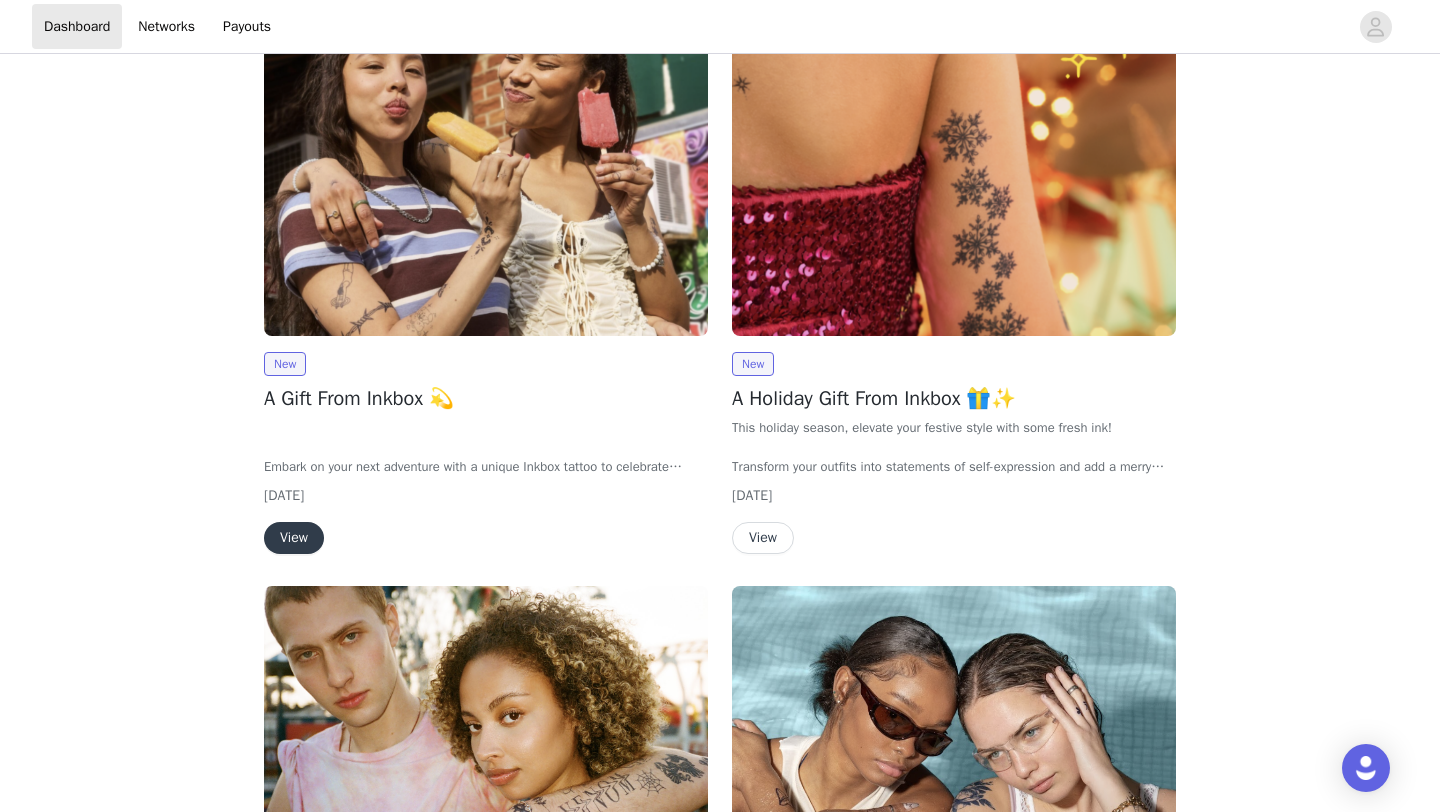 click on "View" at bounding box center (294, 538) 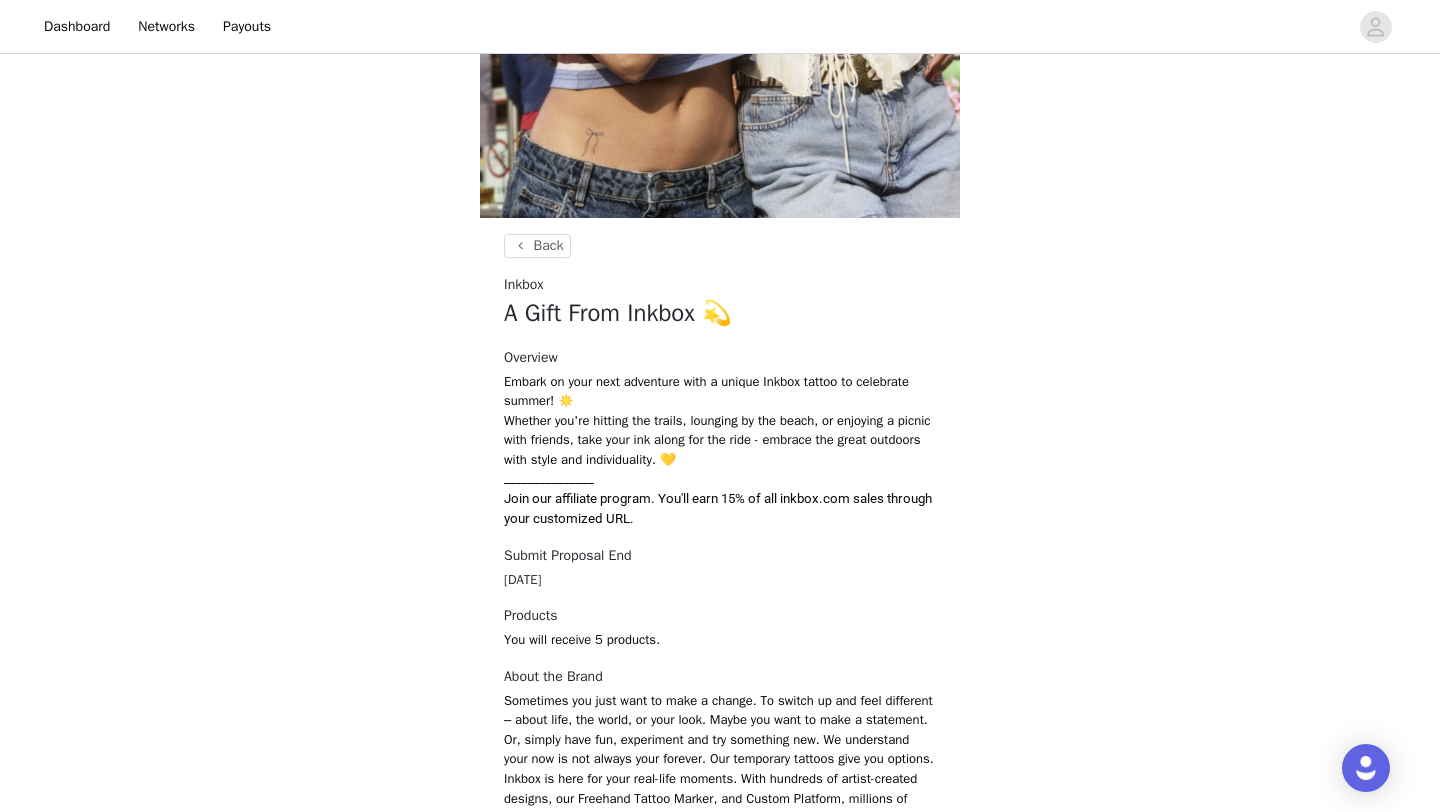 scroll, scrollTop: 772, scrollLeft: 0, axis: vertical 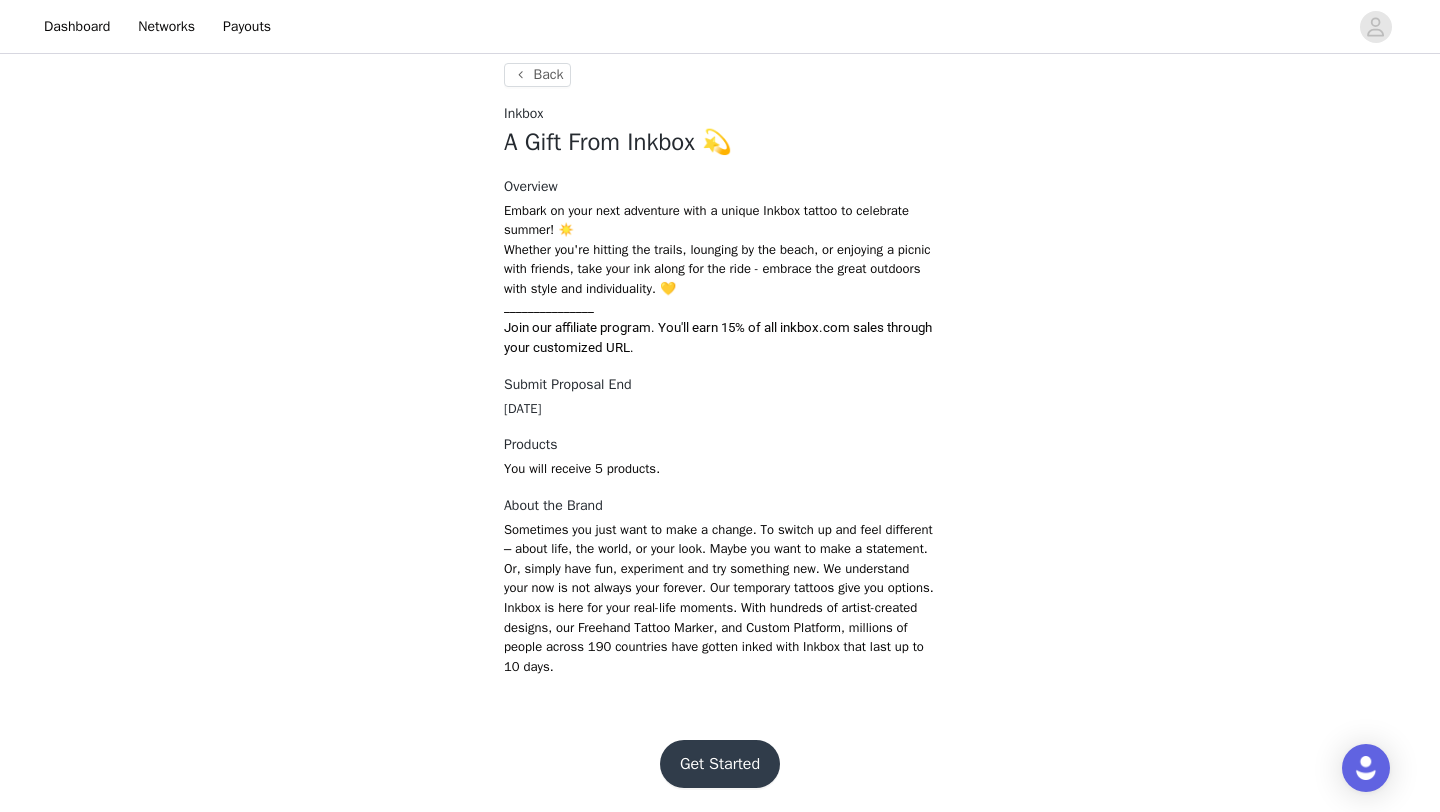 click on "Get Started" at bounding box center (720, 764) 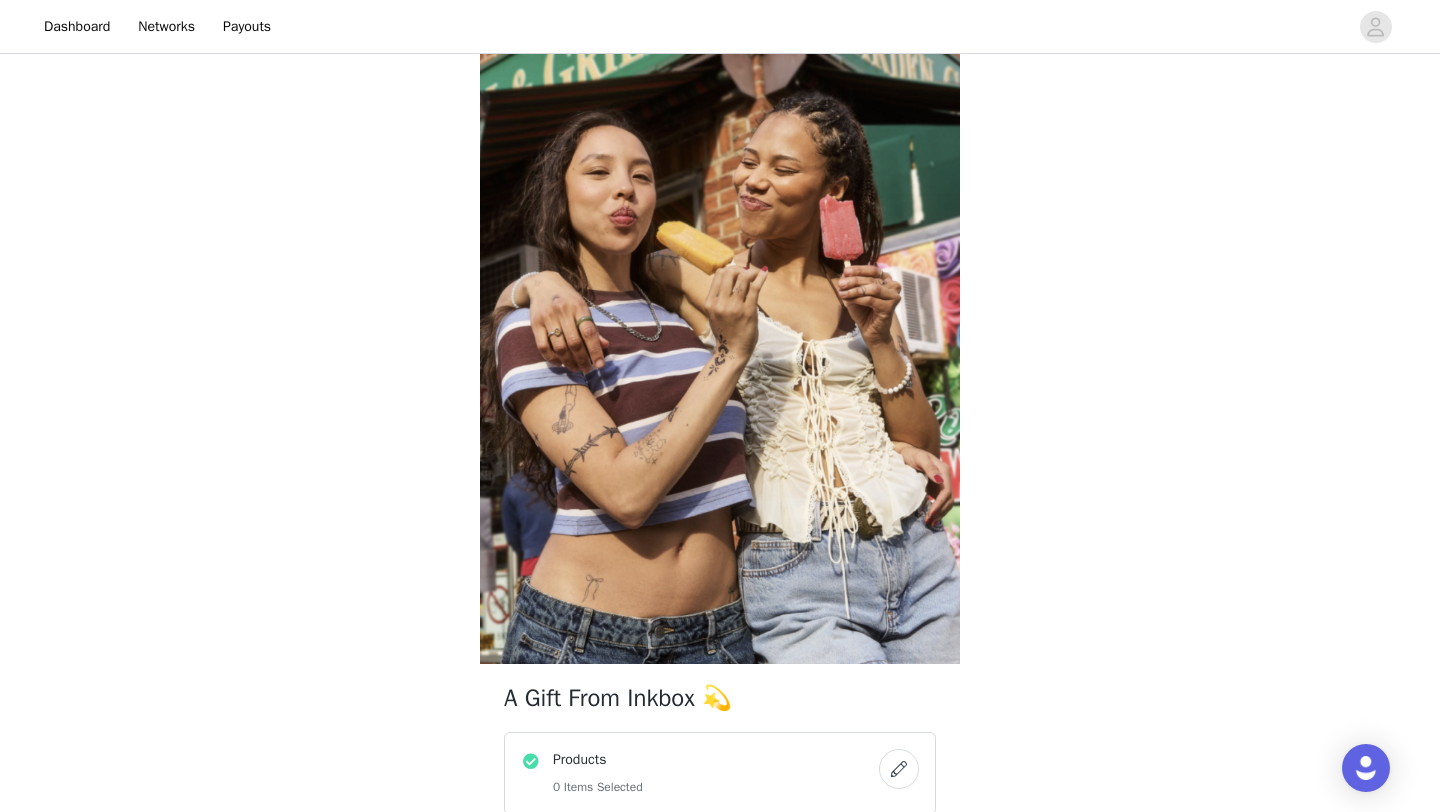 scroll, scrollTop: 450, scrollLeft: 0, axis: vertical 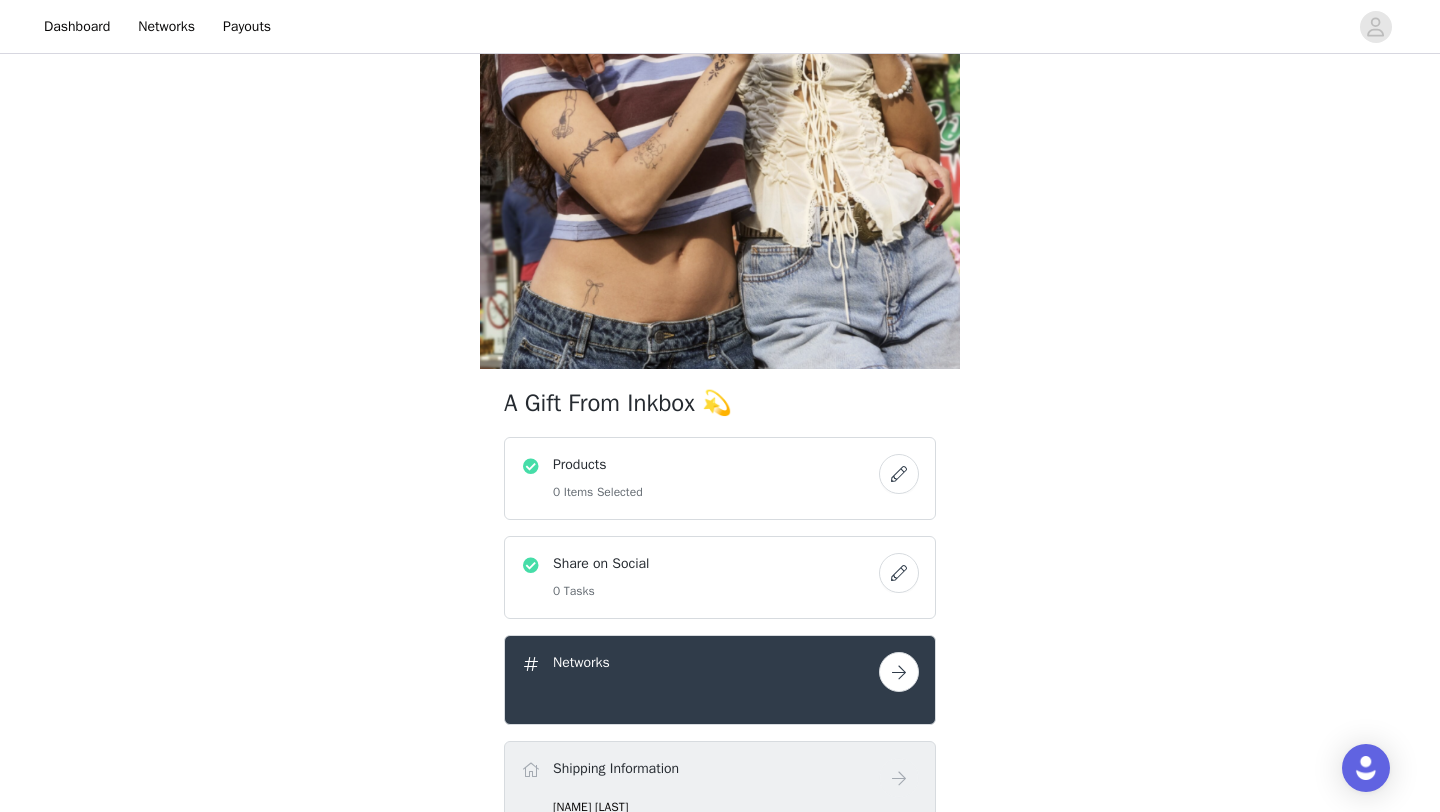 click at bounding box center (899, 474) 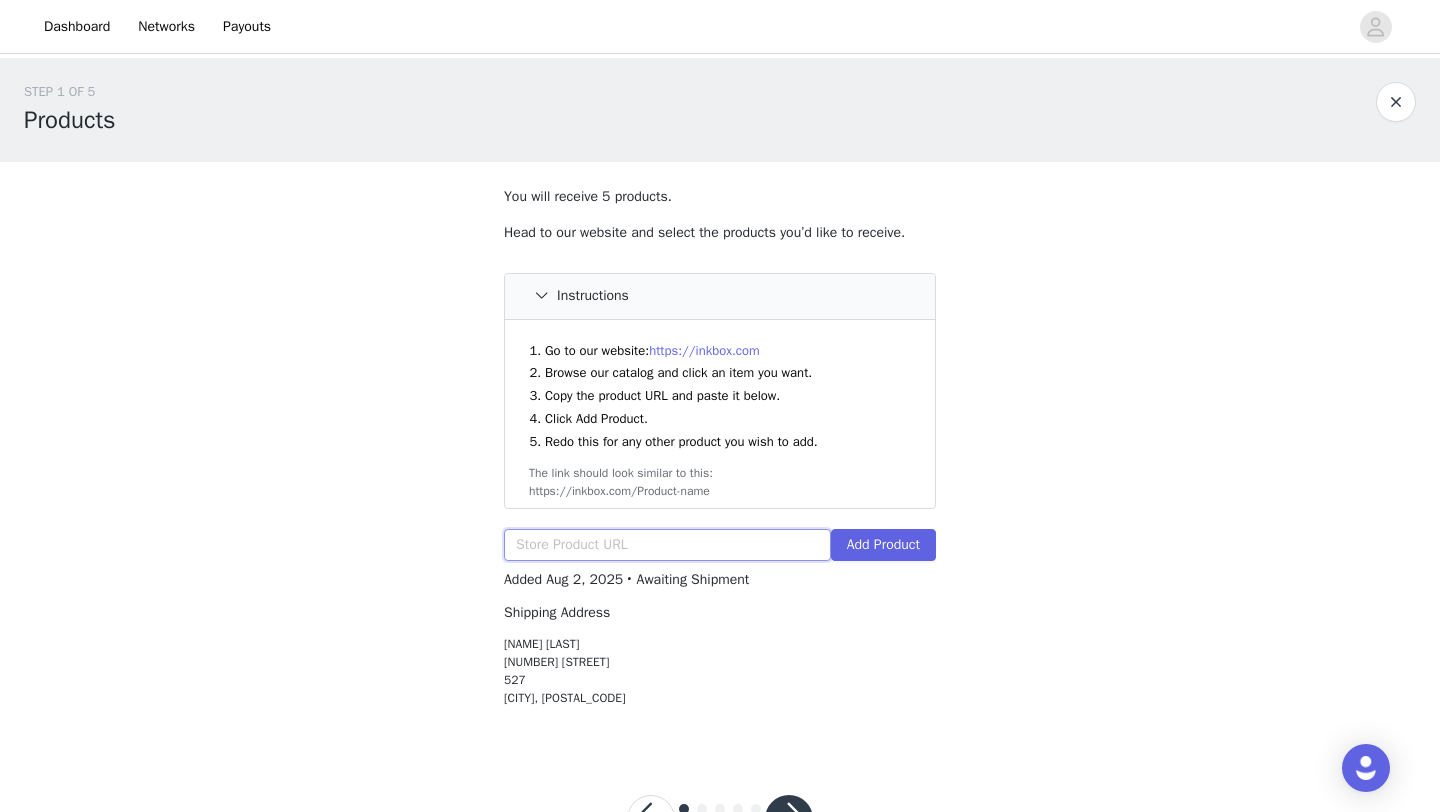 click at bounding box center [667, 545] 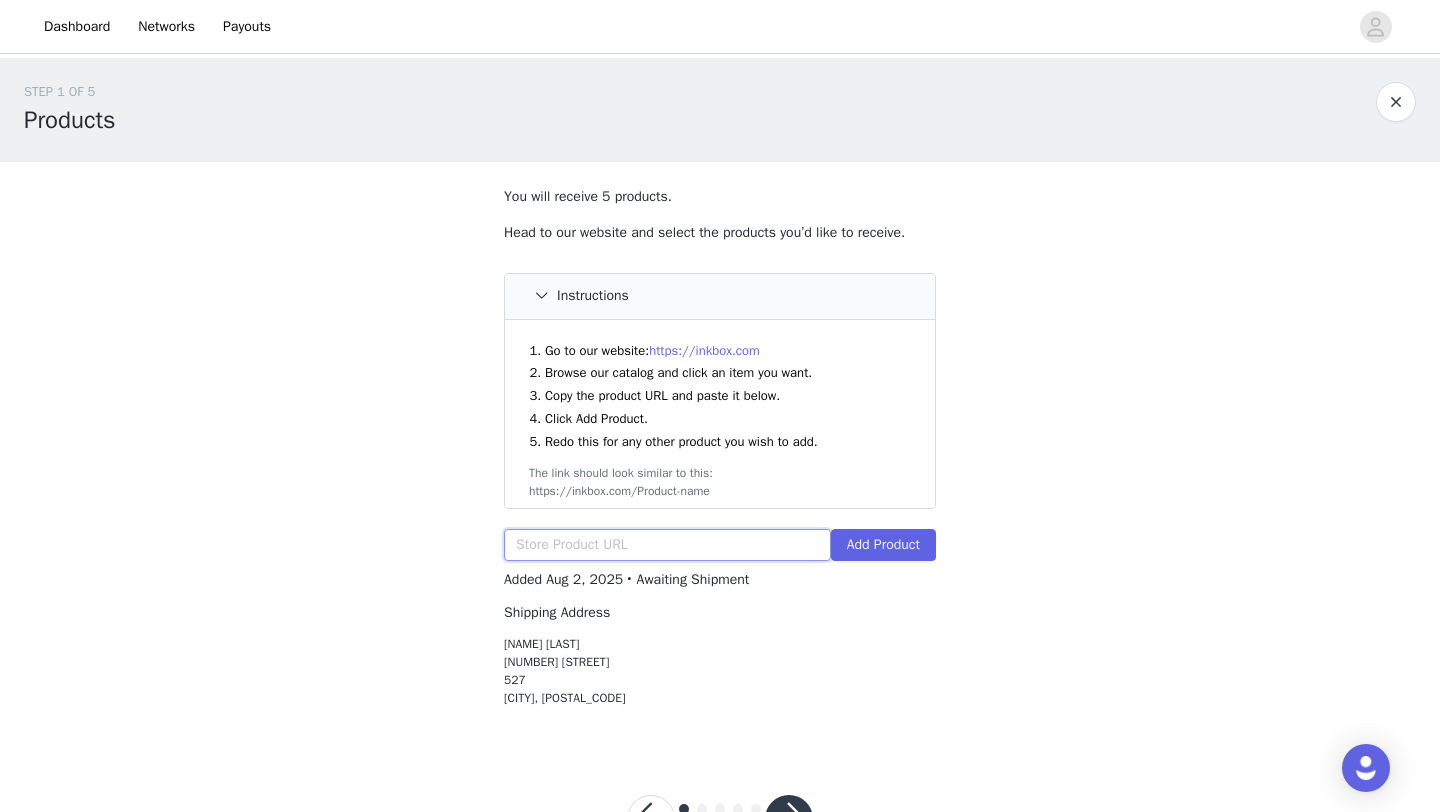 paste on "https://inkbox.com/products/skavryn" 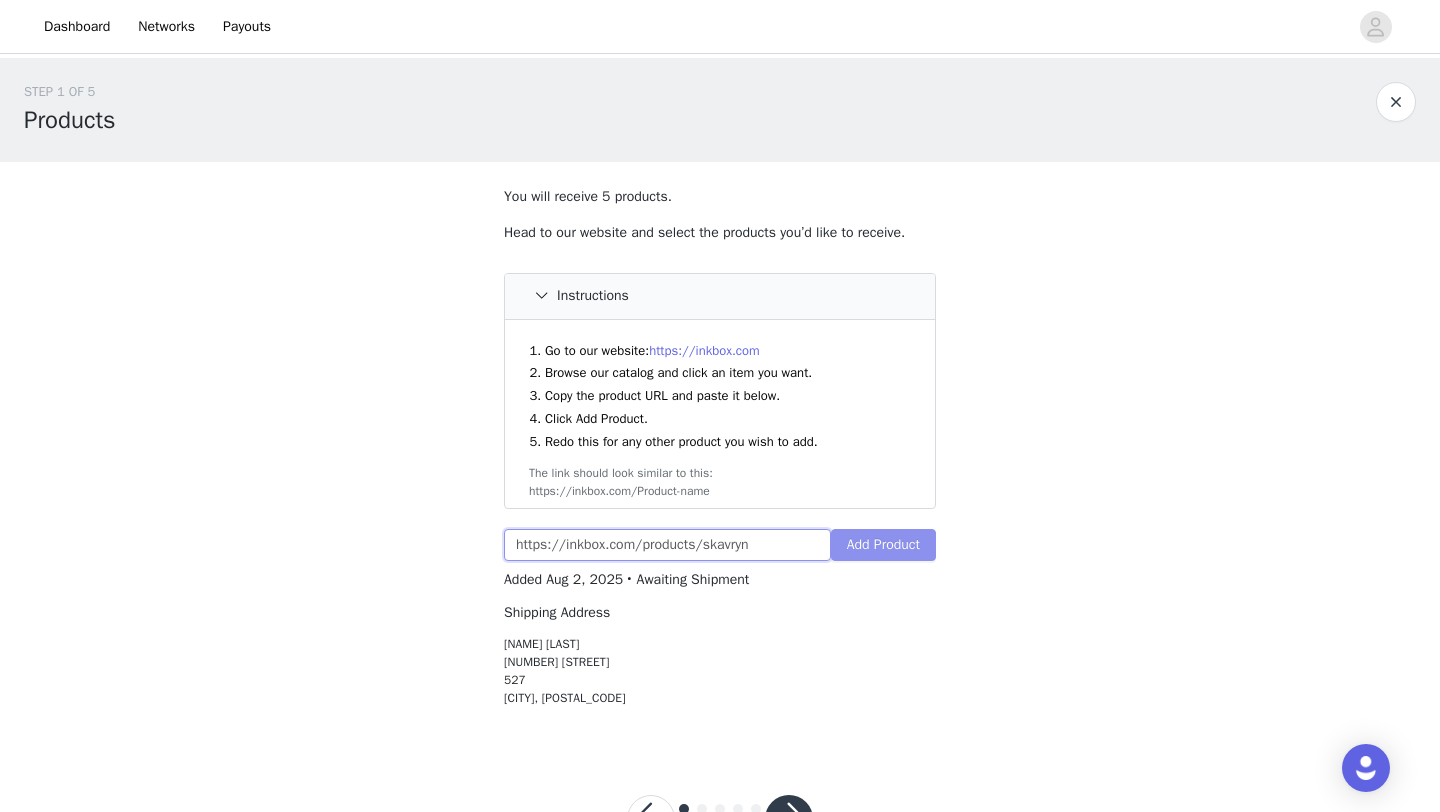 type on "https://inkbox.com/products/skavryn" 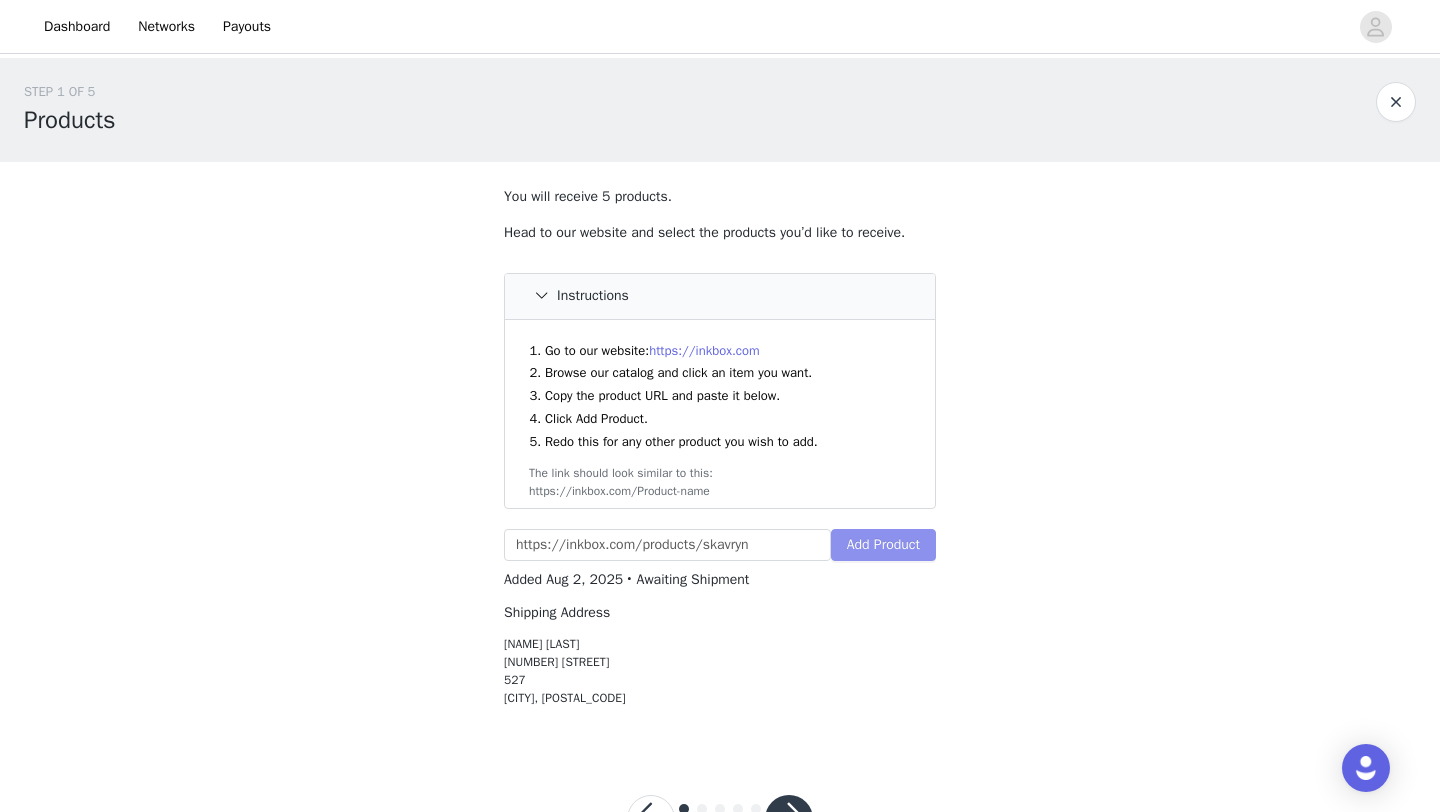 click on "Add Product" at bounding box center [883, 545] 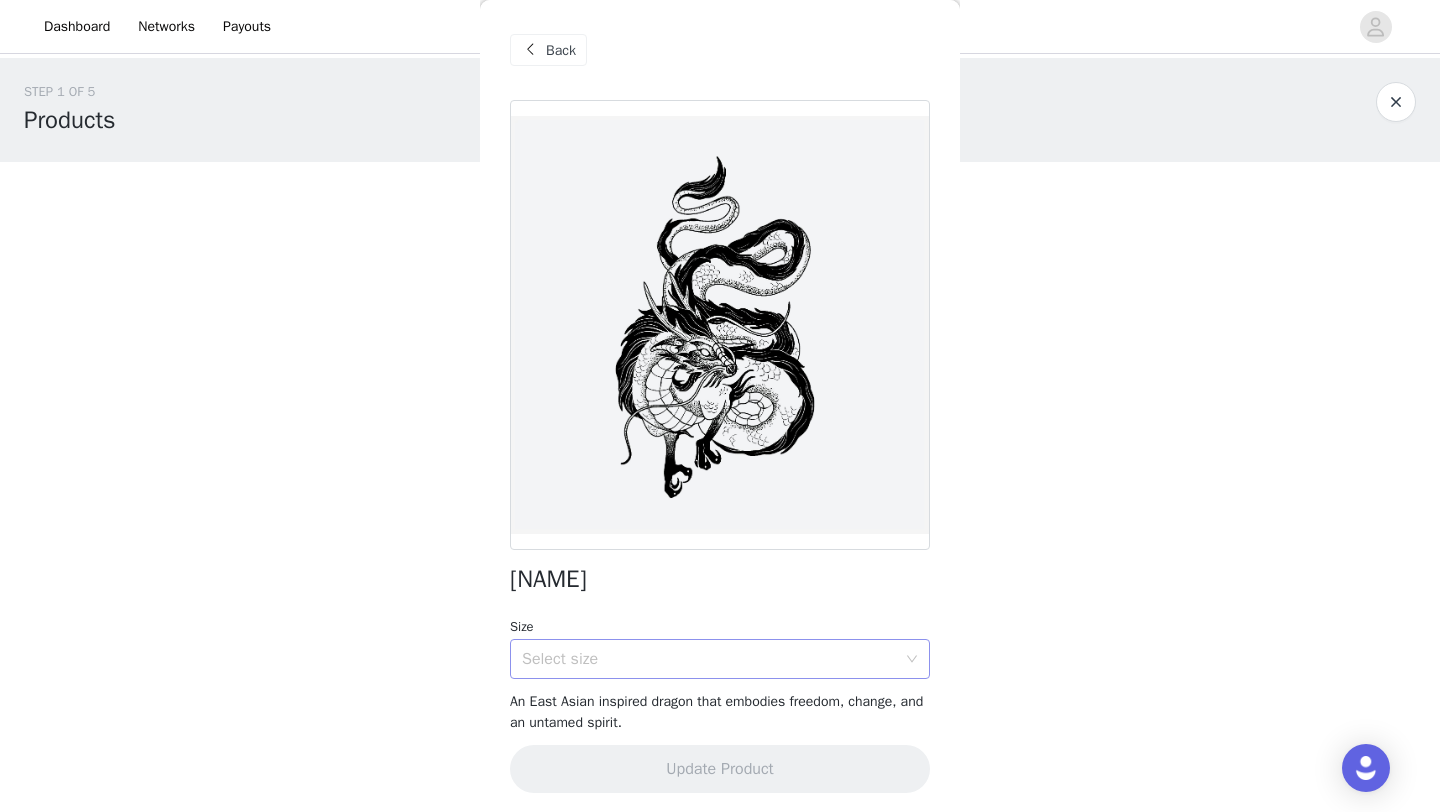 click on "Select size" at bounding box center [713, 659] 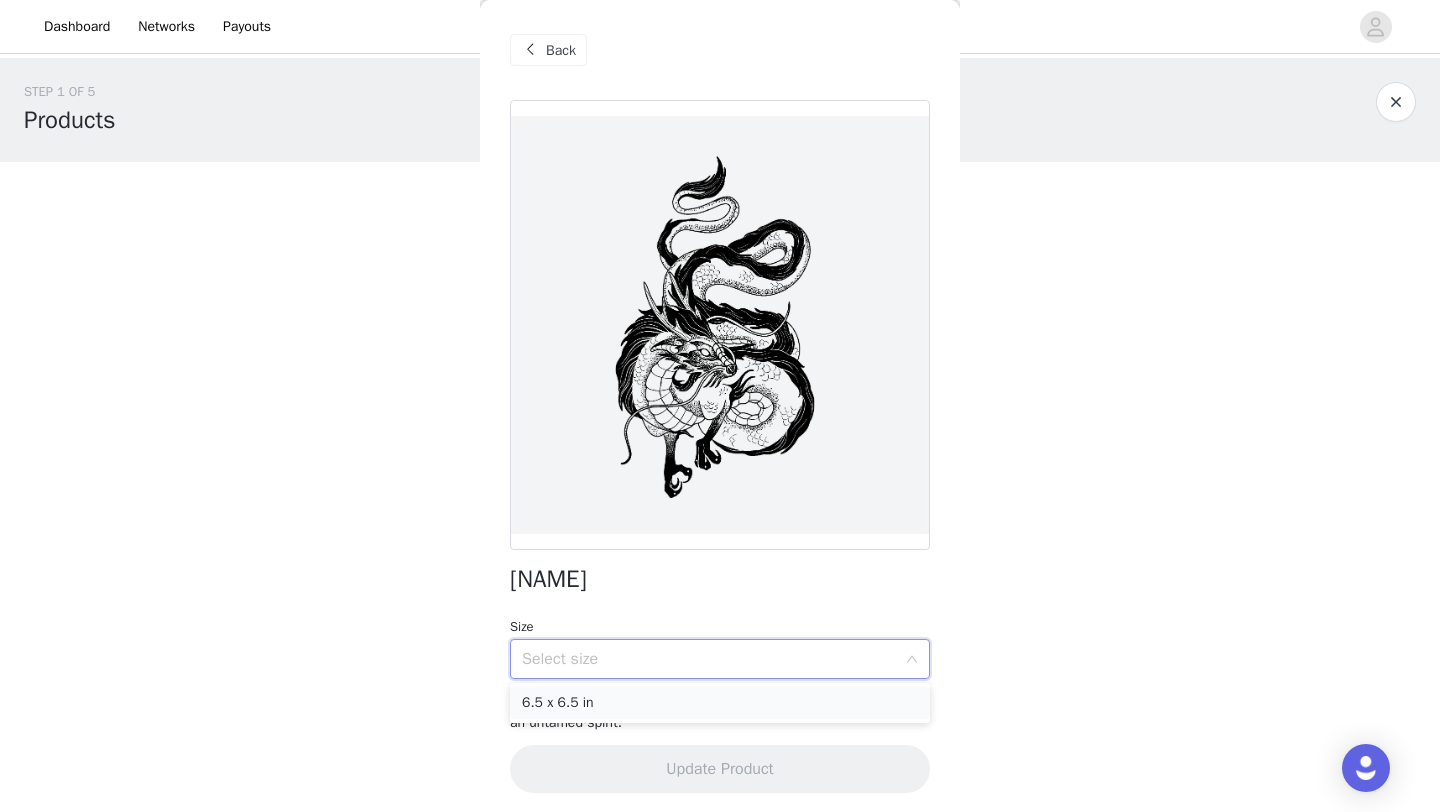click on "6.5 x 6.5 in" at bounding box center (720, 703) 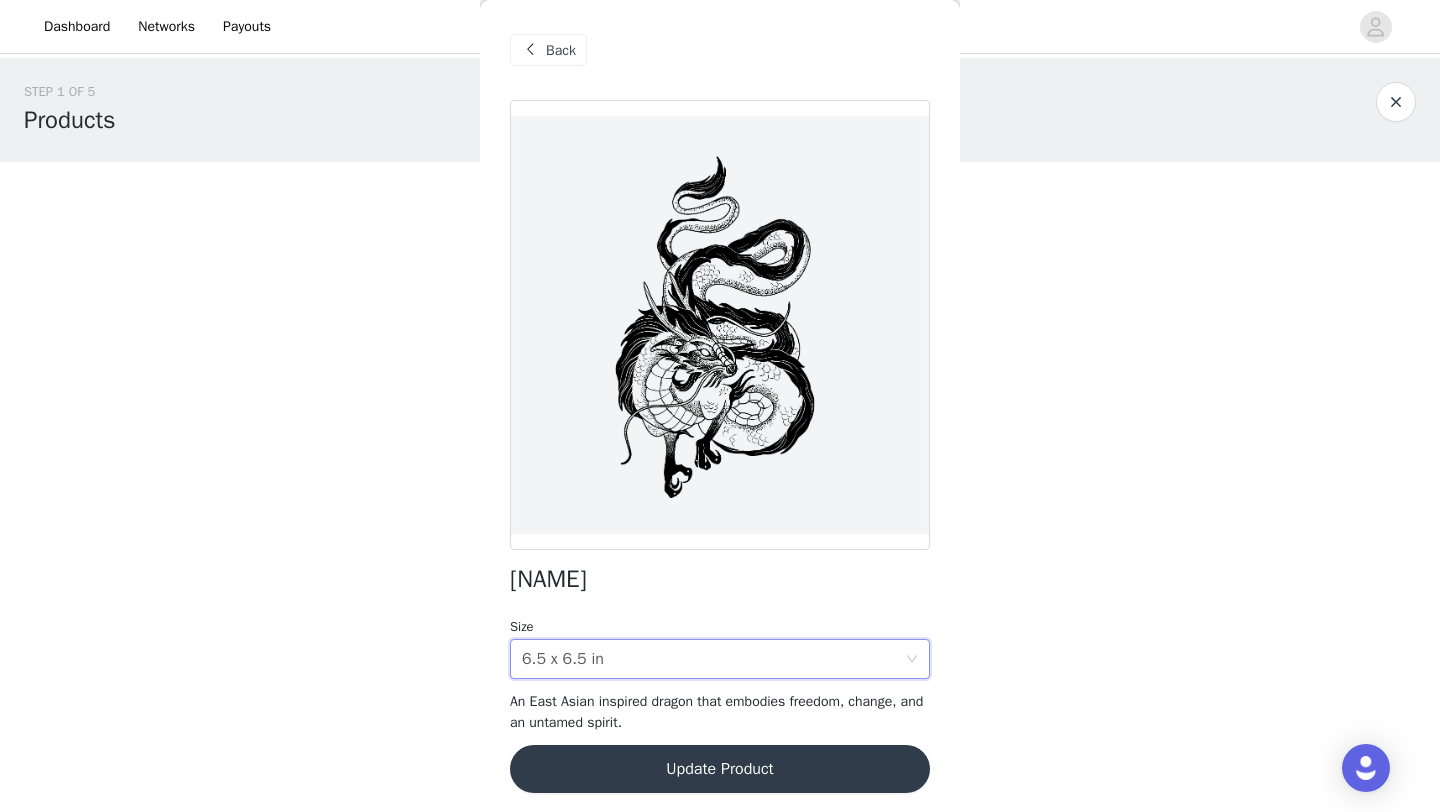 click on "Update Product" at bounding box center (720, 769) 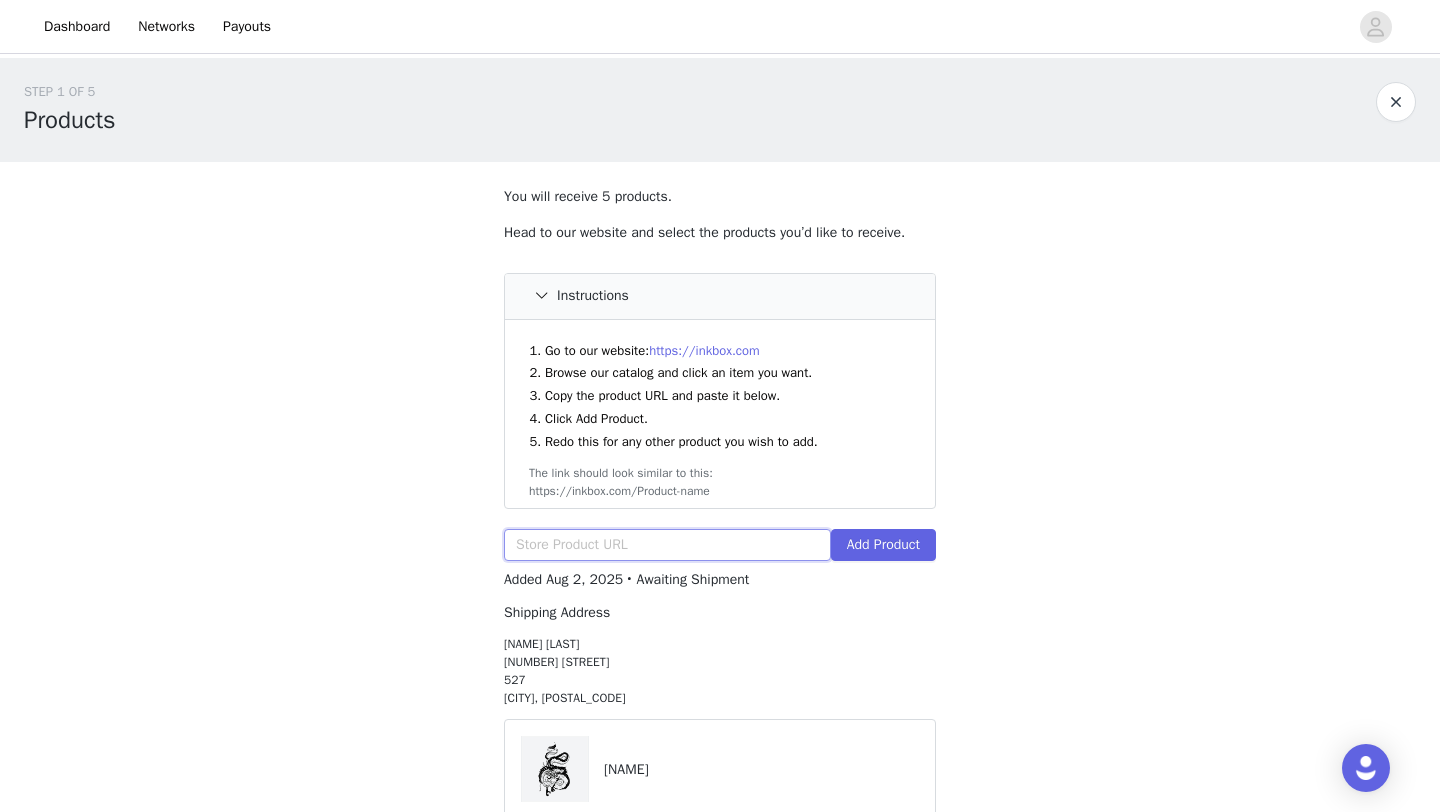 click at bounding box center [667, 545] 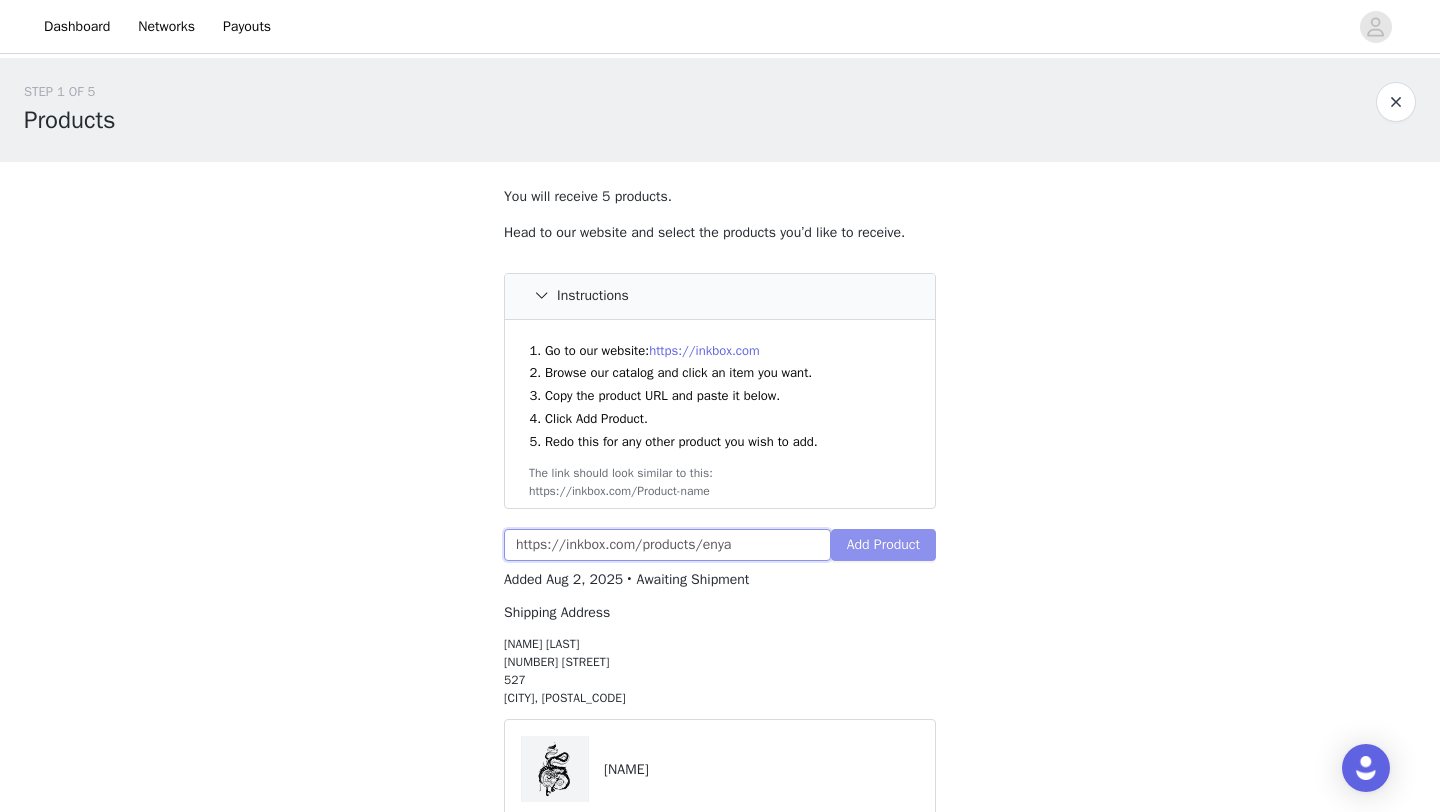 type on "https://inkbox.com/products/enya" 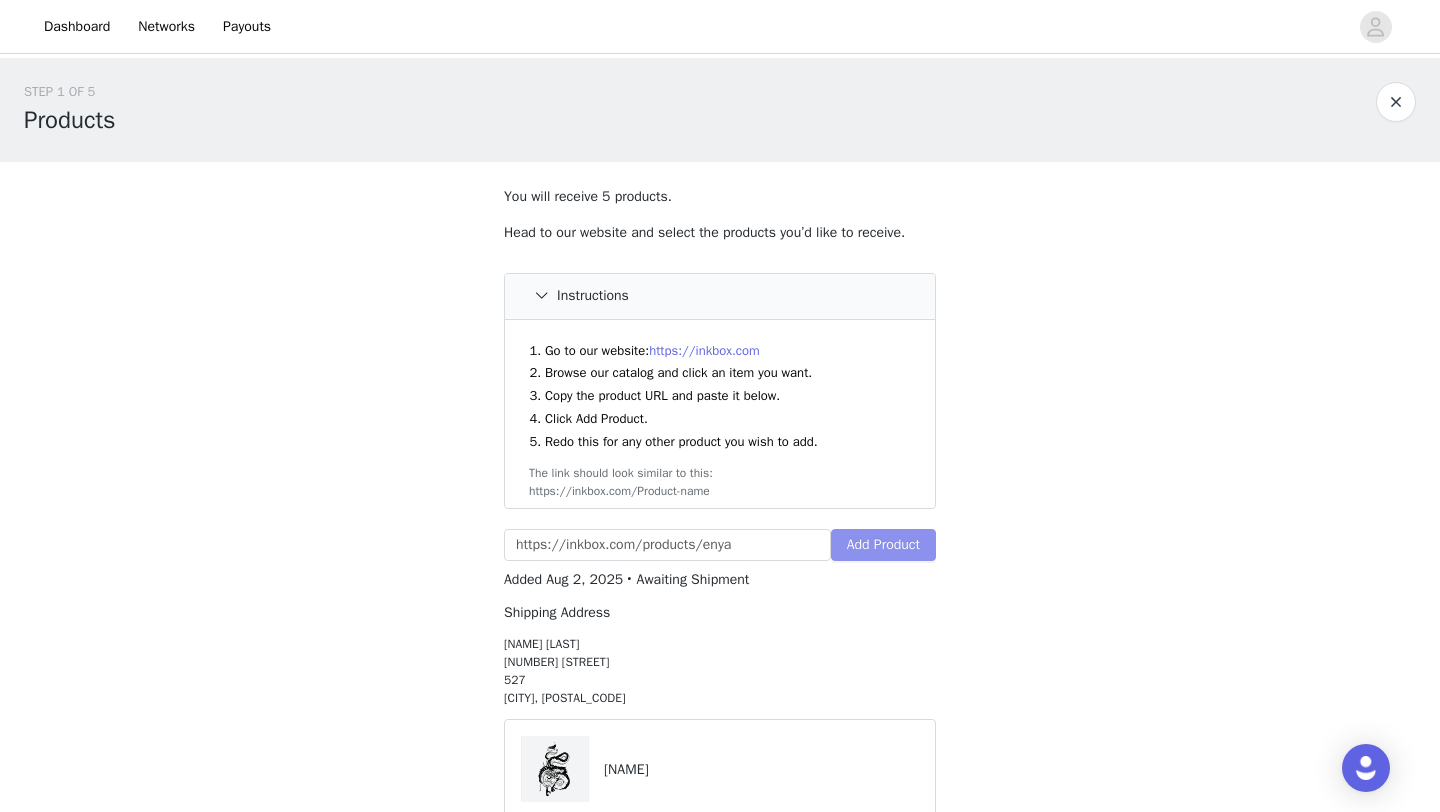 click on "Add Product" at bounding box center [883, 545] 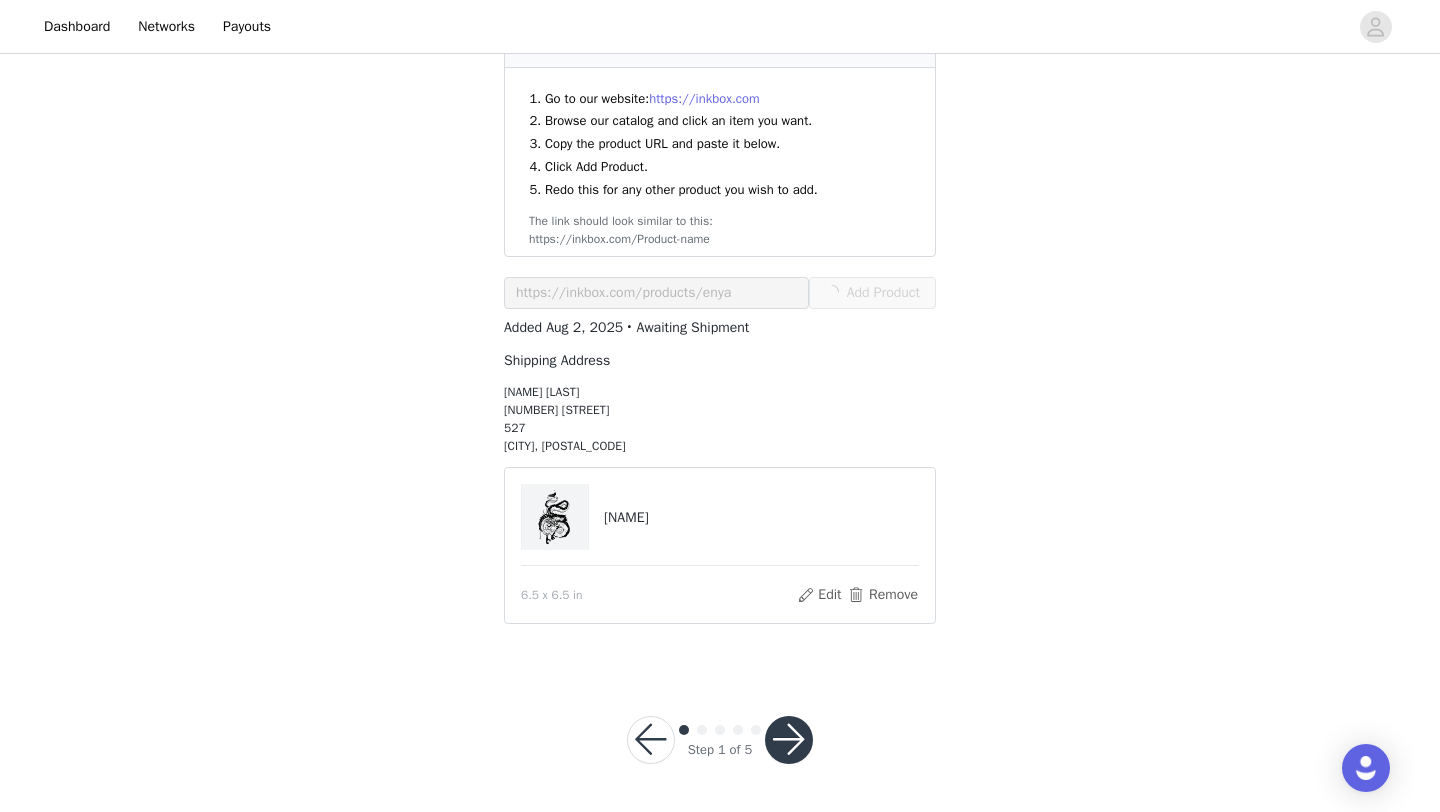 scroll, scrollTop: 0, scrollLeft: 0, axis: both 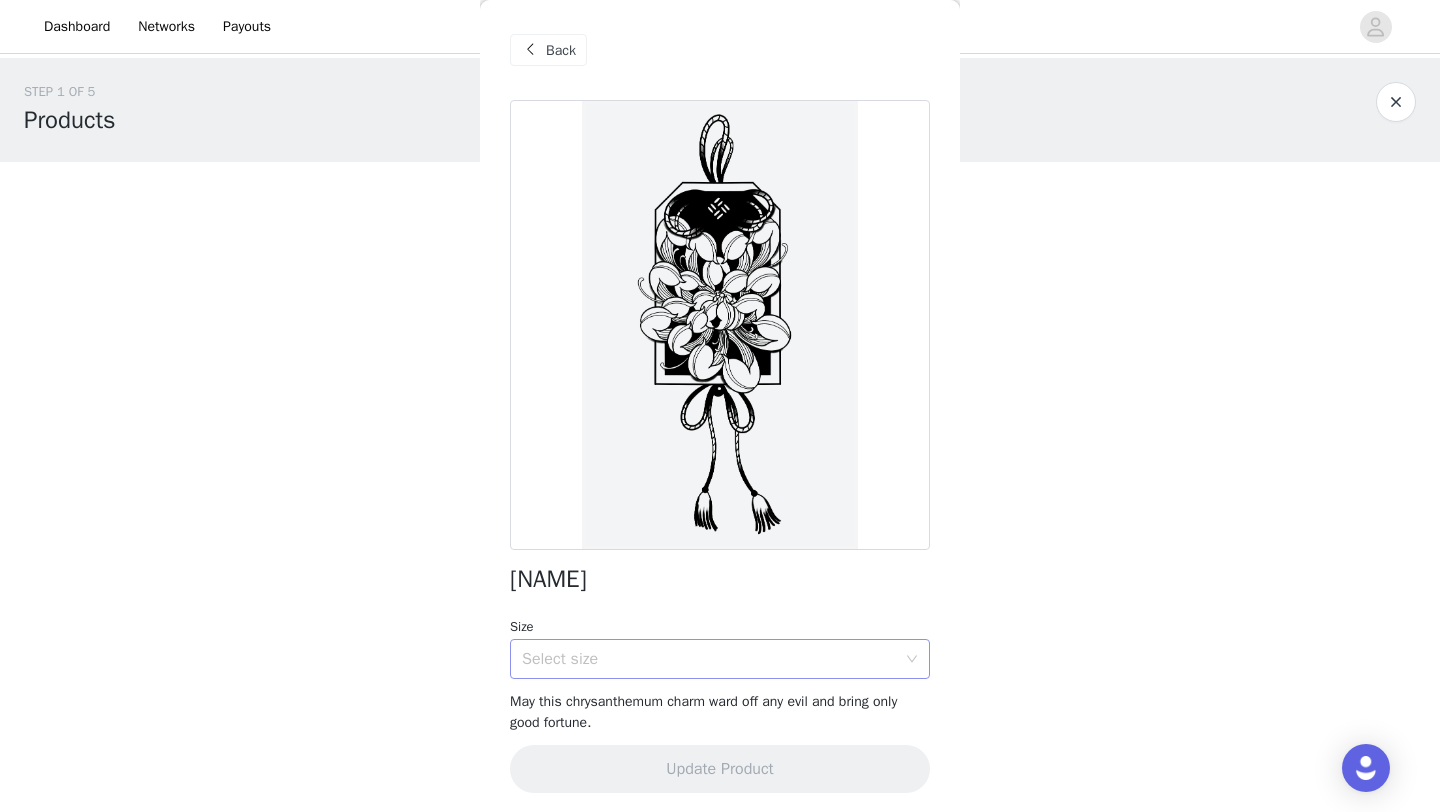 click on "Select size" at bounding box center (713, 659) 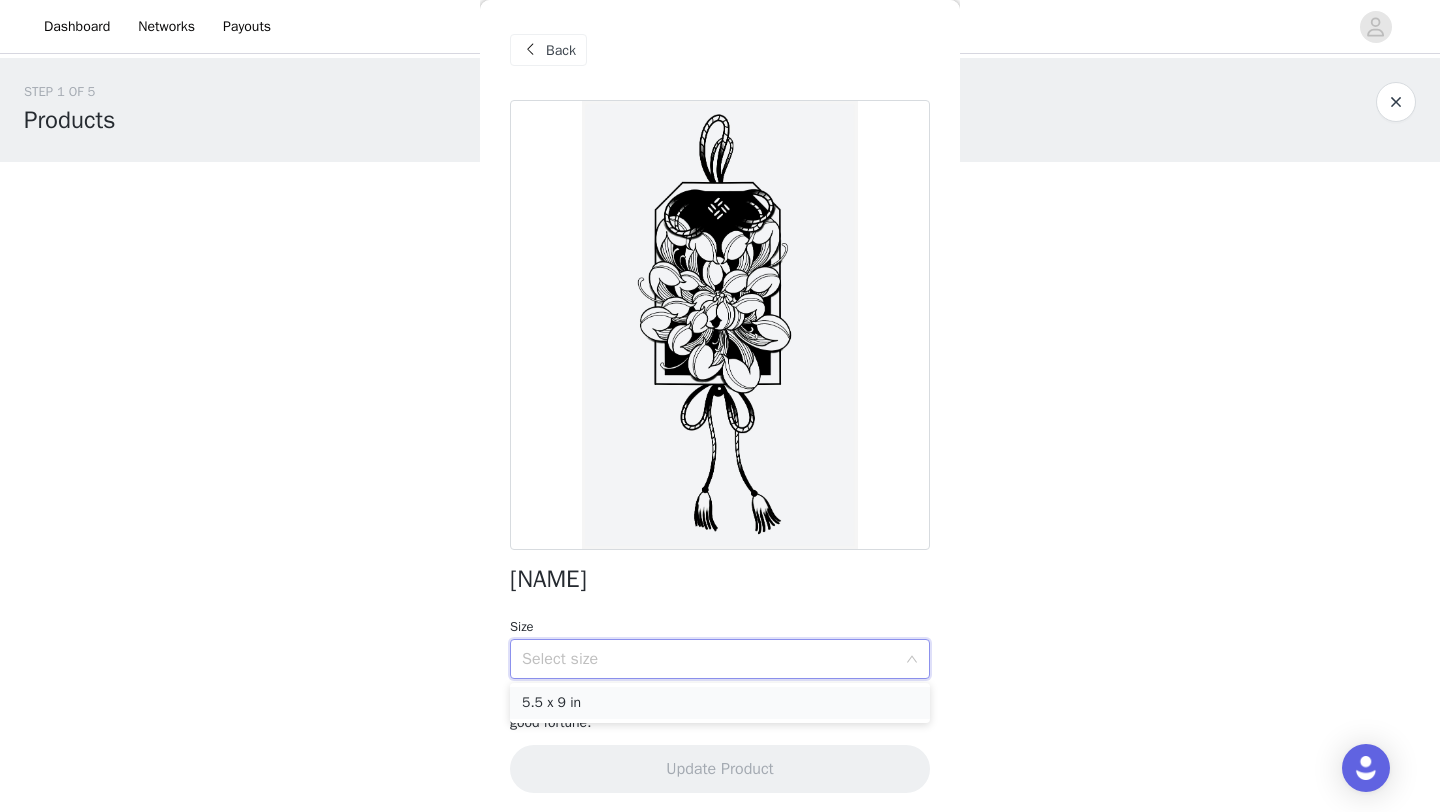 click on "5.5 x 9 in" at bounding box center (720, 703) 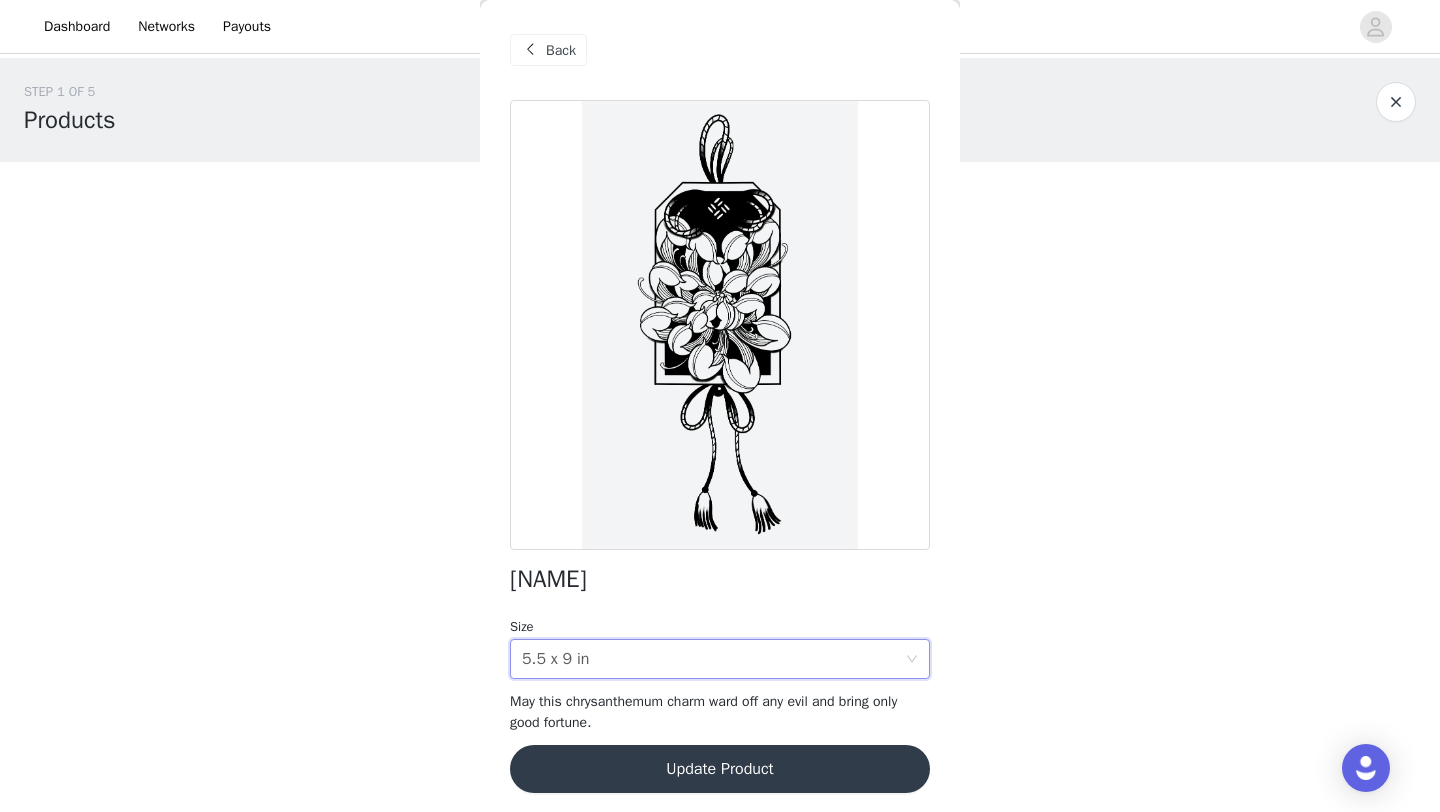 click on "Update Product" at bounding box center [720, 769] 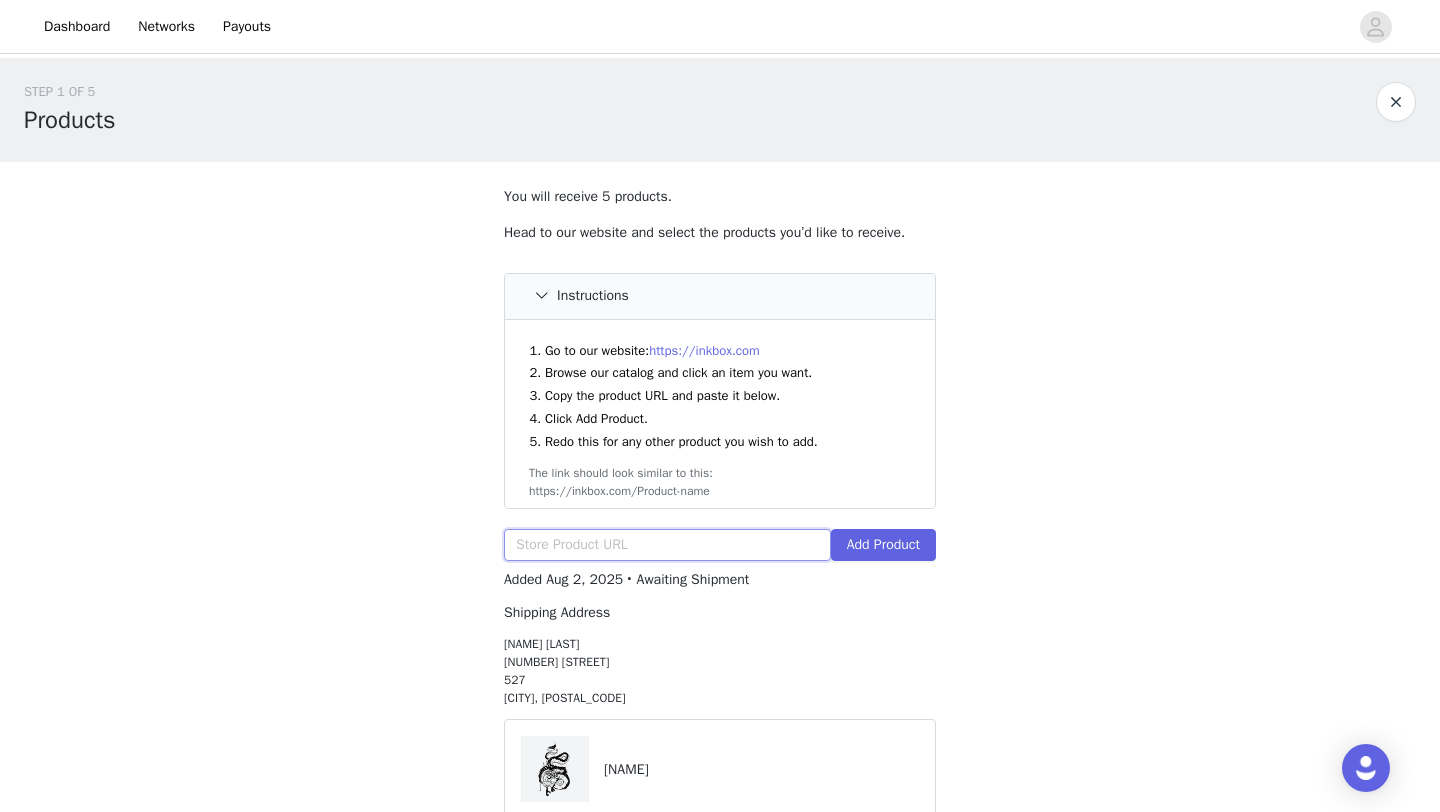 click at bounding box center [667, 545] 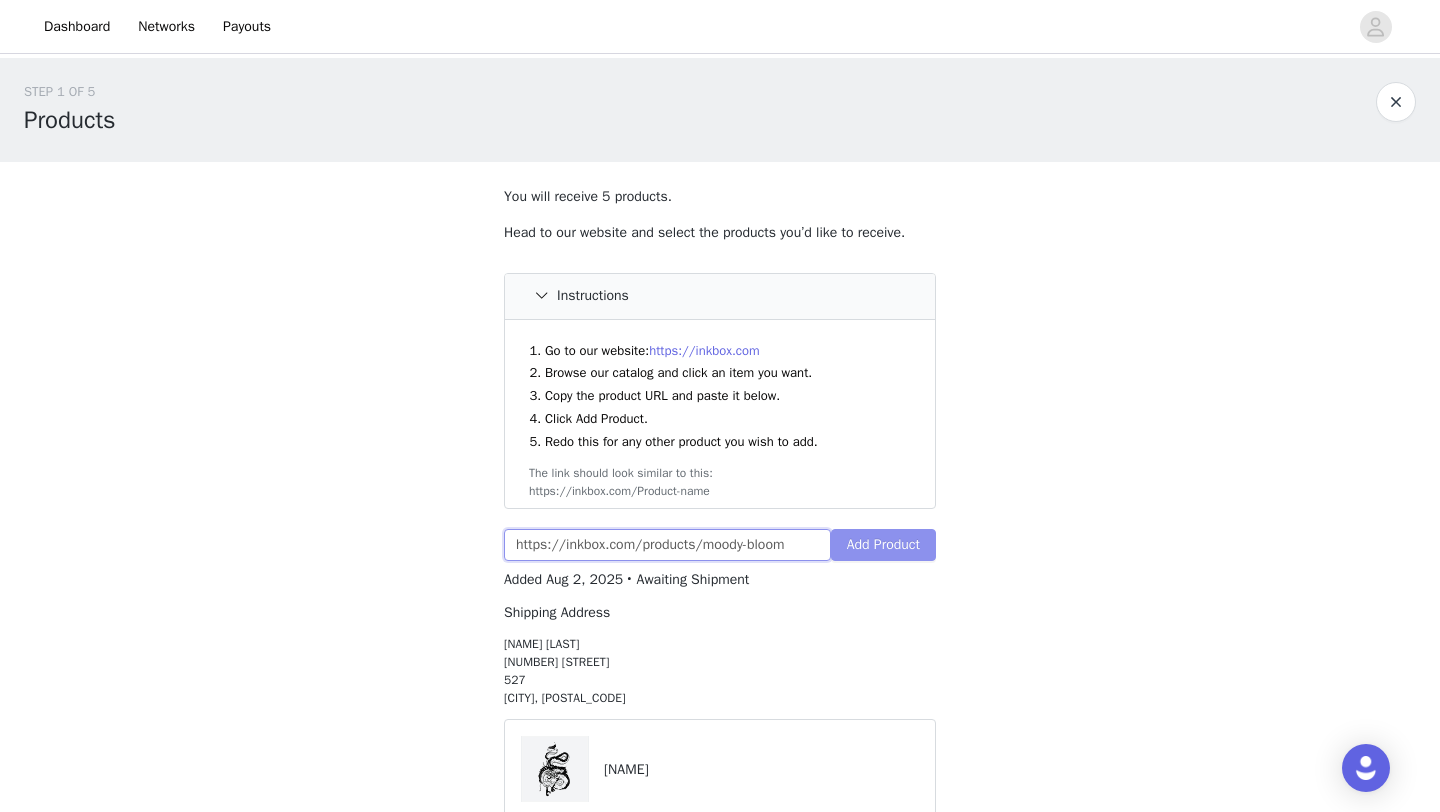 type on "https://inkbox.com/products/moody-bloom" 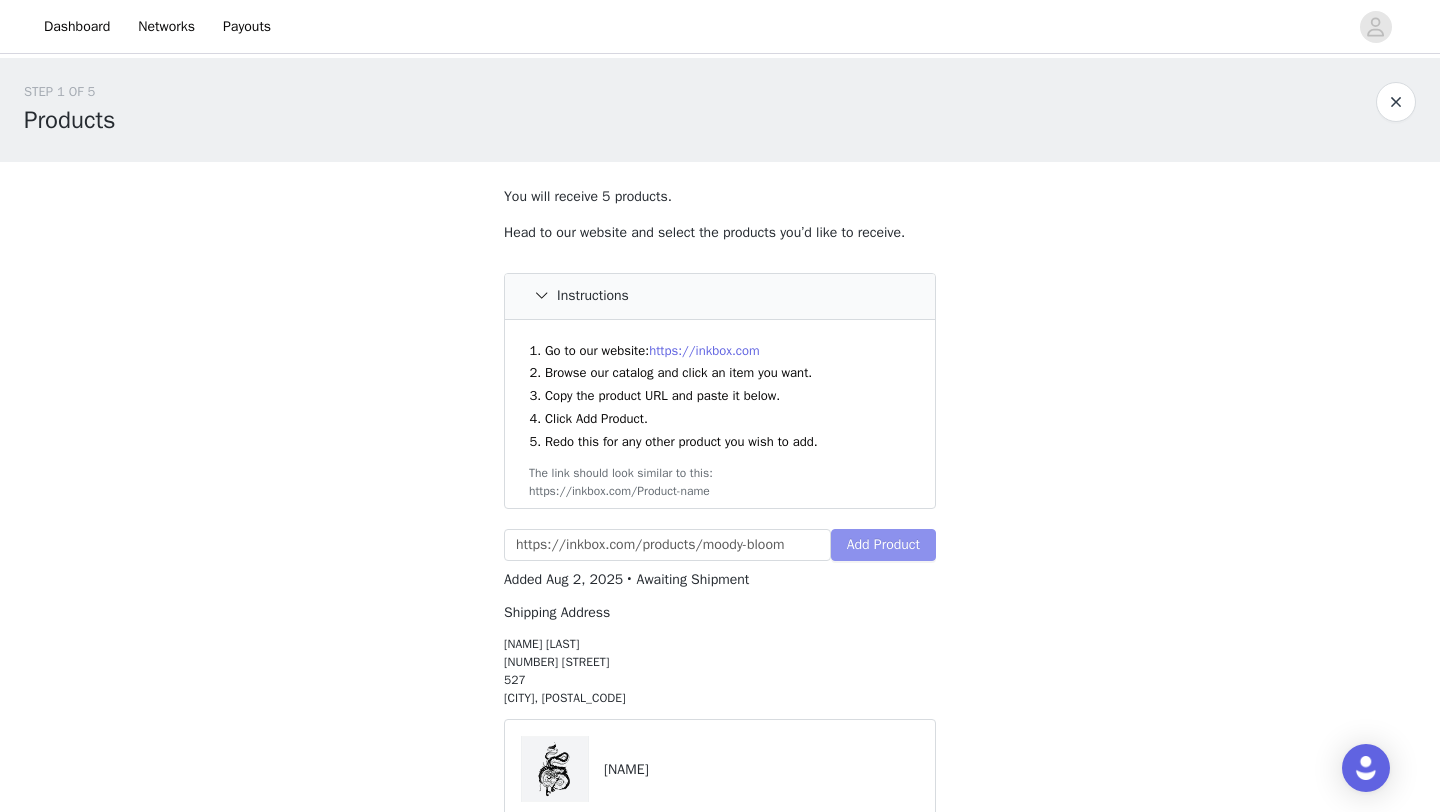 click on "Add Product" at bounding box center [883, 545] 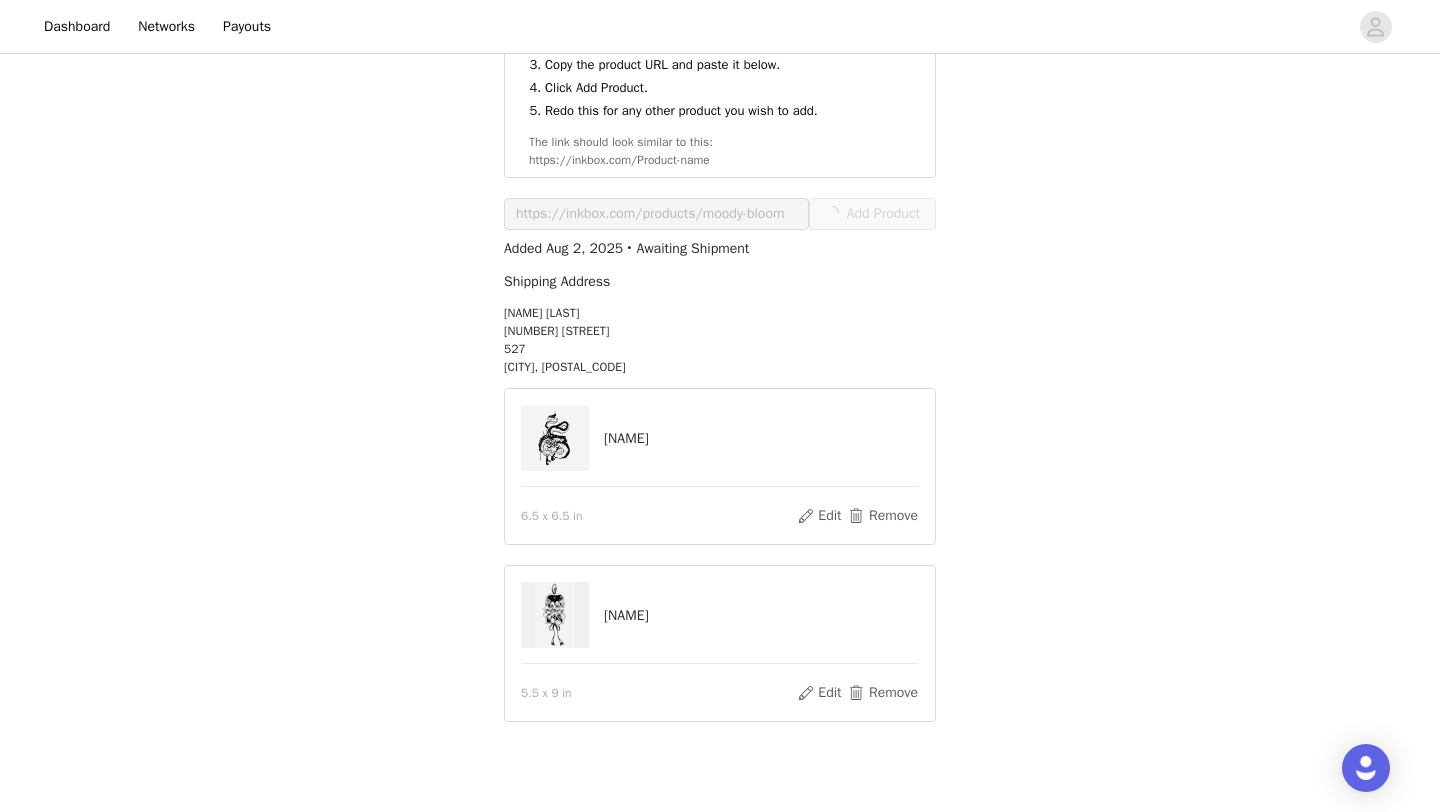 scroll, scrollTop: 0, scrollLeft: 0, axis: both 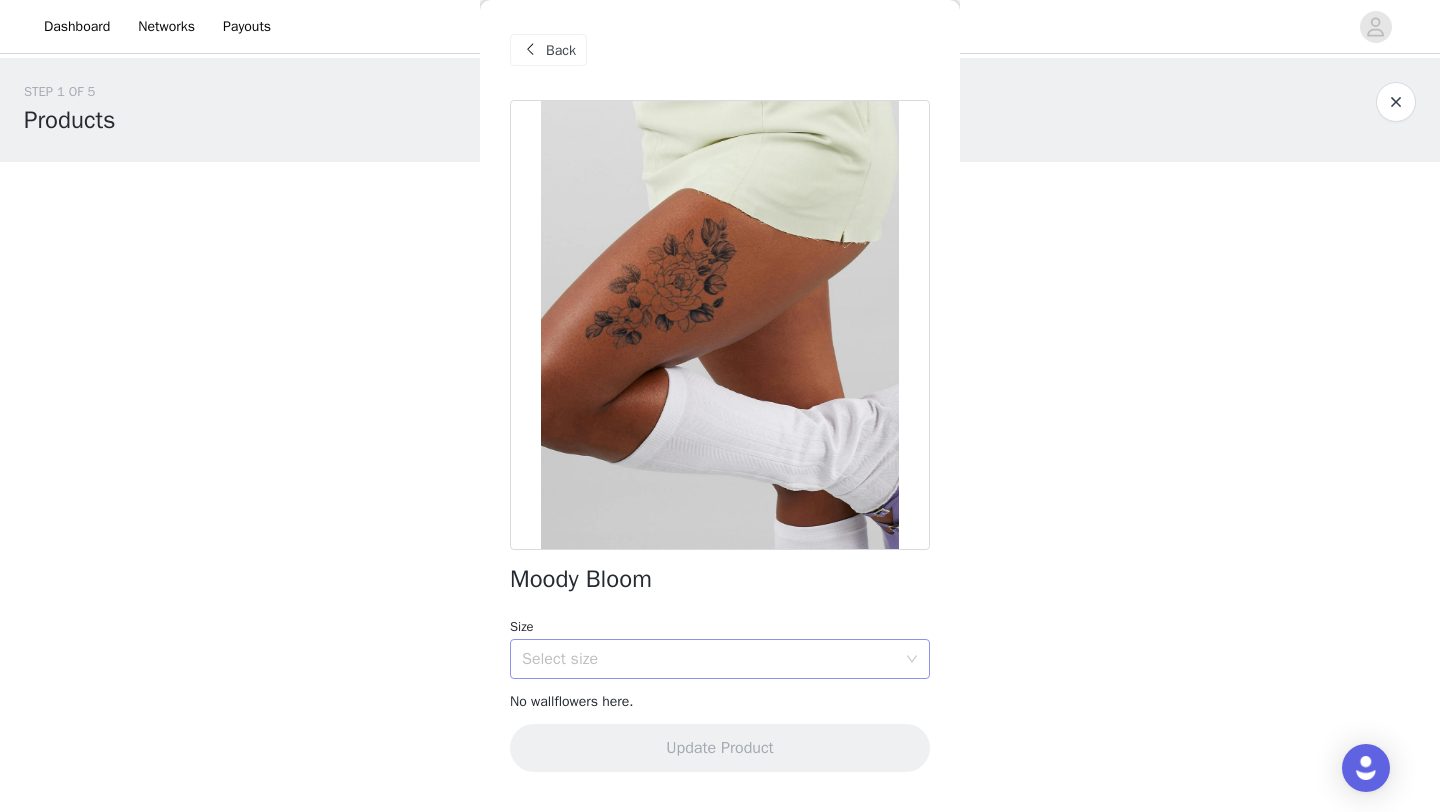 click on "Select size" at bounding box center (709, 659) 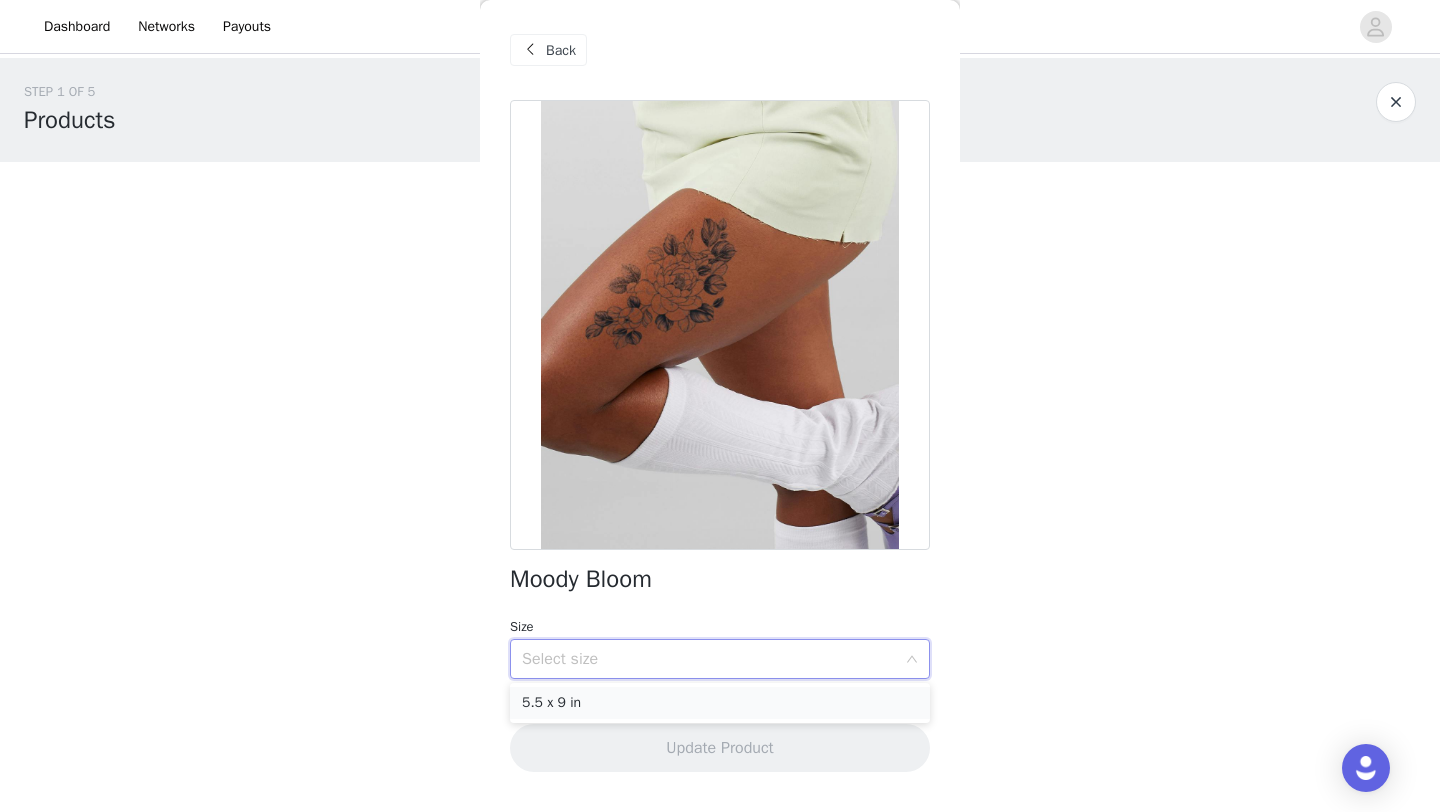 click on "5.5 x 9 in" at bounding box center (720, 703) 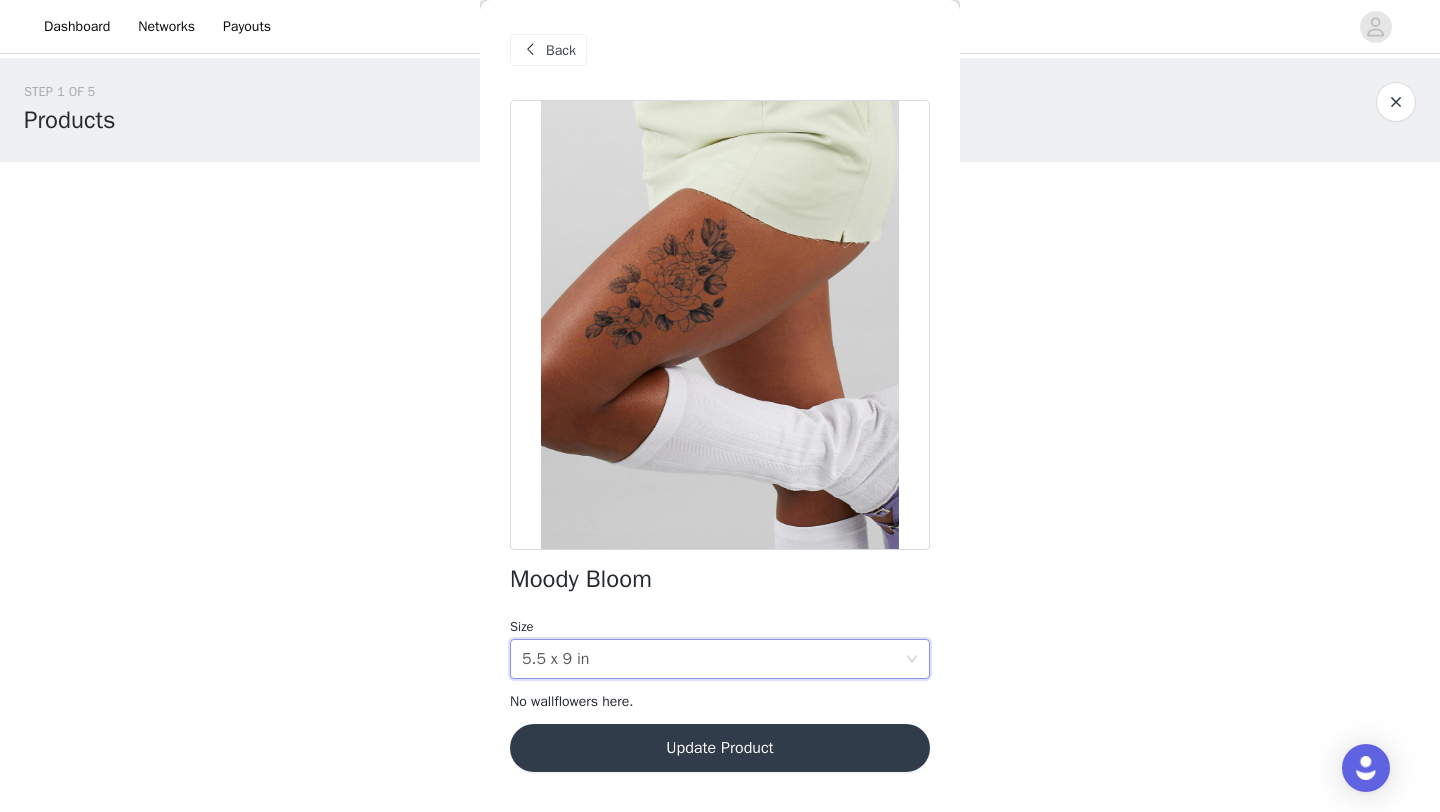click on "Update Product" at bounding box center [720, 748] 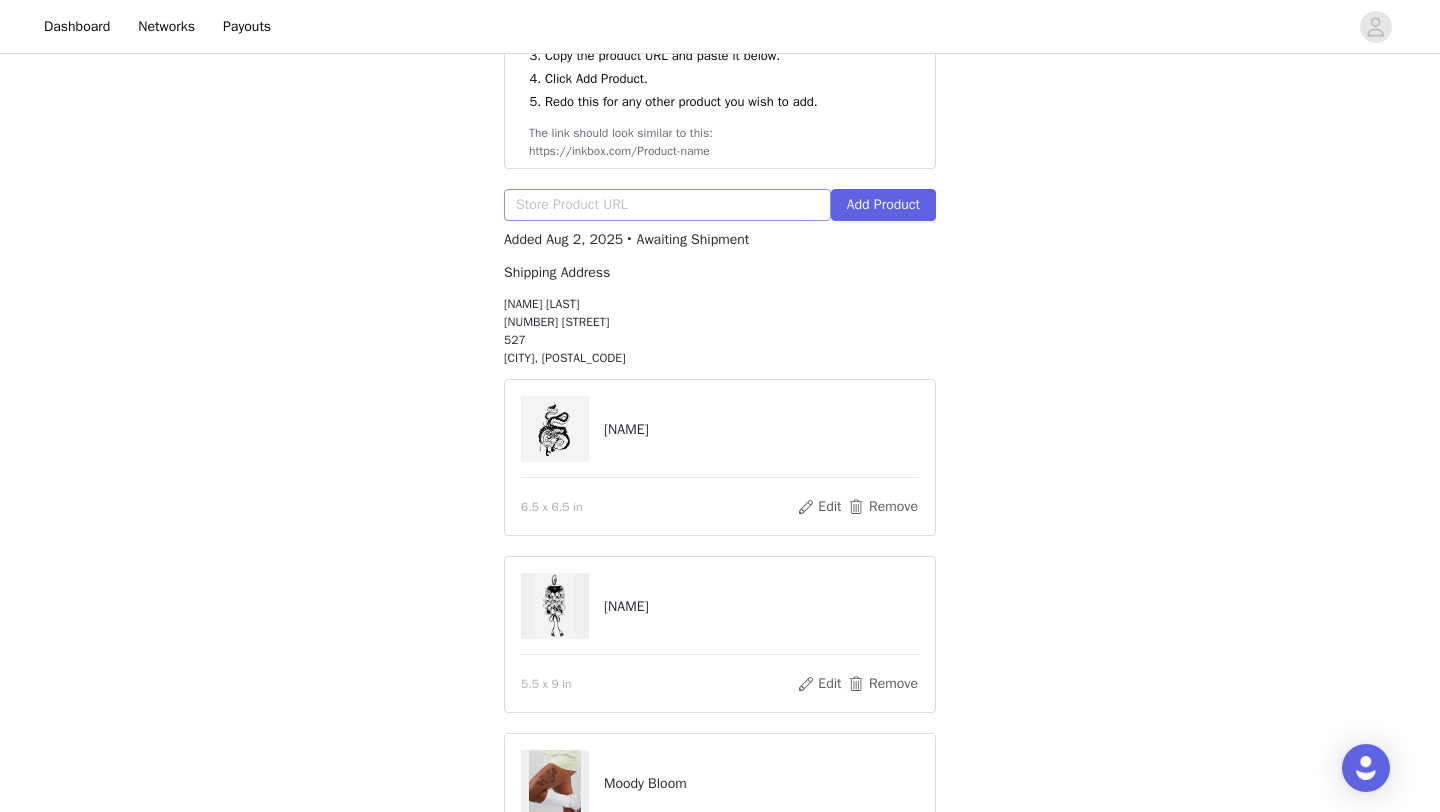 scroll, scrollTop: 0, scrollLeft: 0, axis: both 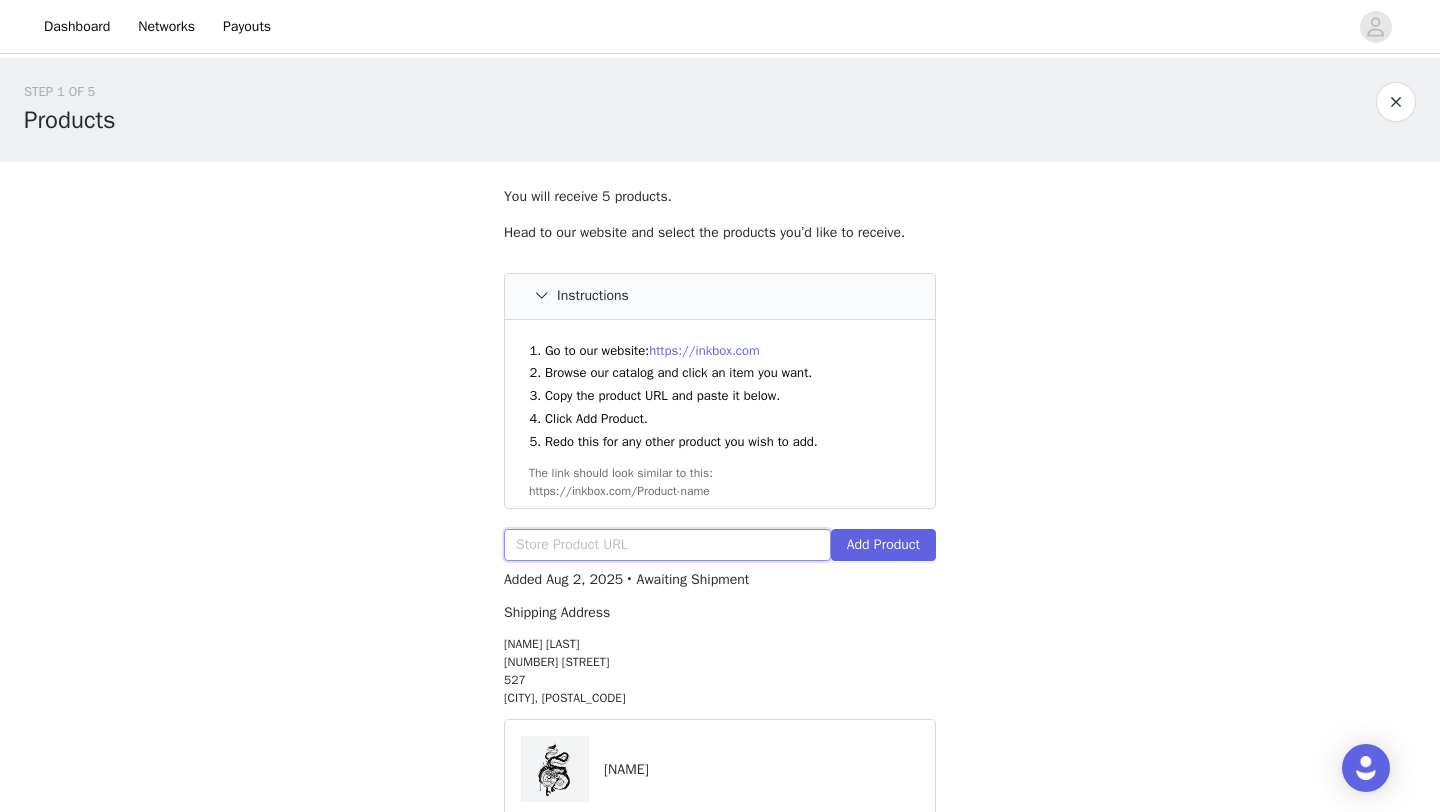 click at bounding box center (667, 545) 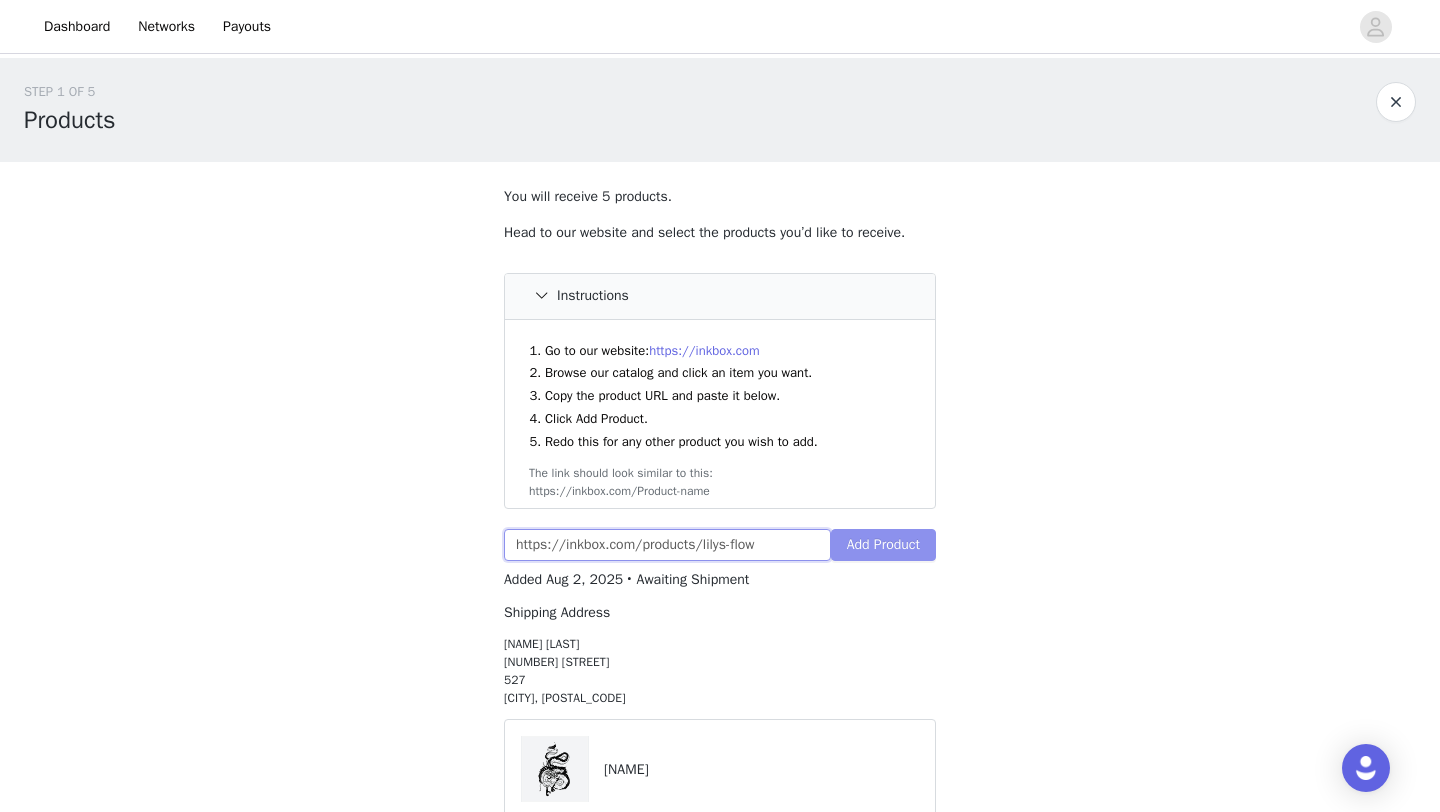 type on "https://inkbox.com/products/lilys-flow" 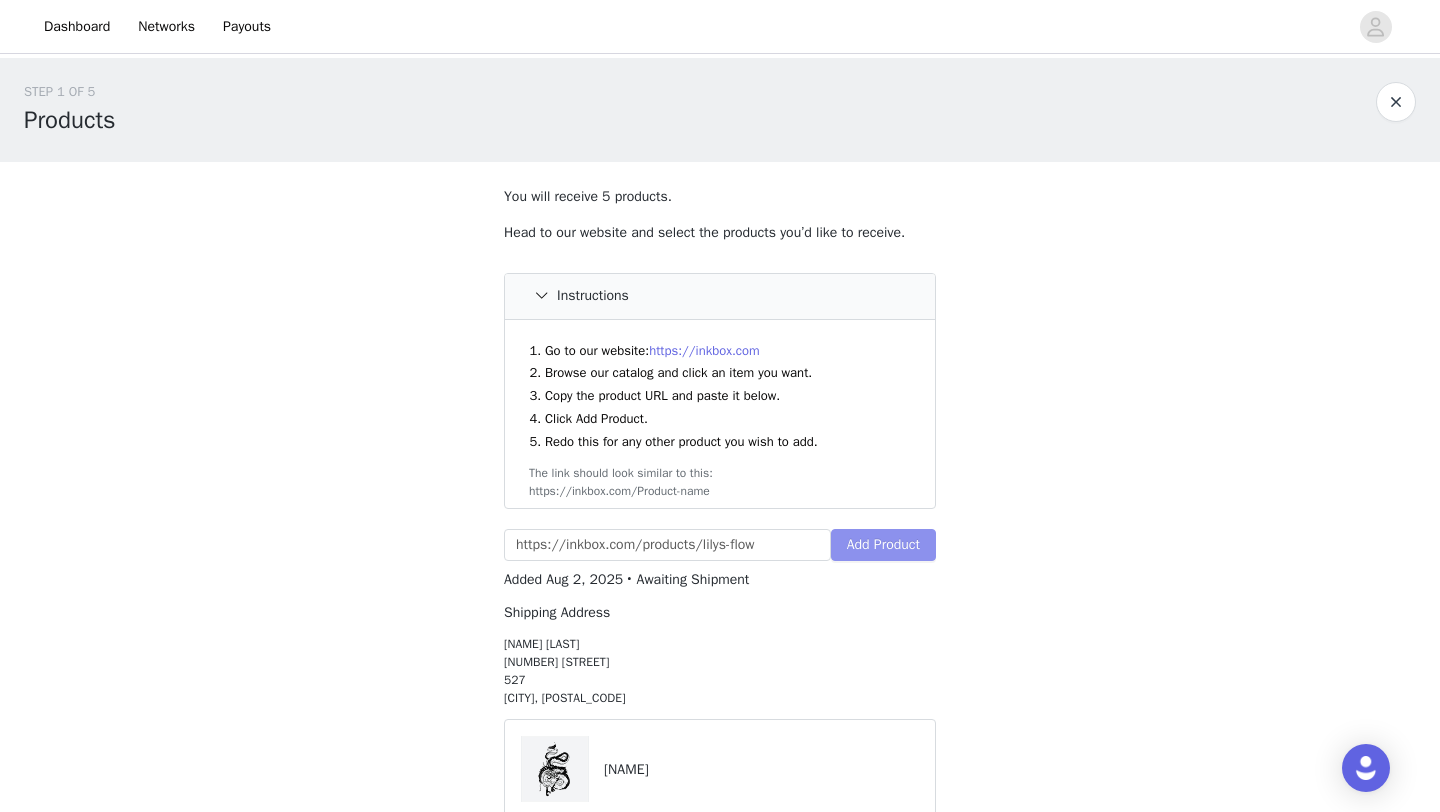 click on "Add Product" at bounding box center (883, 545) 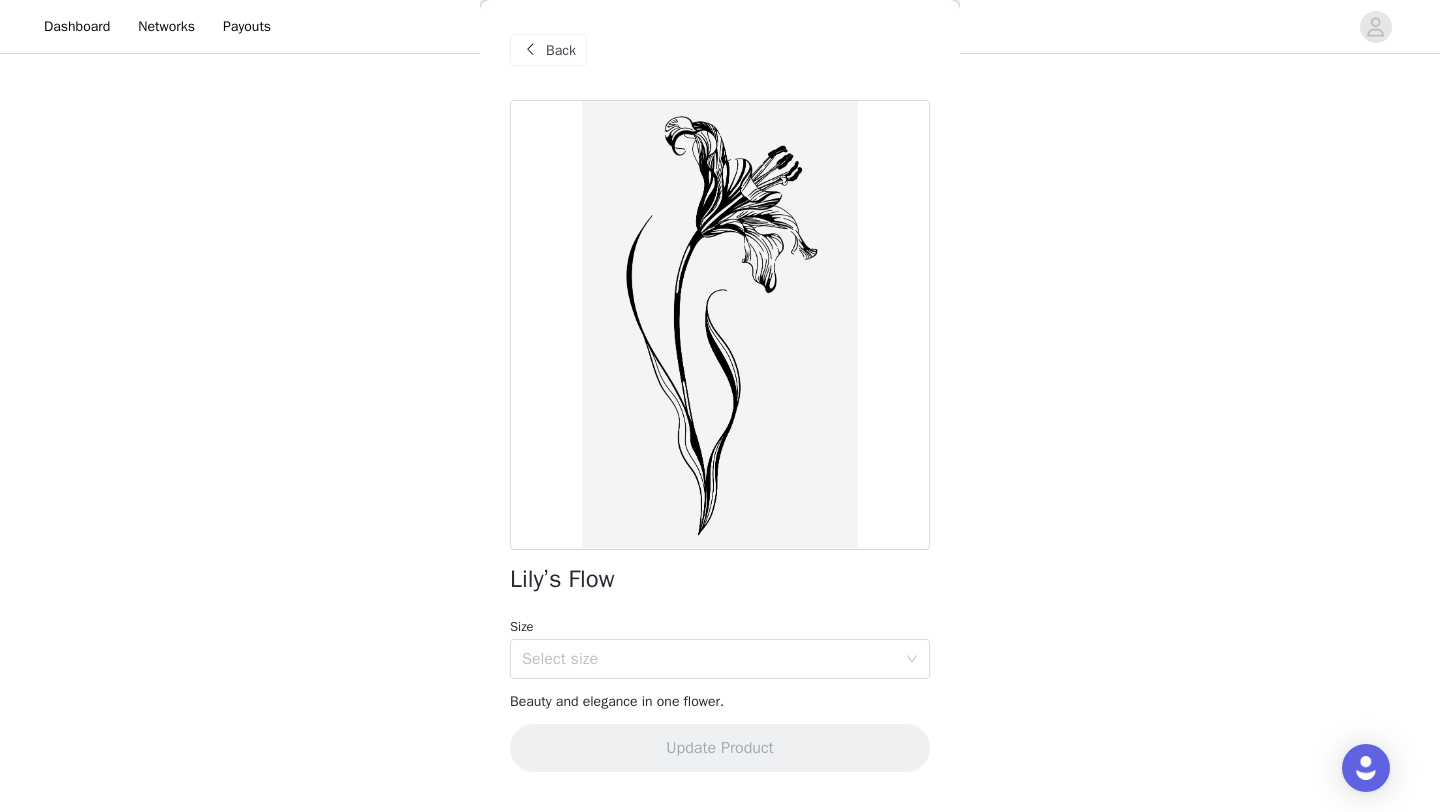 scroll, scrollTop: 606, scrollLeft: 0, axis: vertical 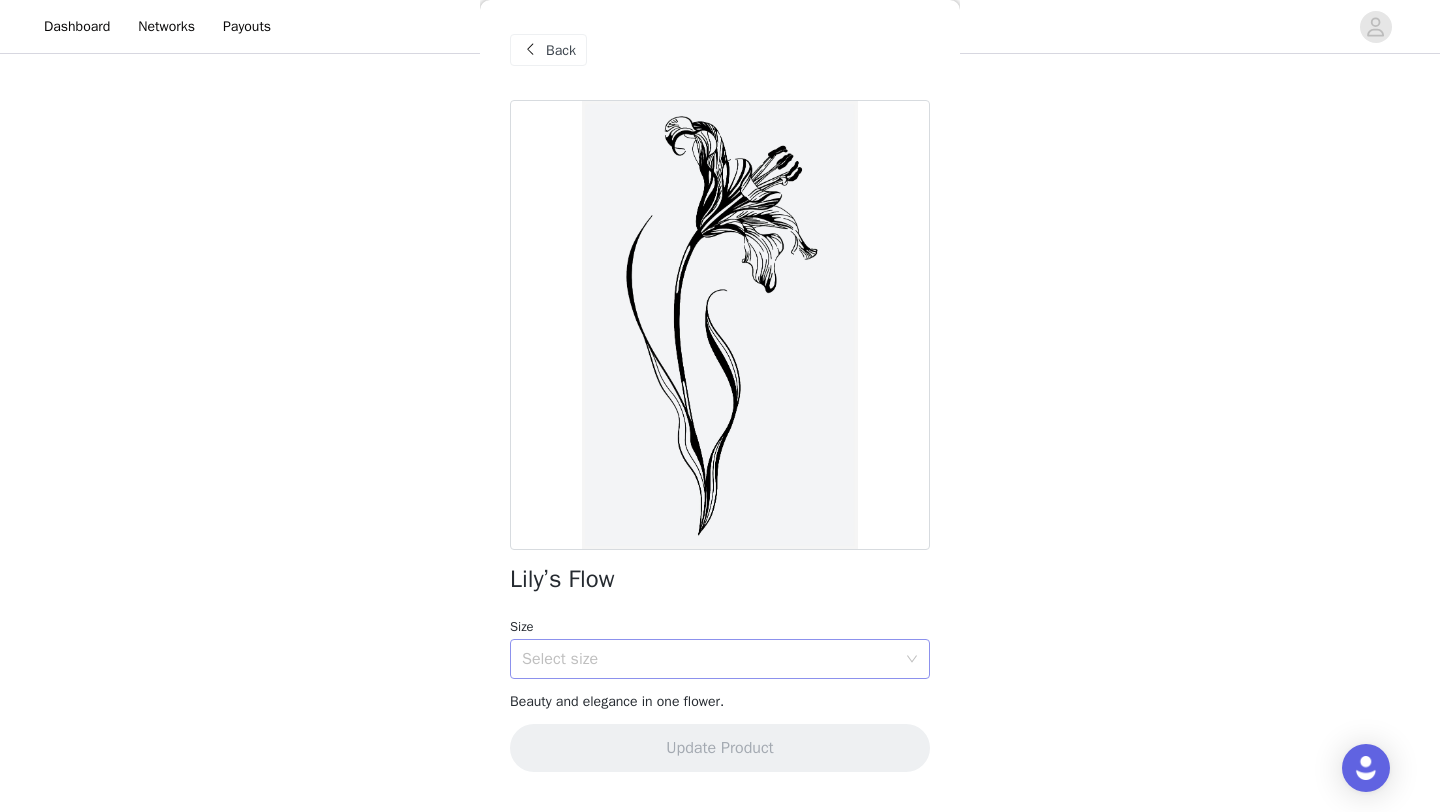 click on "Select size" at bounding box center (709, 659) 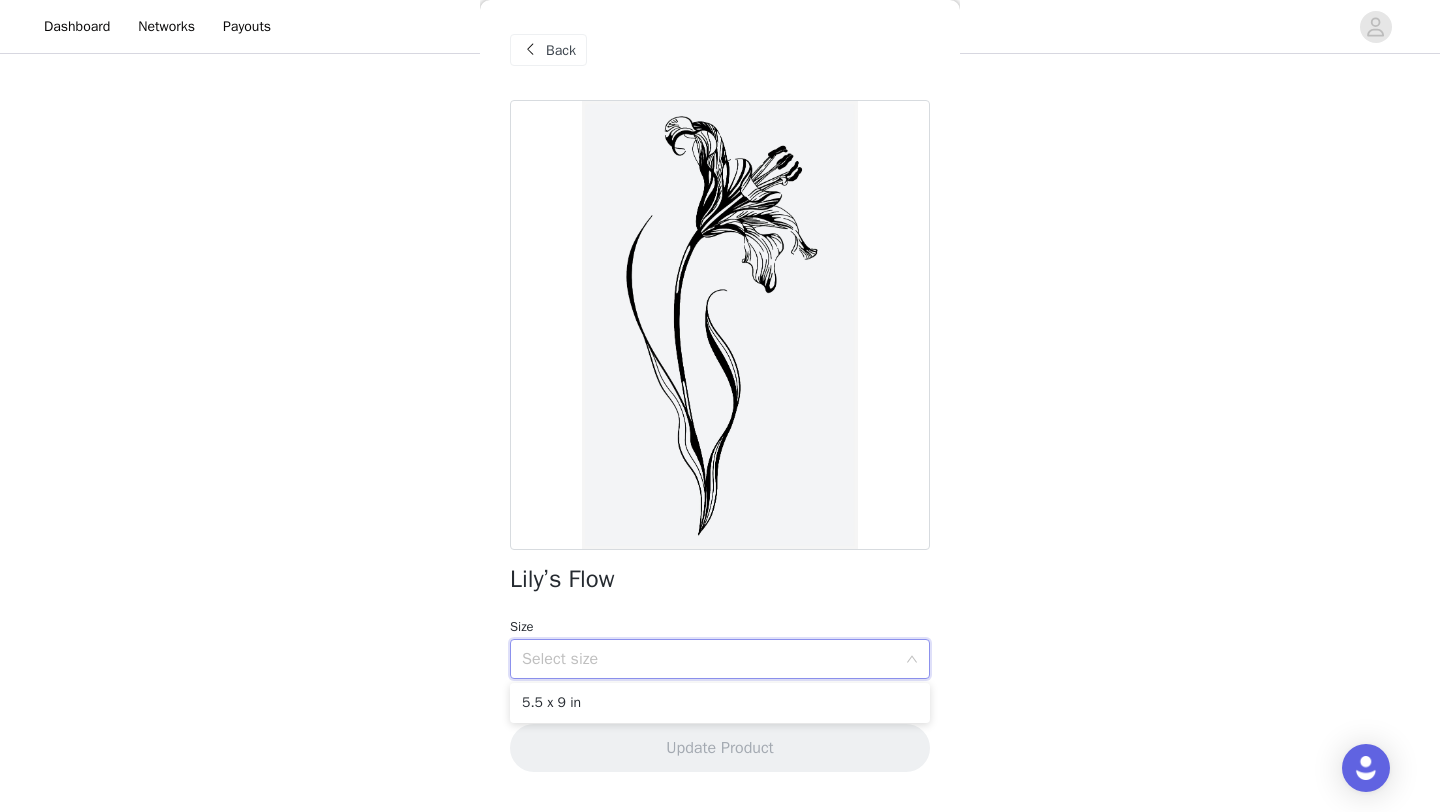 click on "Back" at bounding box center (561, 50) 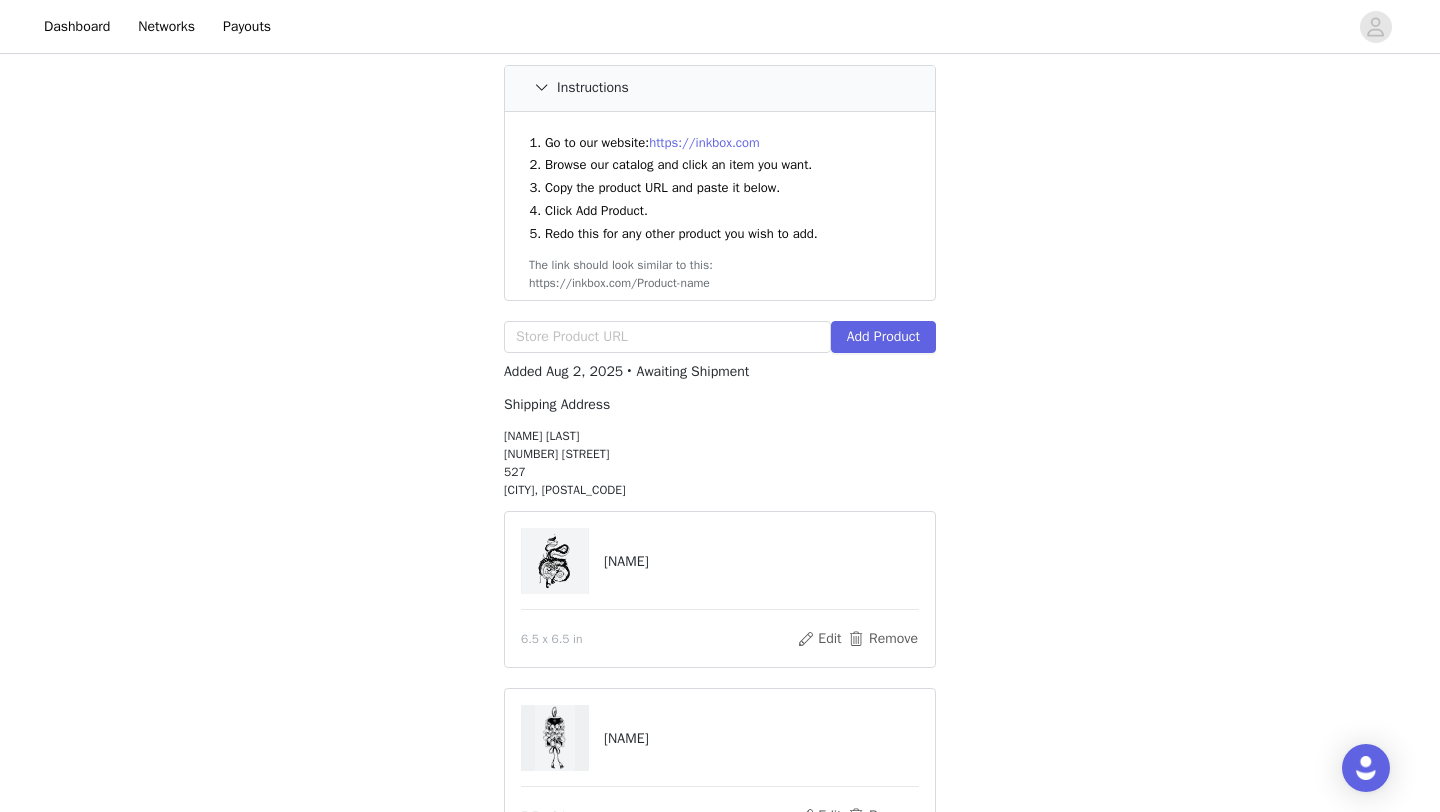 scroll, scrollTop: 0, scrollLeft: 0, axis: both 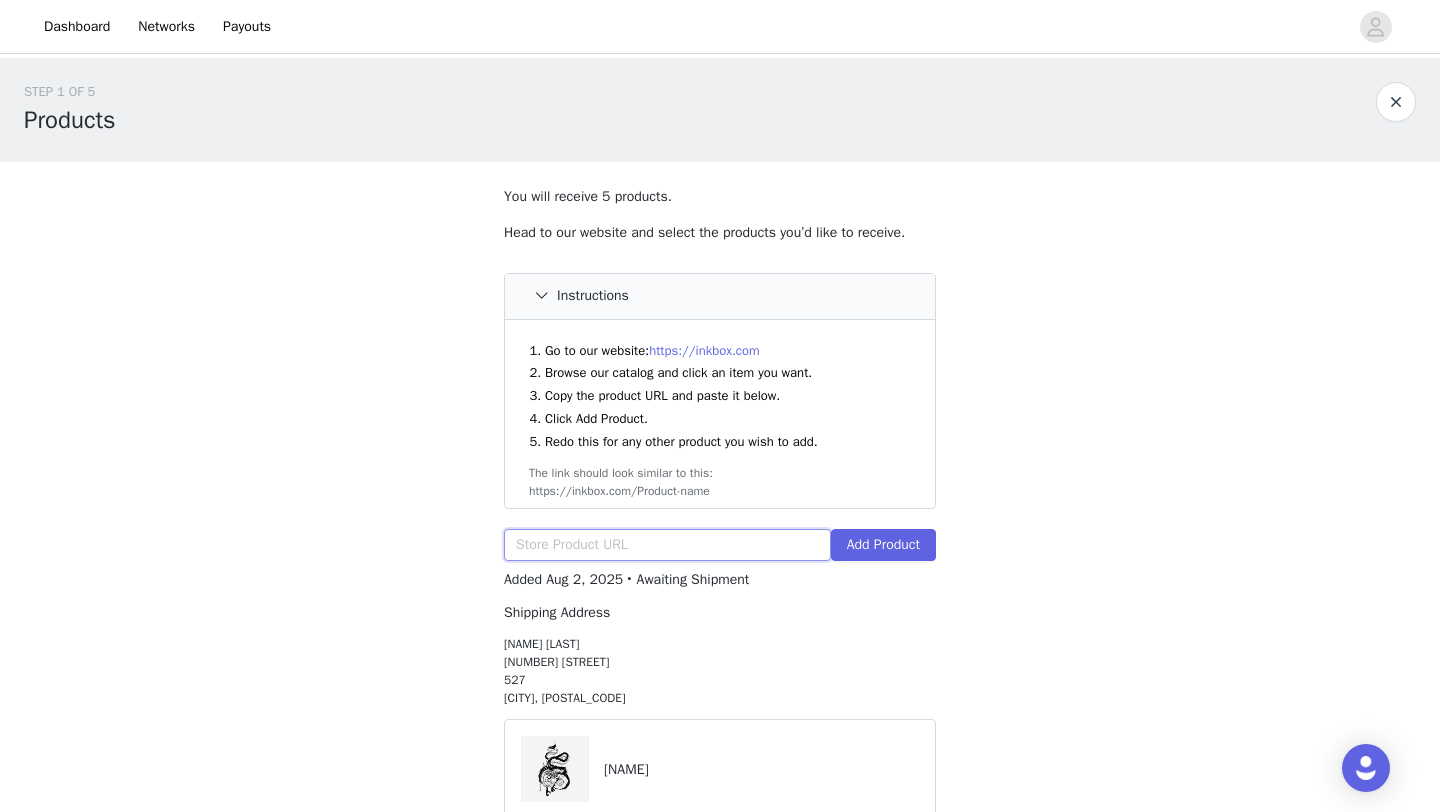 click at bounding box center [667, 545] 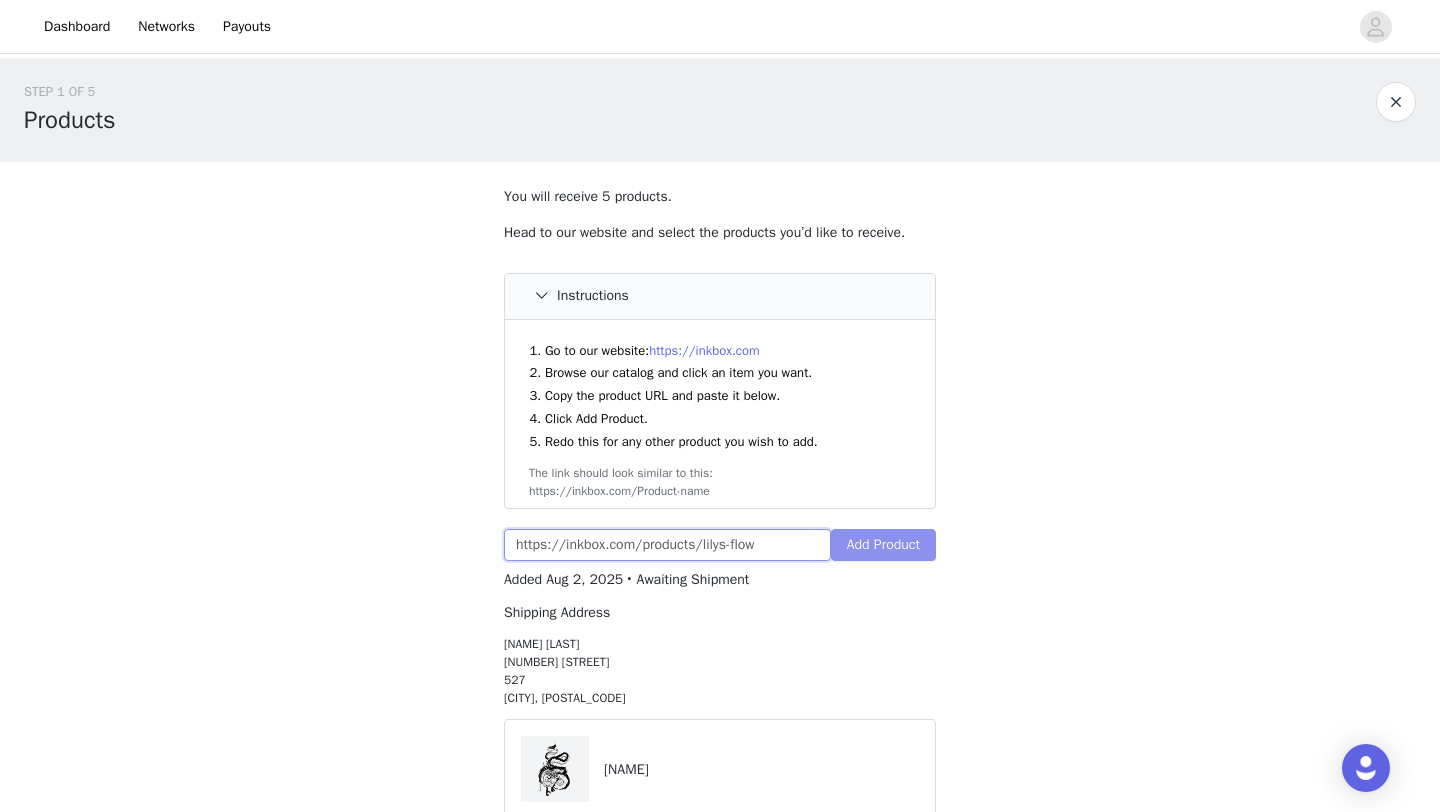 type on "https://inkbox.com/products/lilys-flow" 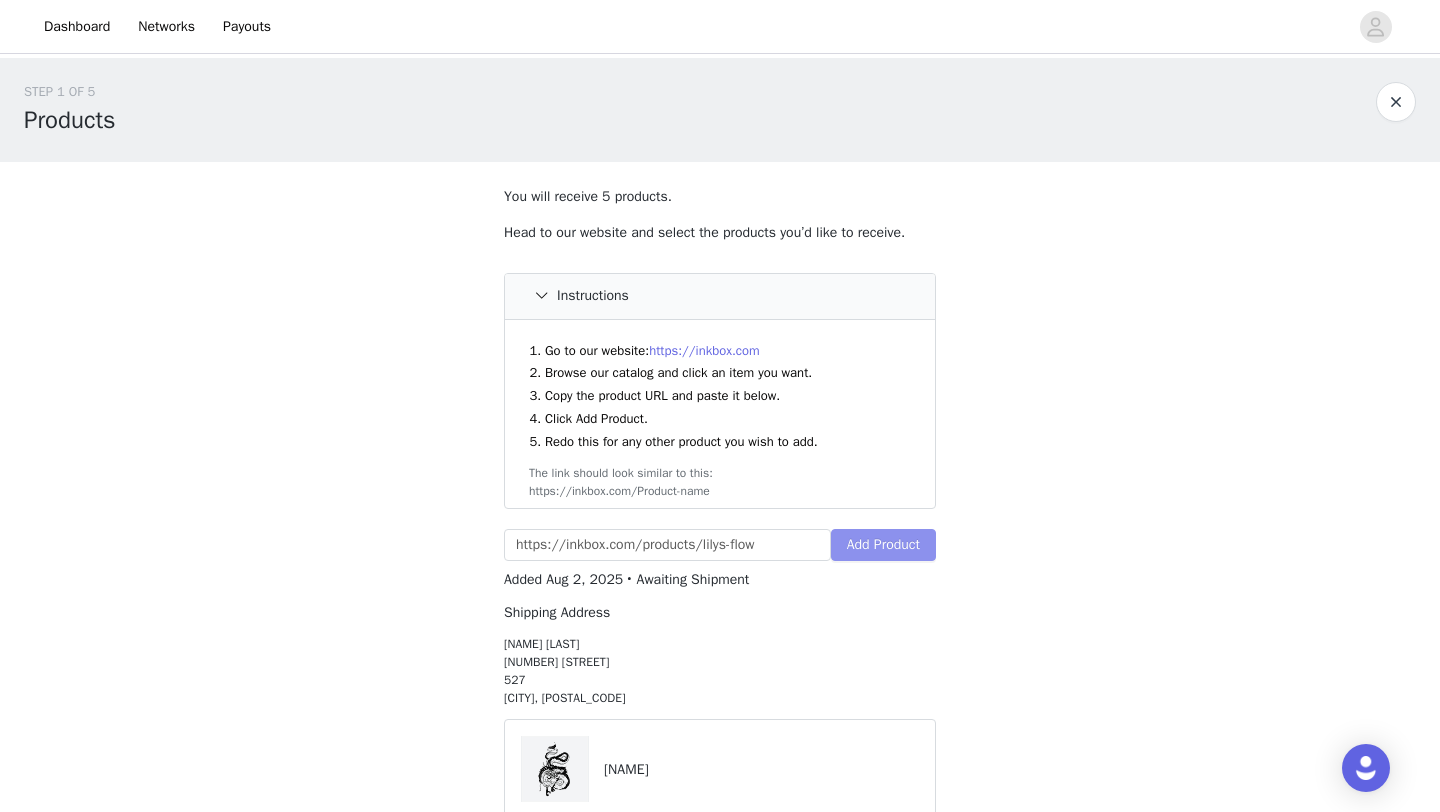 click on "Add Product" at bounding box center [883, 545] 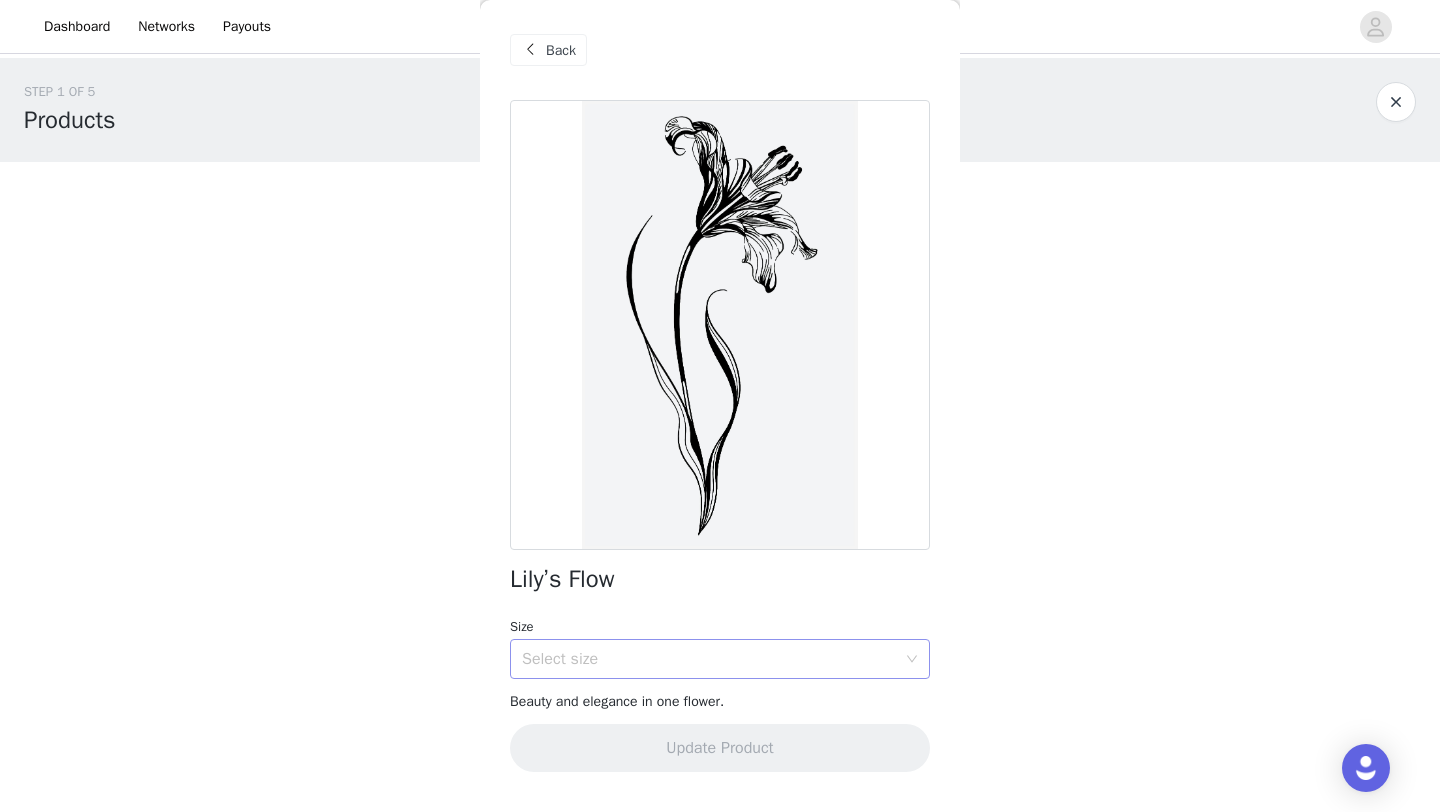 click on "Select size" at bounding box center (713, 659) 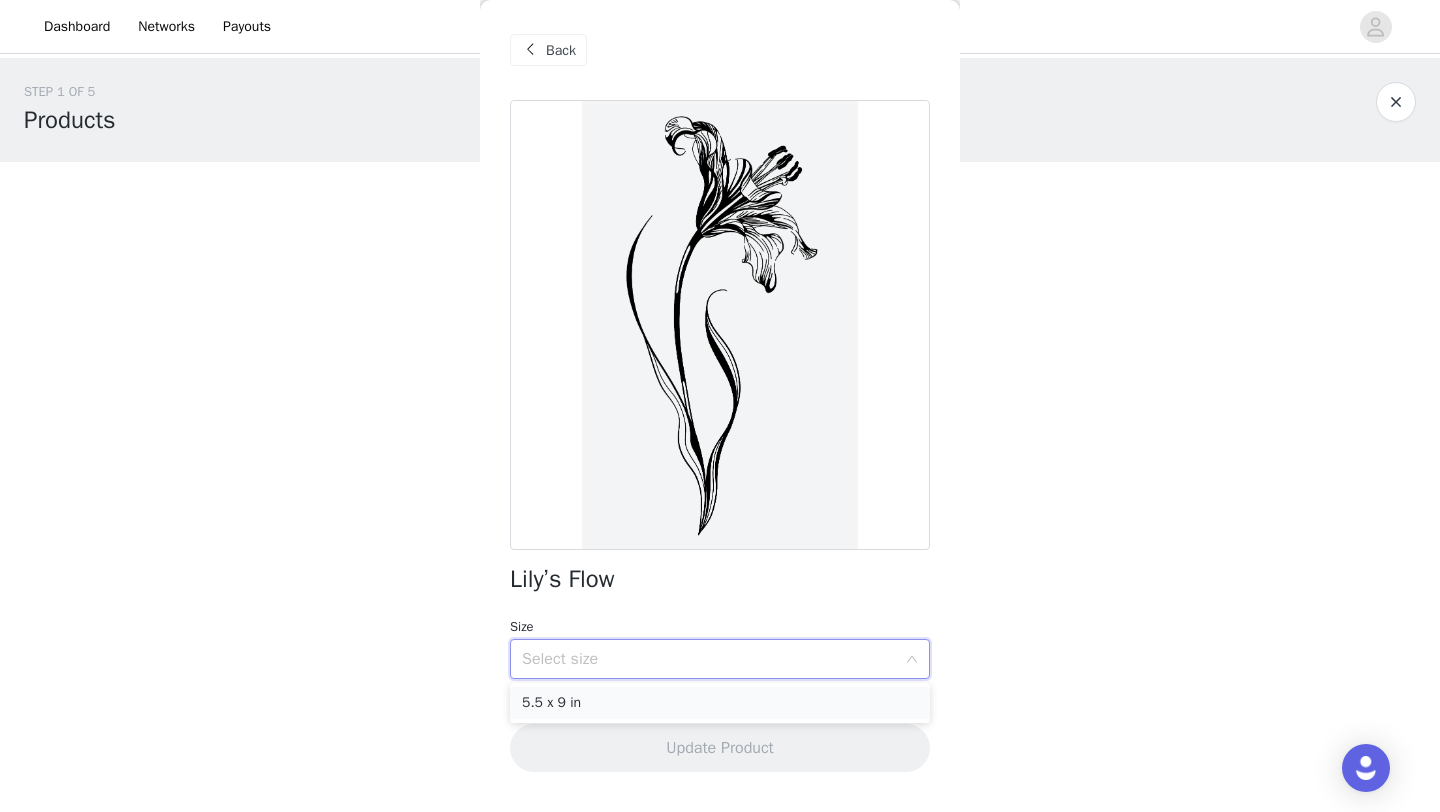 click on "5.5 x 9 in" at bounding box center [720, 703] 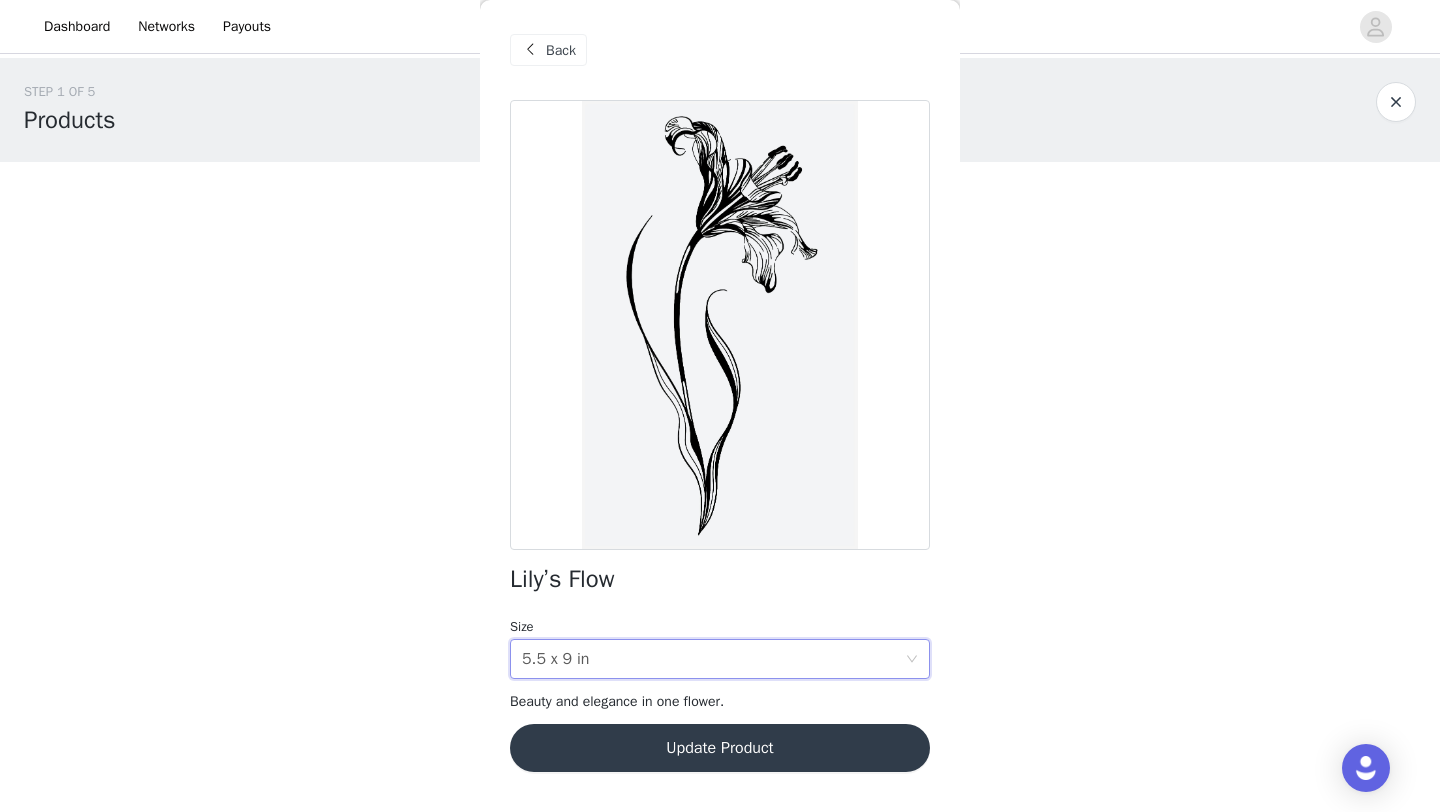 click on "Update Product" at bounding box center (720, 748) 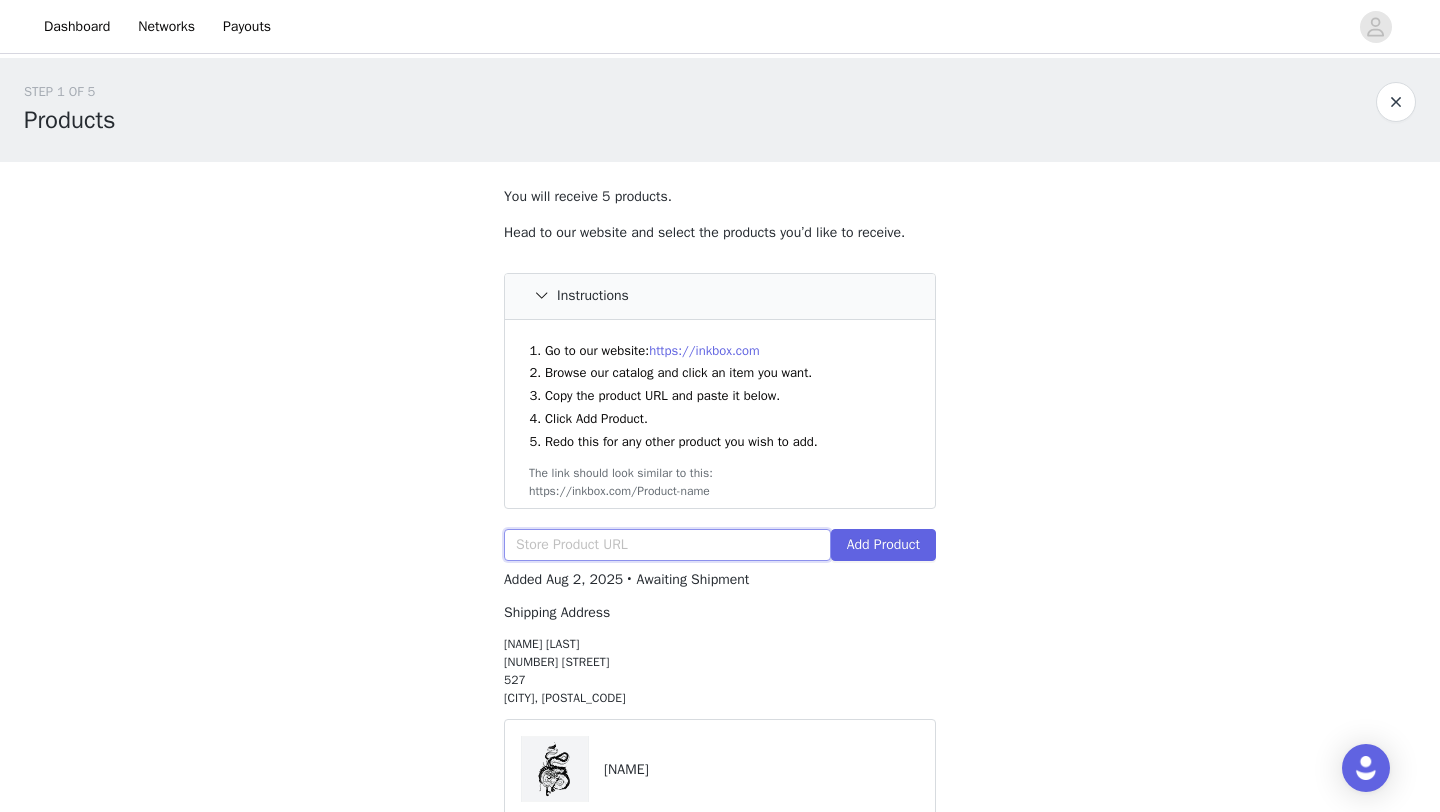 click at bounding box center [667, 545] 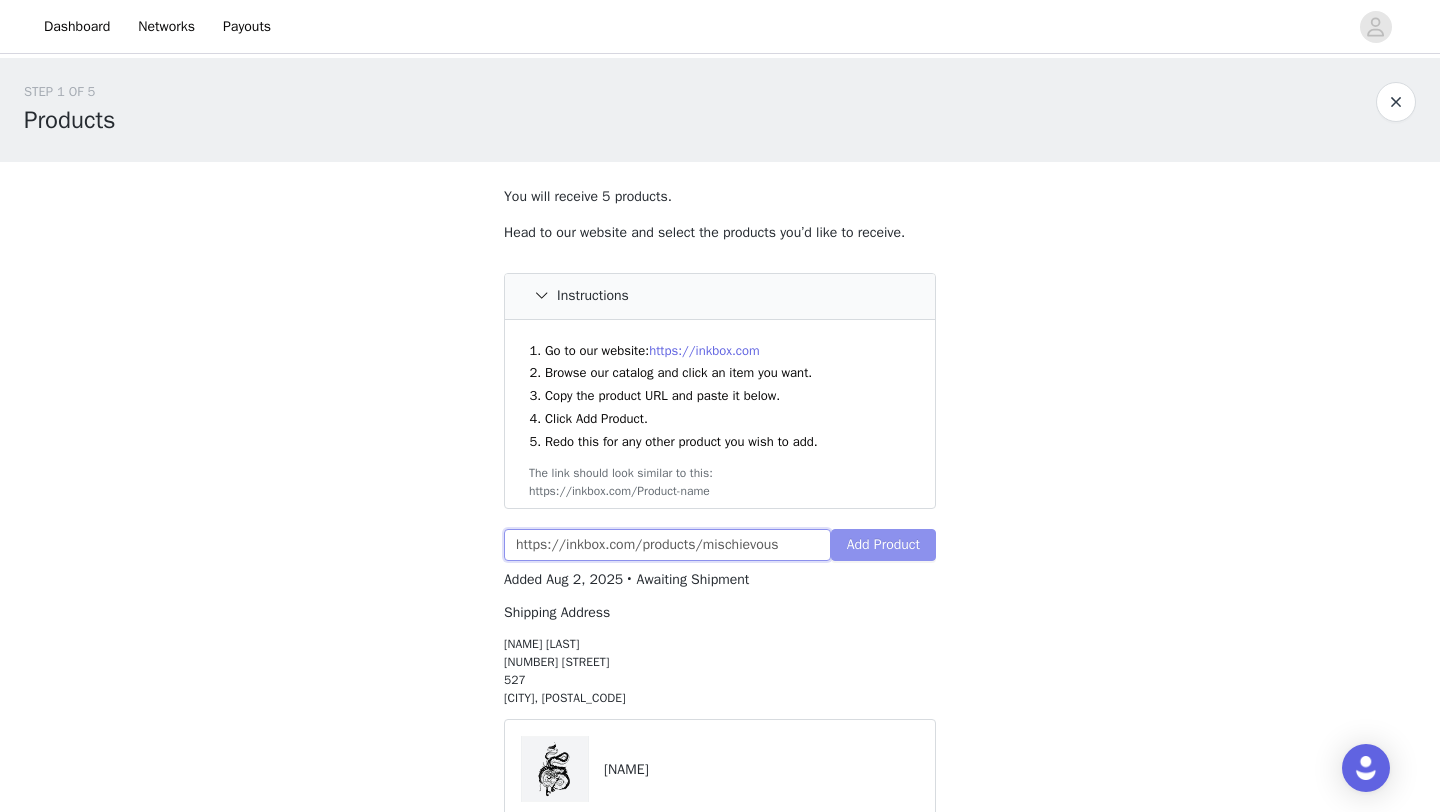 type on "https://inkbox.com/products/mischievous" 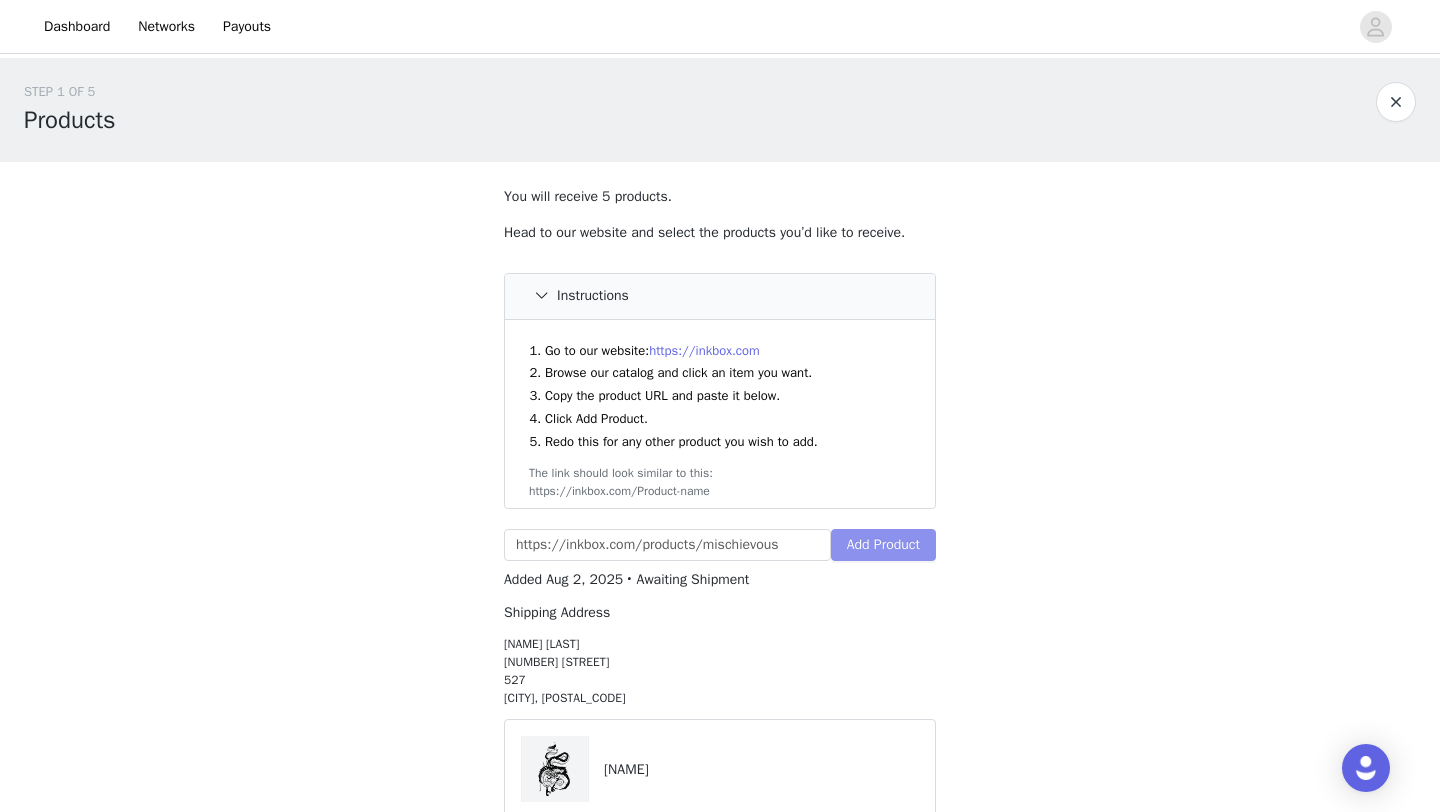 click on "Add Product" at bounding box center [883, 545] 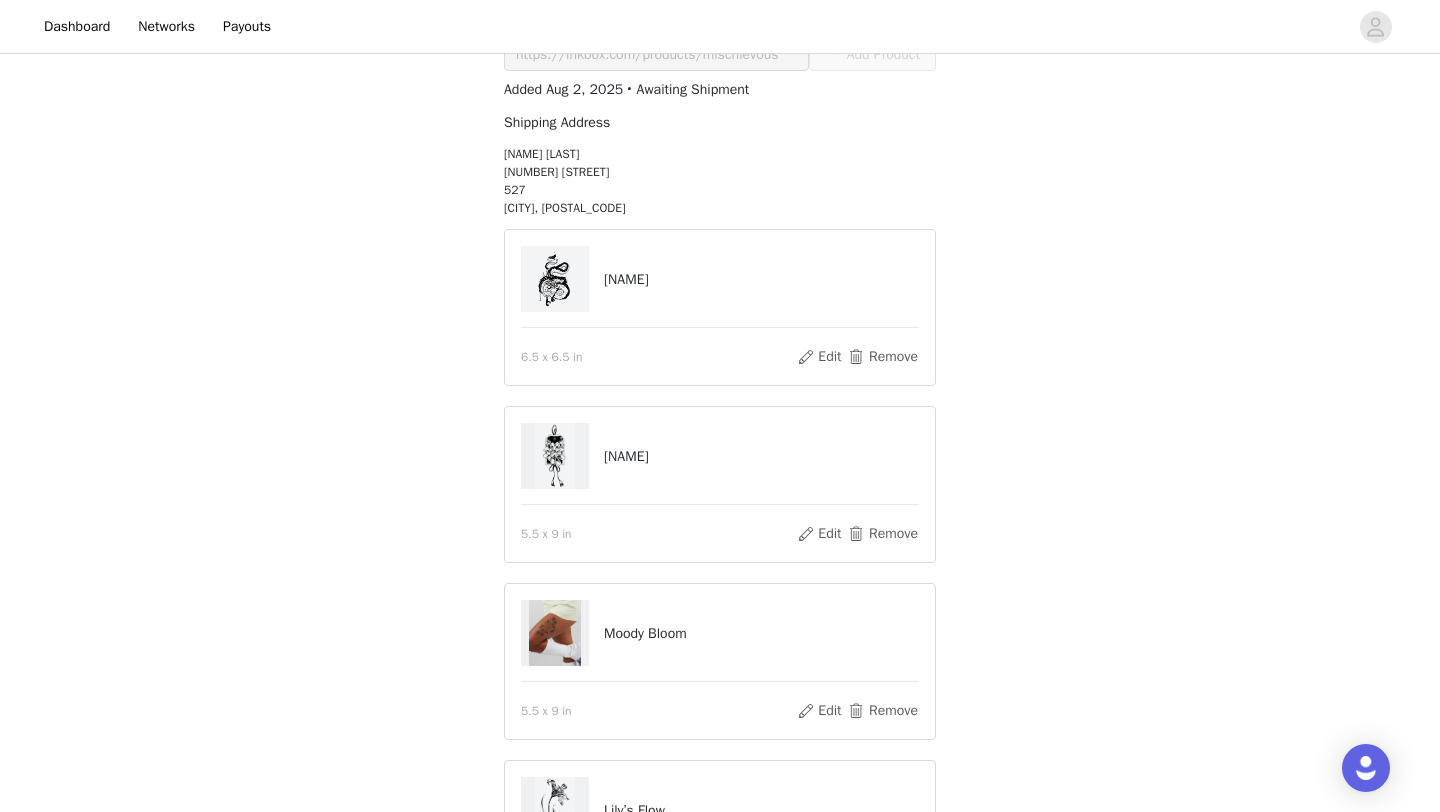 scroll, scrollTop: 269, scrollLeft: 0, axis: vertical 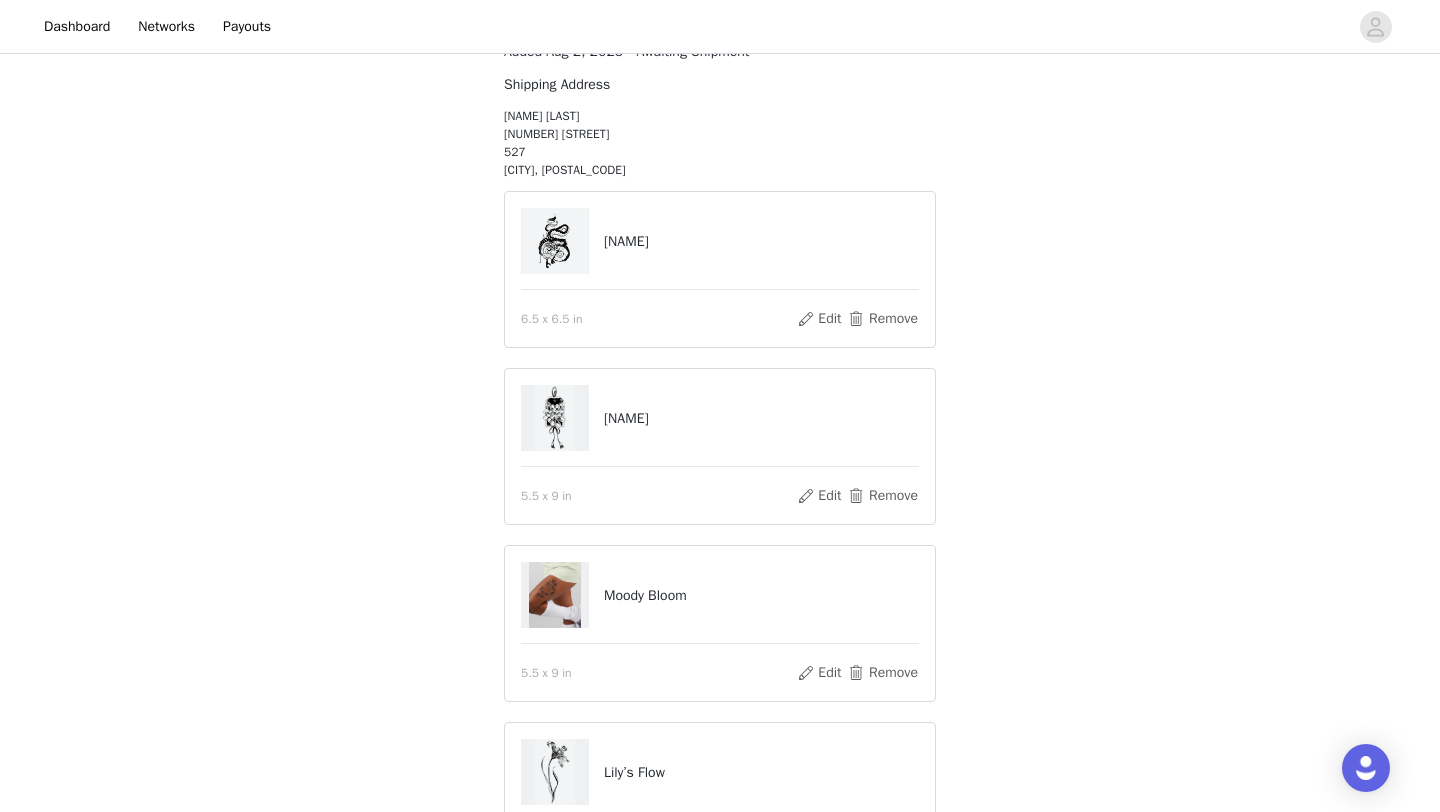 type 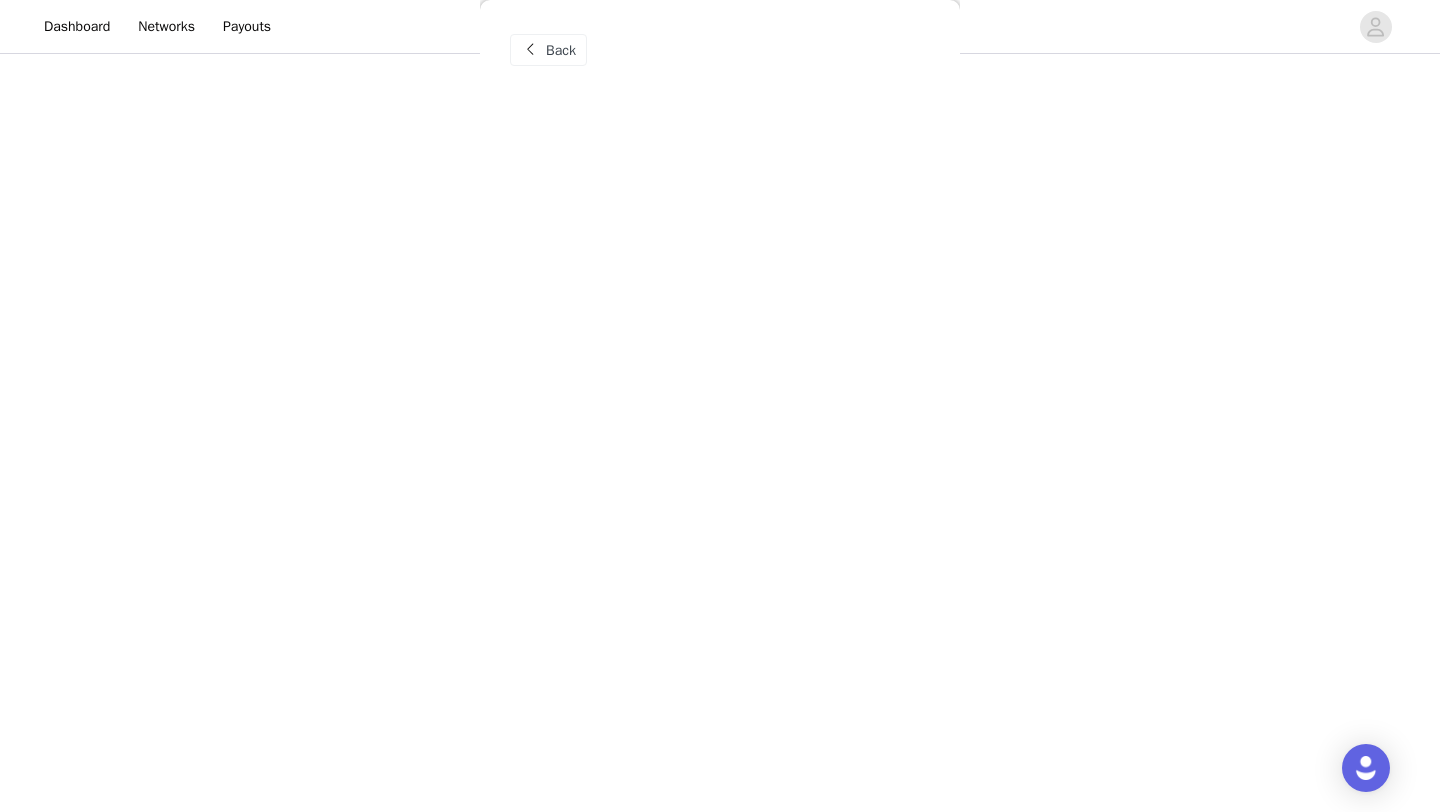 scroll, scrollTop: 622, scrollLeft: 0, axis: vertical 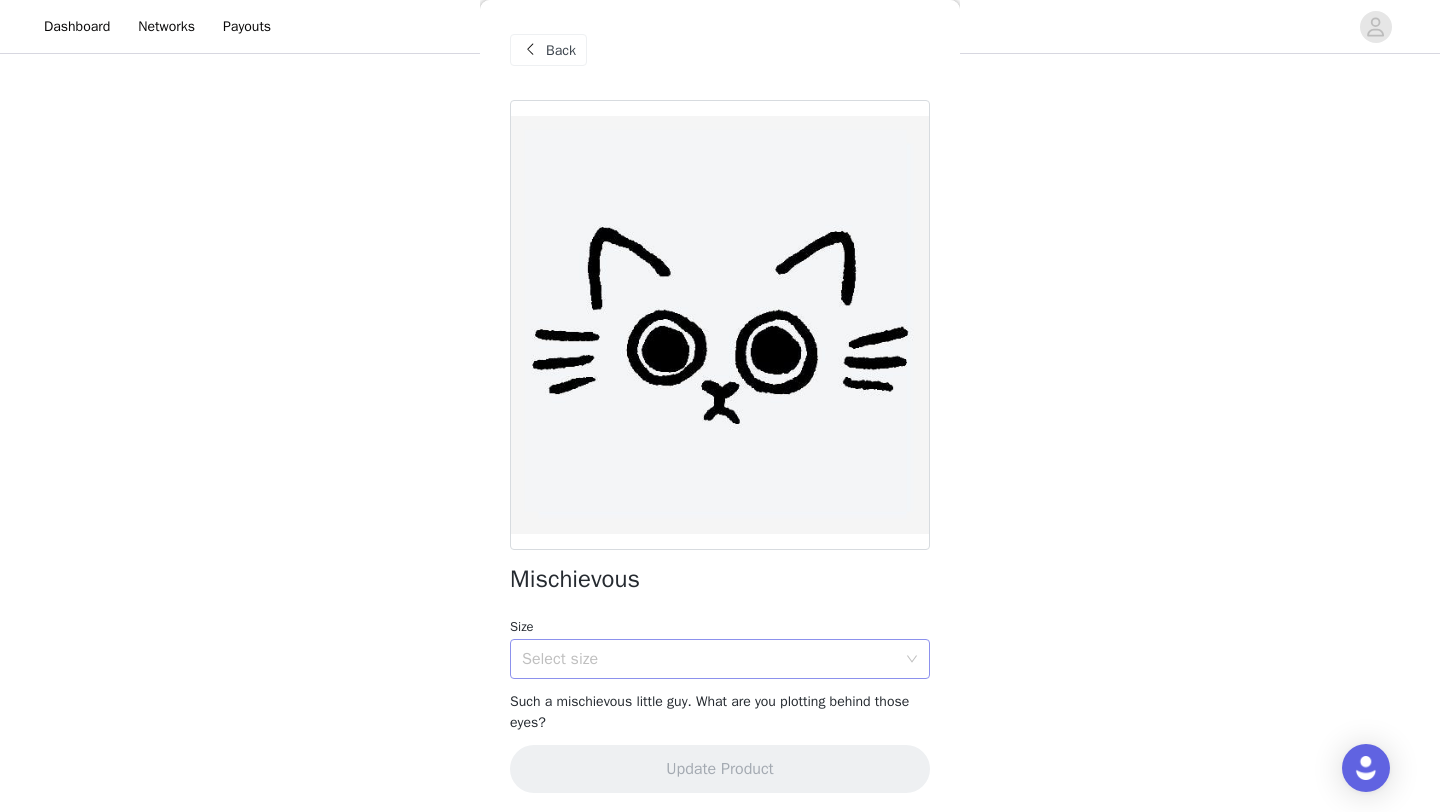 click on "Select size" at bounding box center (713, 659) 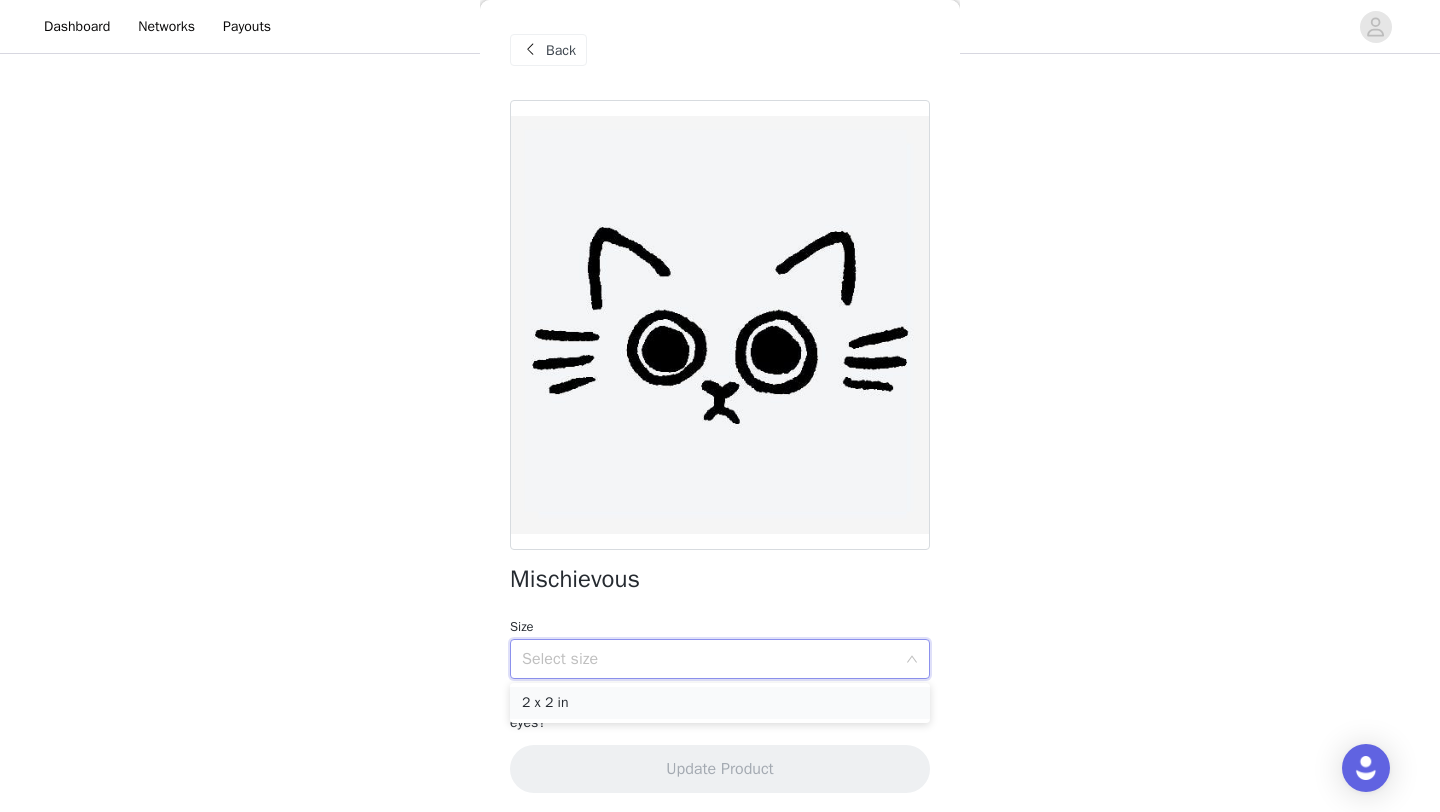click on "2 x 2 in" at bounding box center (720, 703) 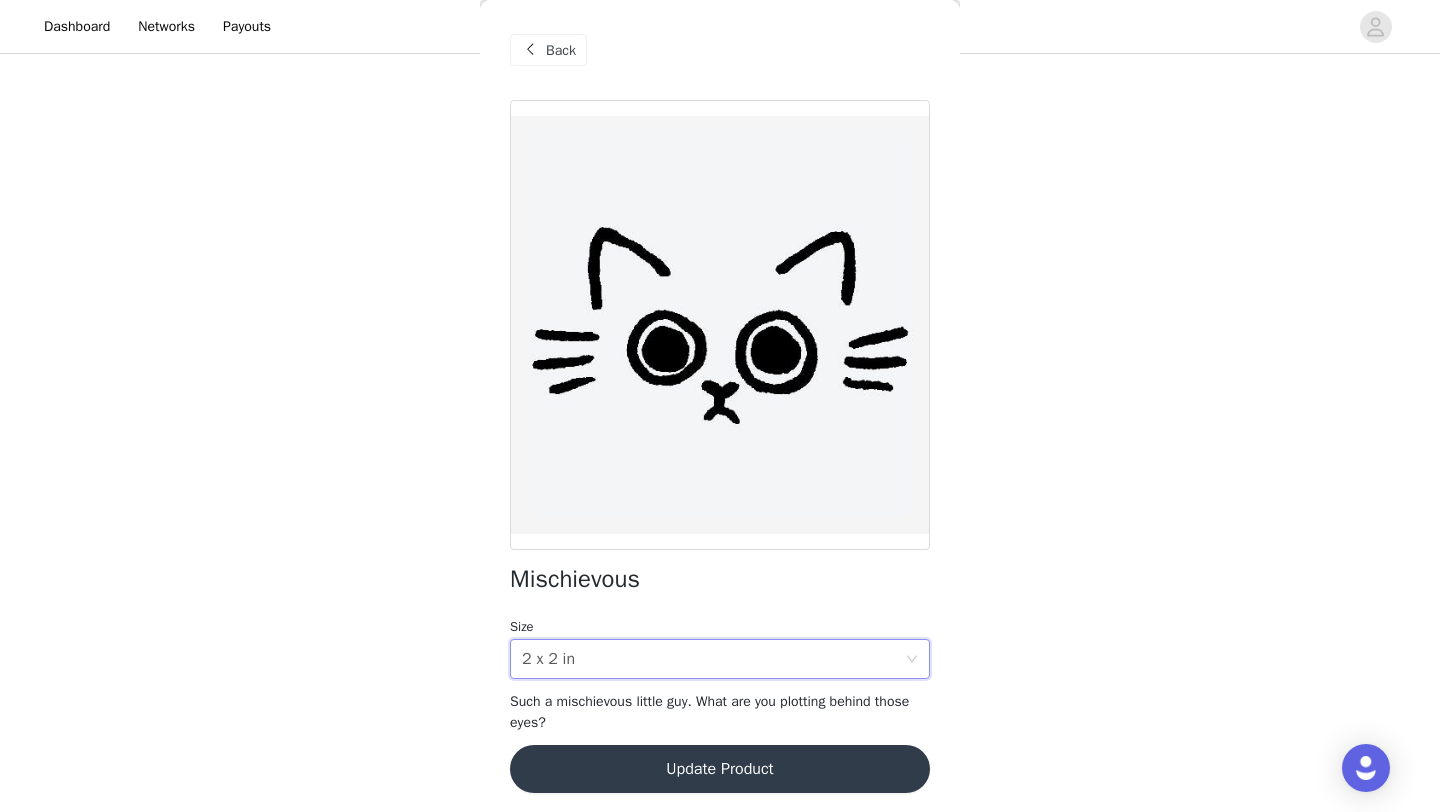 click on "Update Product" at bounding box center [720, 769] 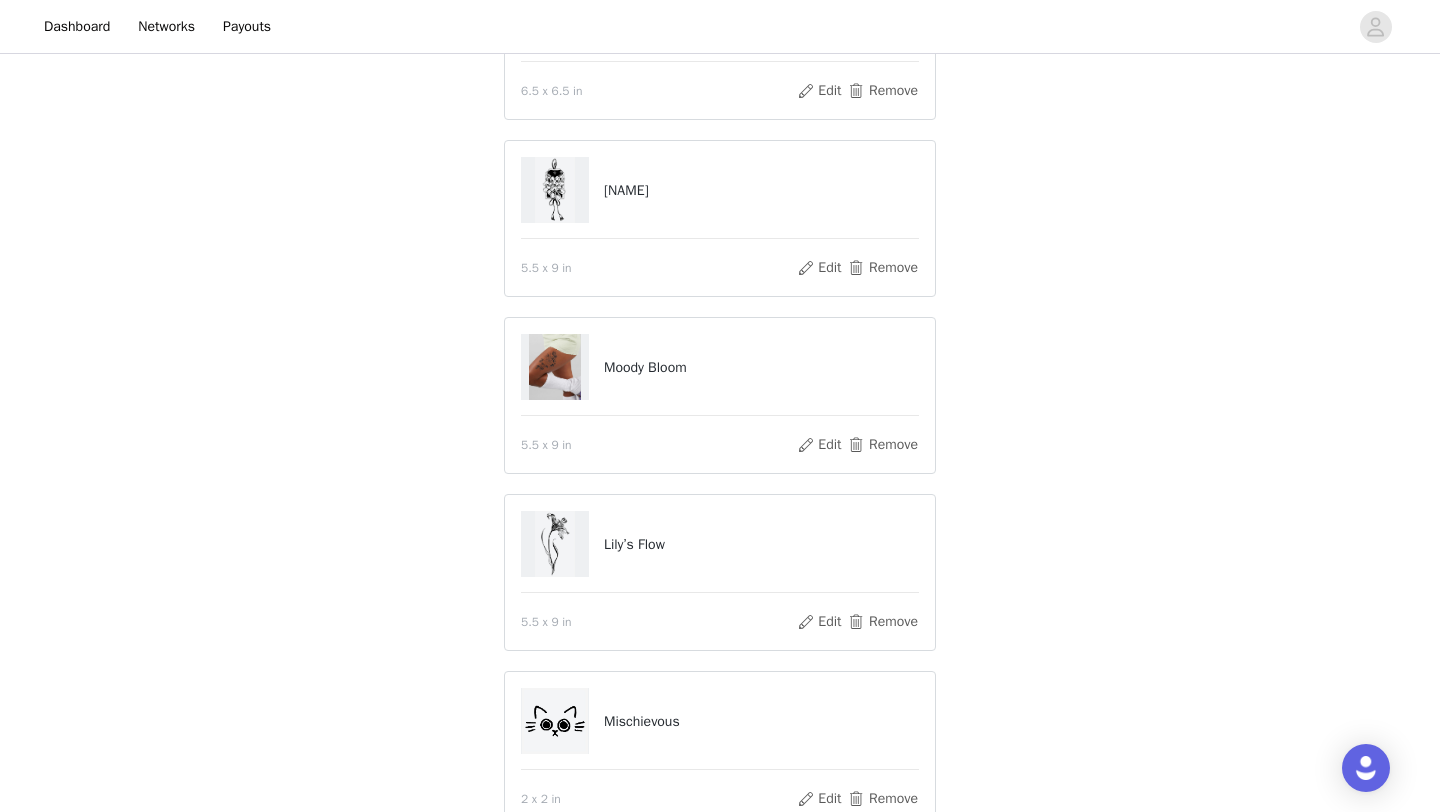 scroll, scrollTop: 960, scrollLeft: 0, axis: vertical 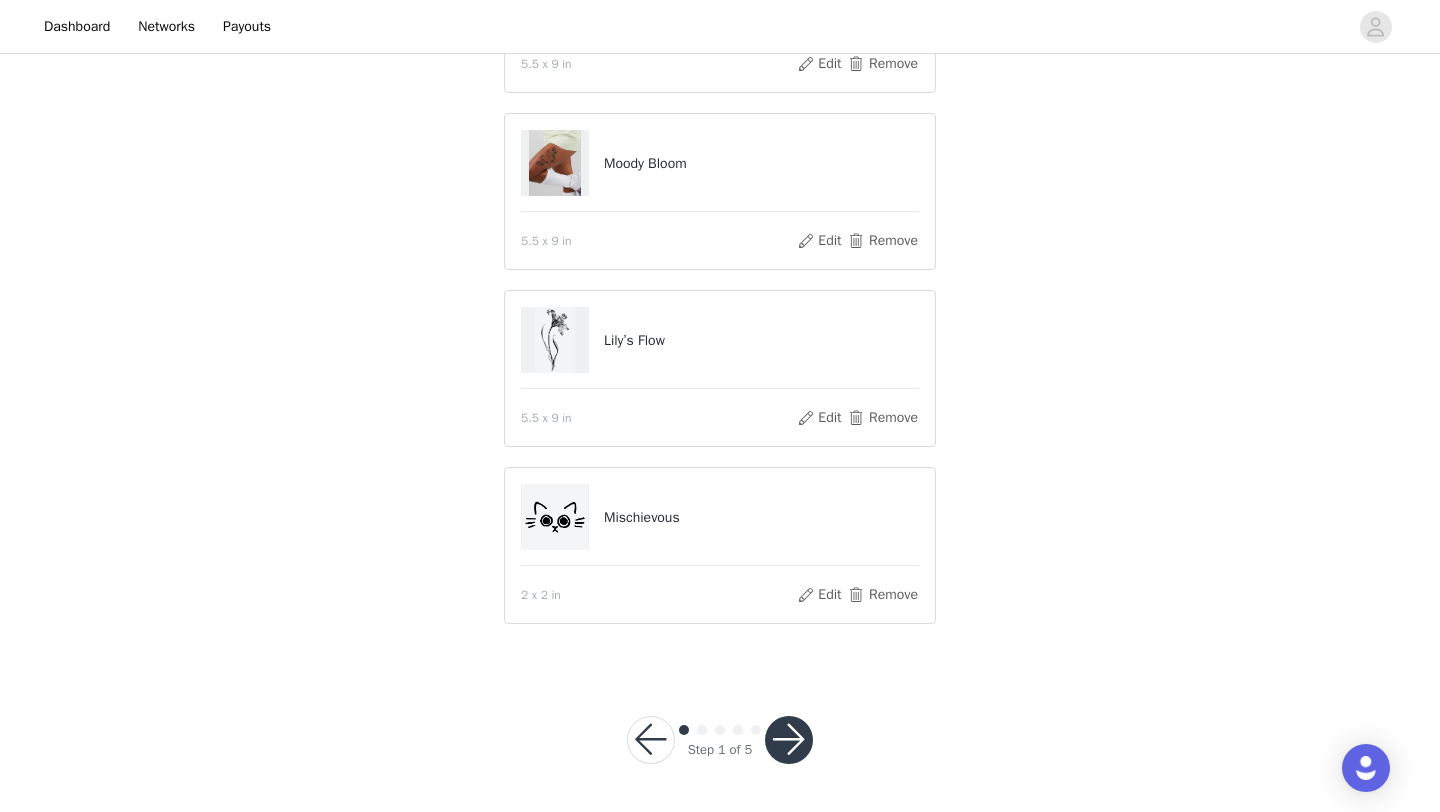 click at bounding box center [789, 740] 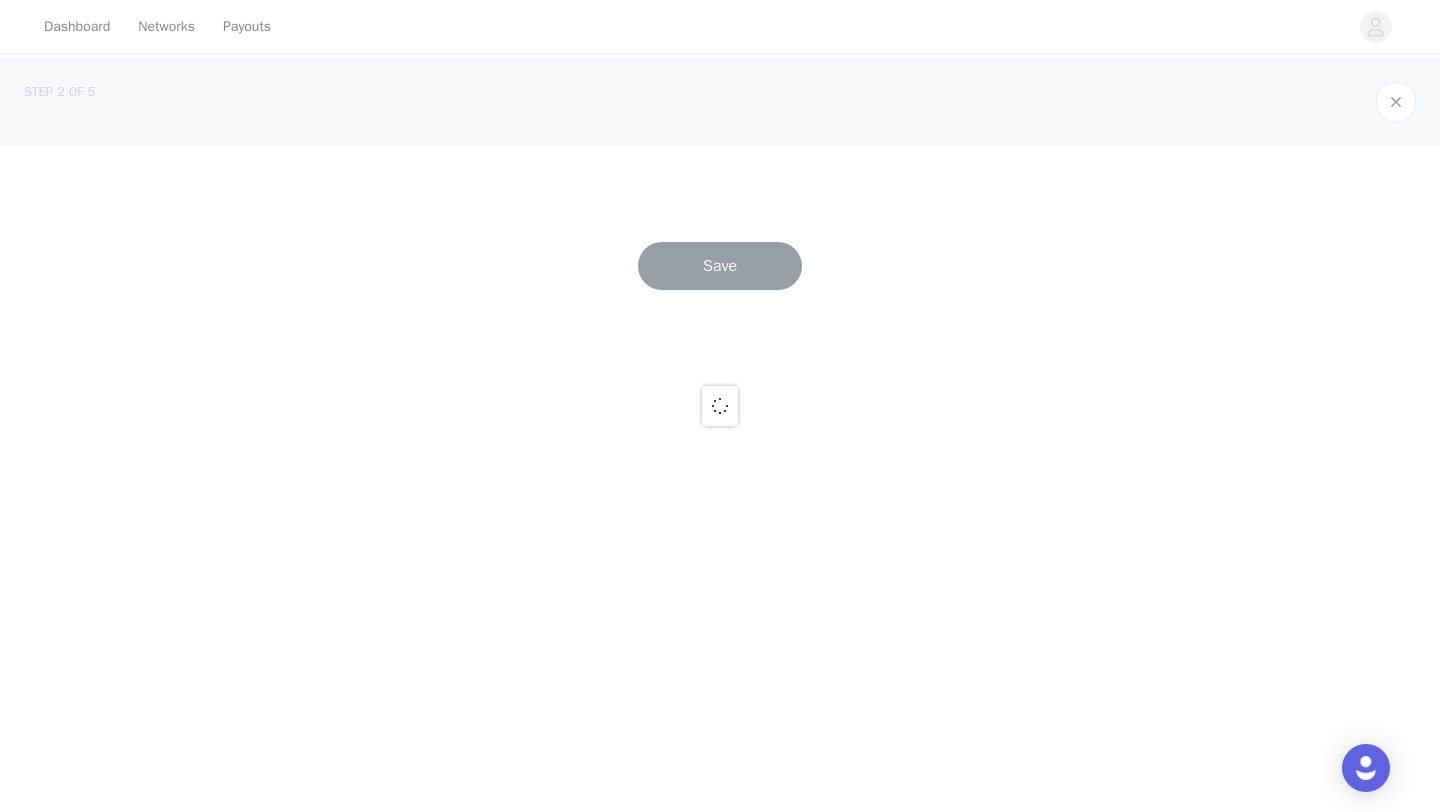 scroll, scrollTop: 0, scrollLeft: 0, axis: both 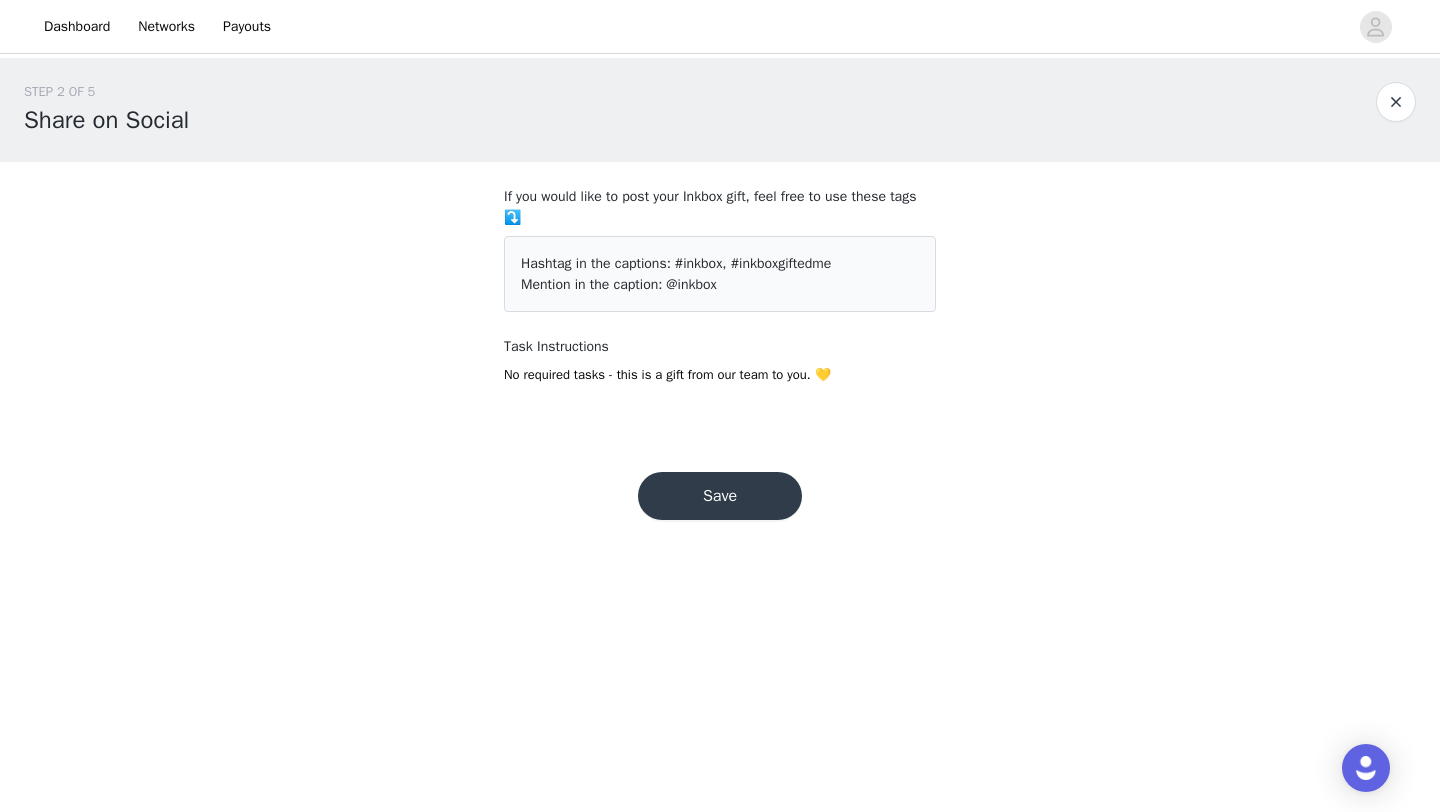 click on "Save" at bounding box center (720, 496) 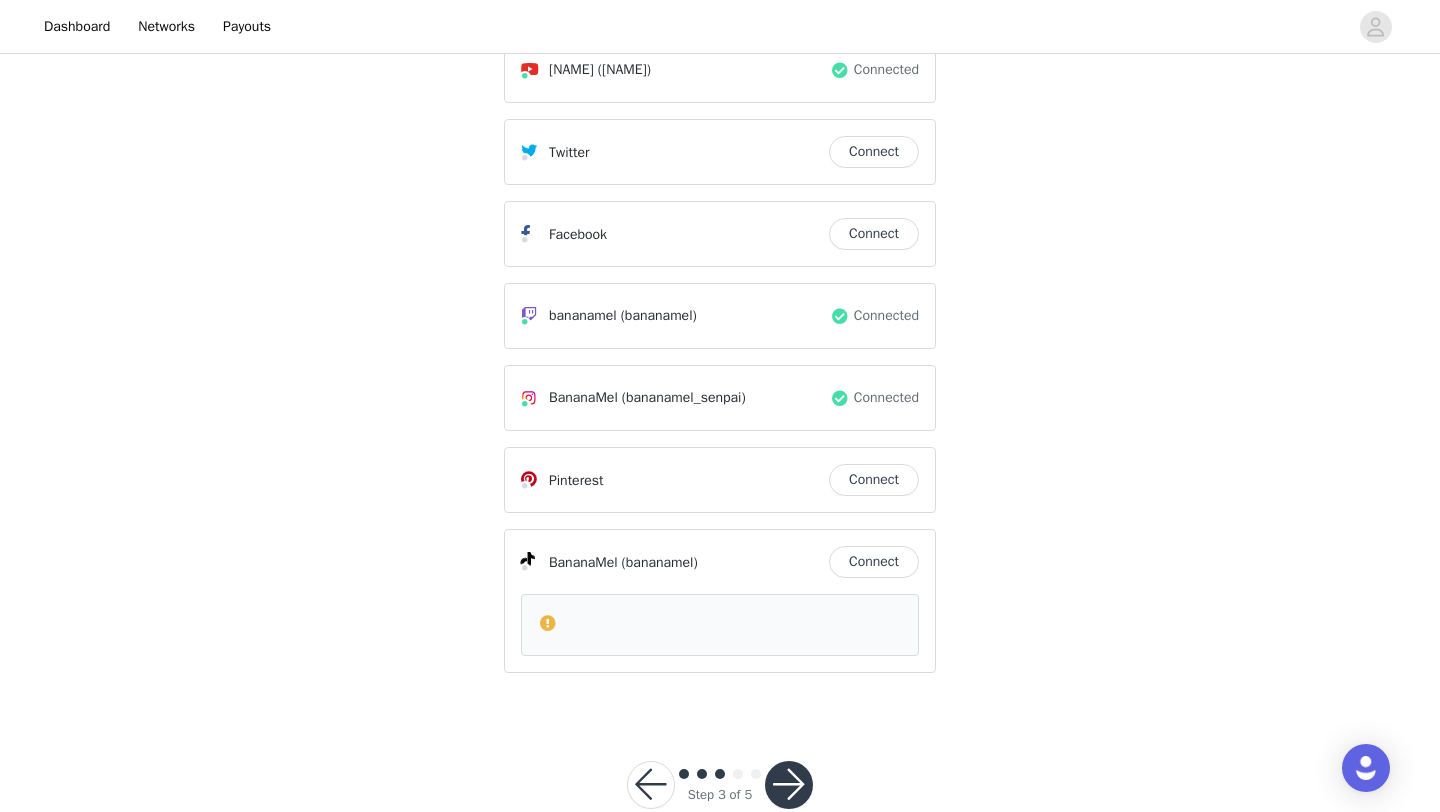 scroll, scrollTop: 335, scrollLeft: 0, axis: vertical 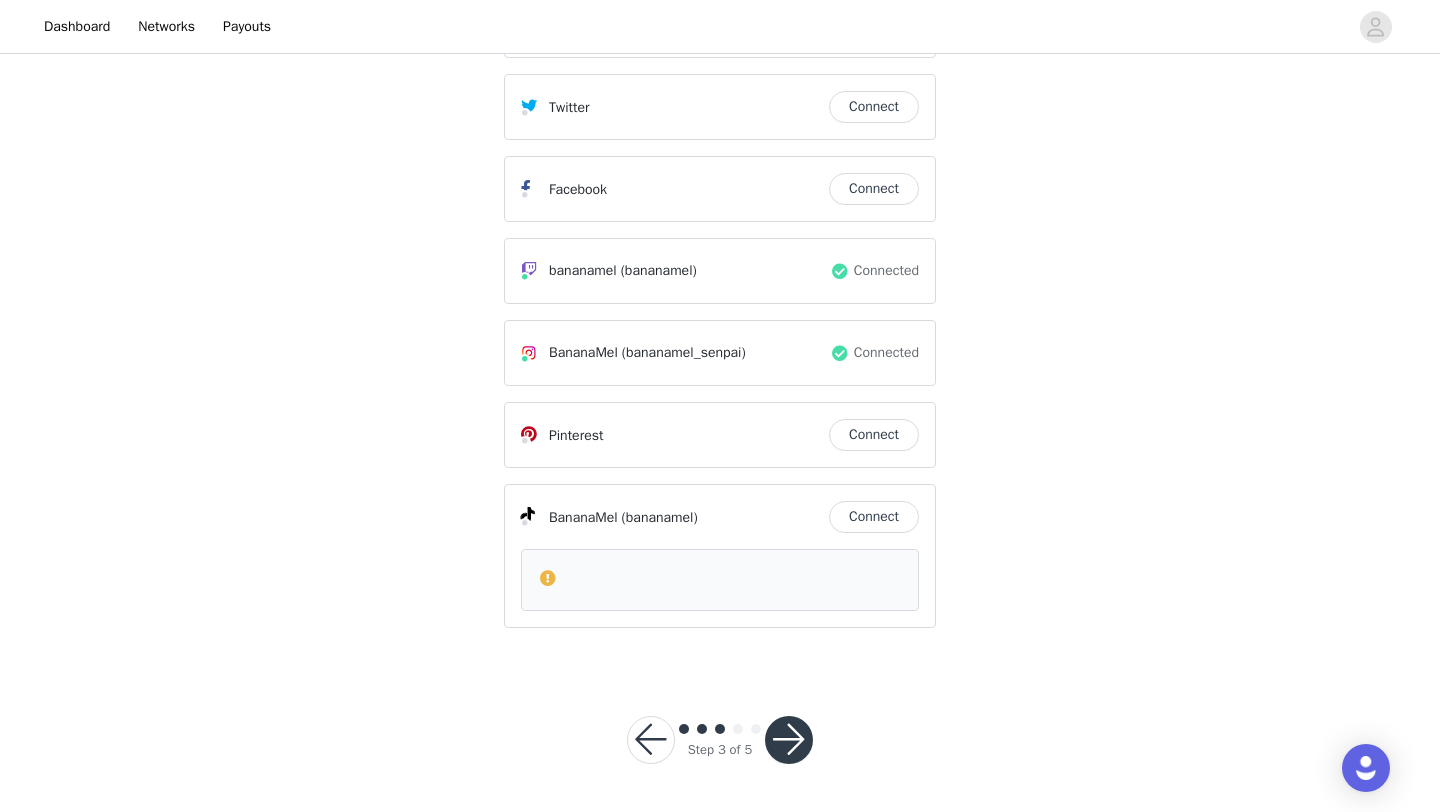 click at bounding box center [789, 740] 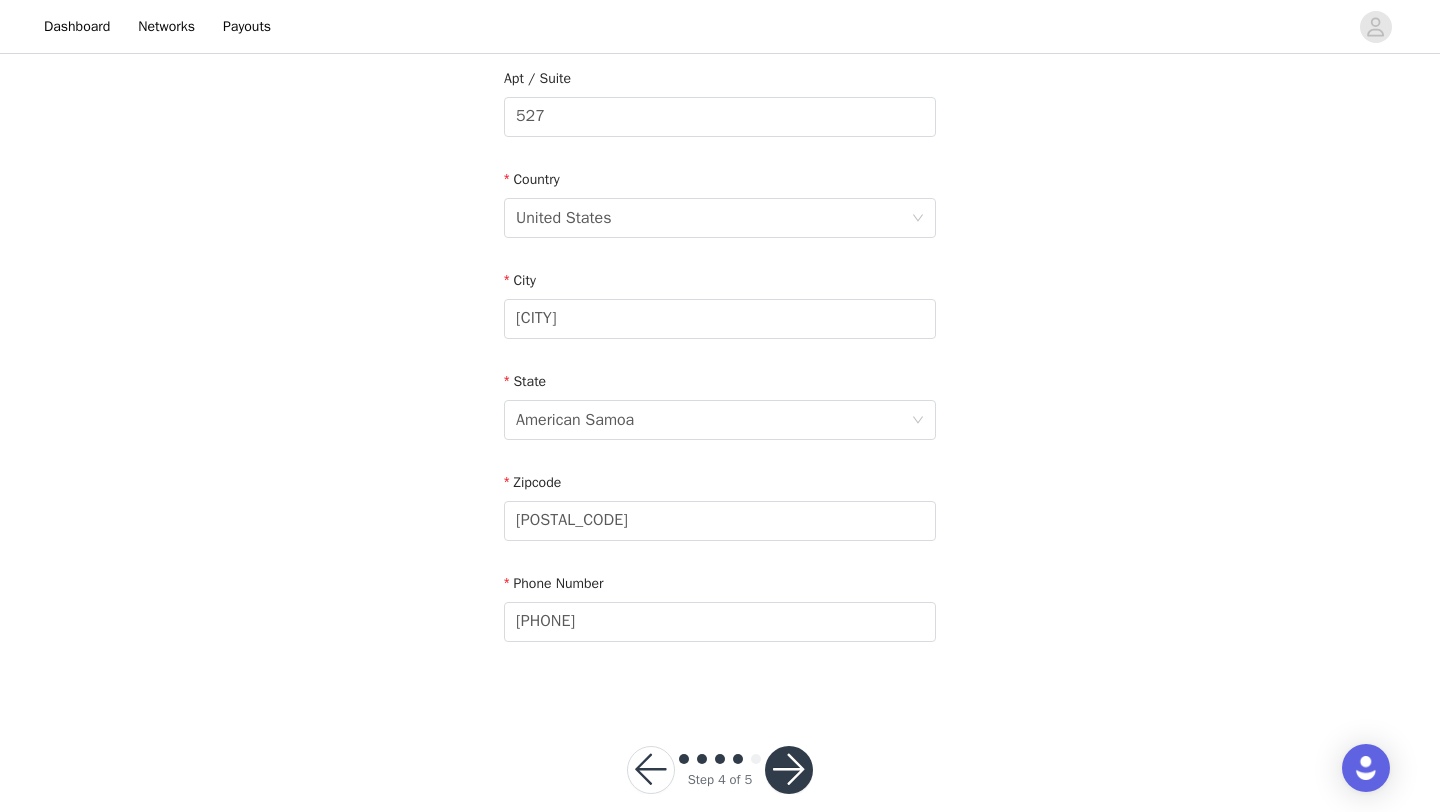 scroll, scrollTop: 551, scrollLeft: 0, axis: vertical 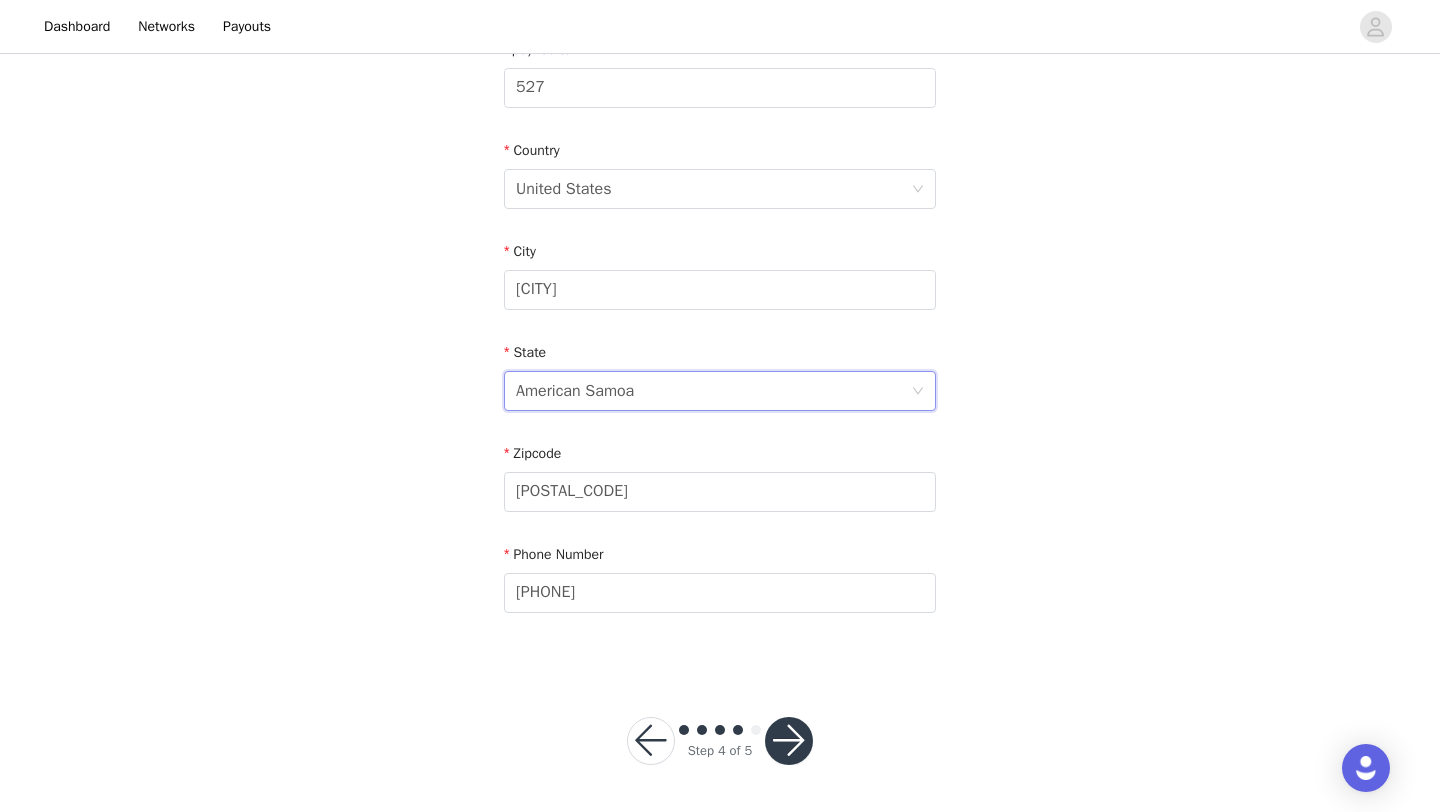 click on "American Samoa" at bounding box center [713, 391] 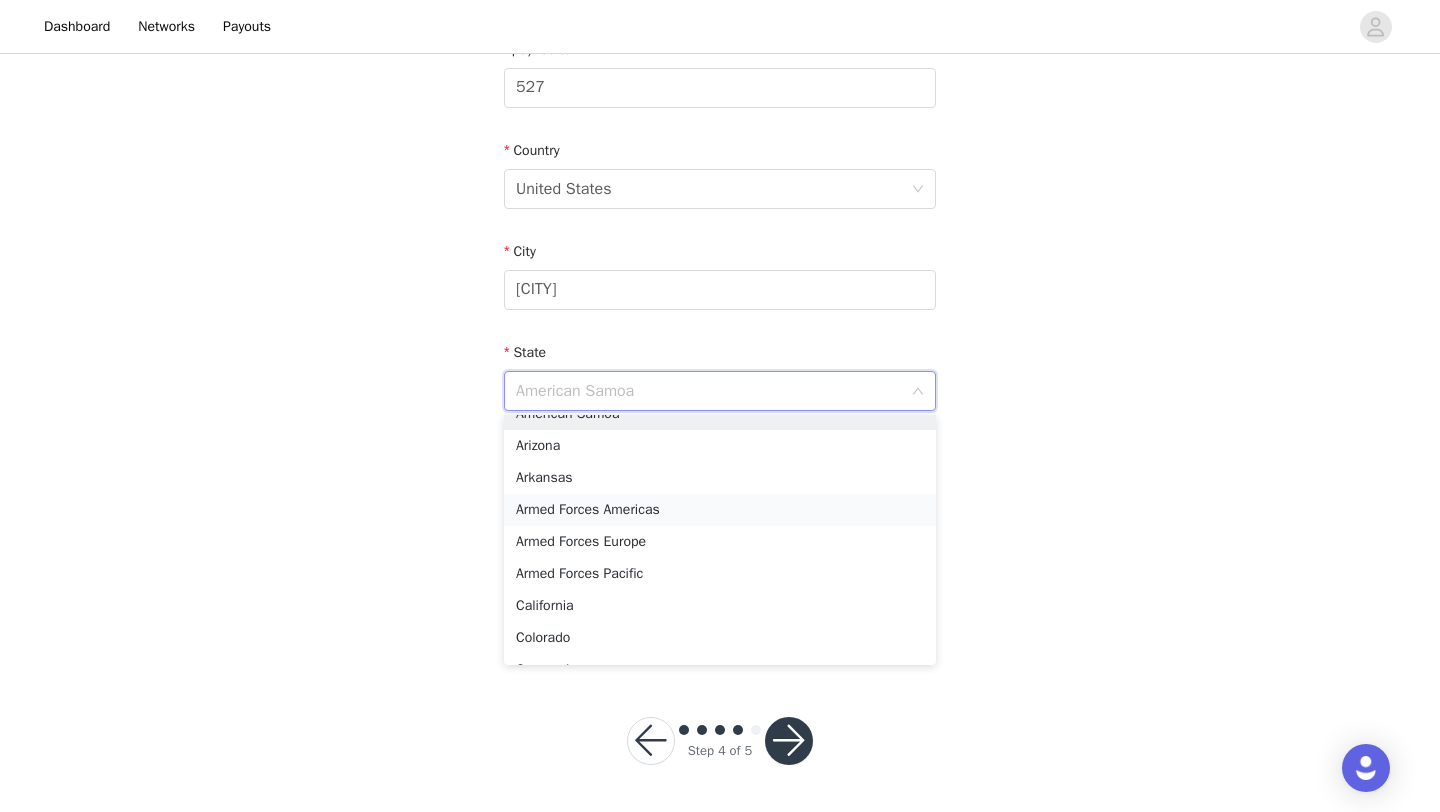 scroll, scrollTop: 94, scrollLeft: 0, axis: vertical 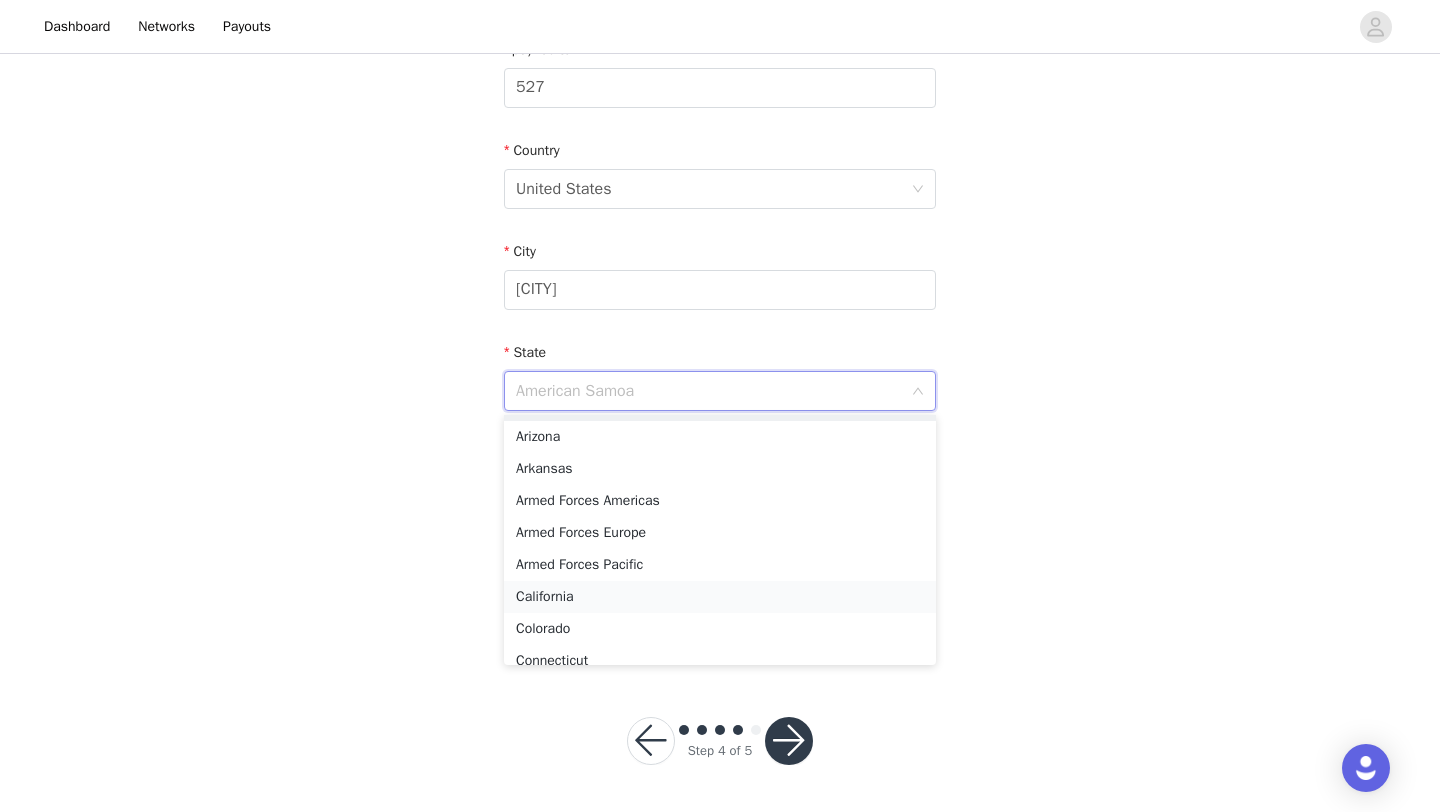 click on "California" at bounding box center (720, 597) 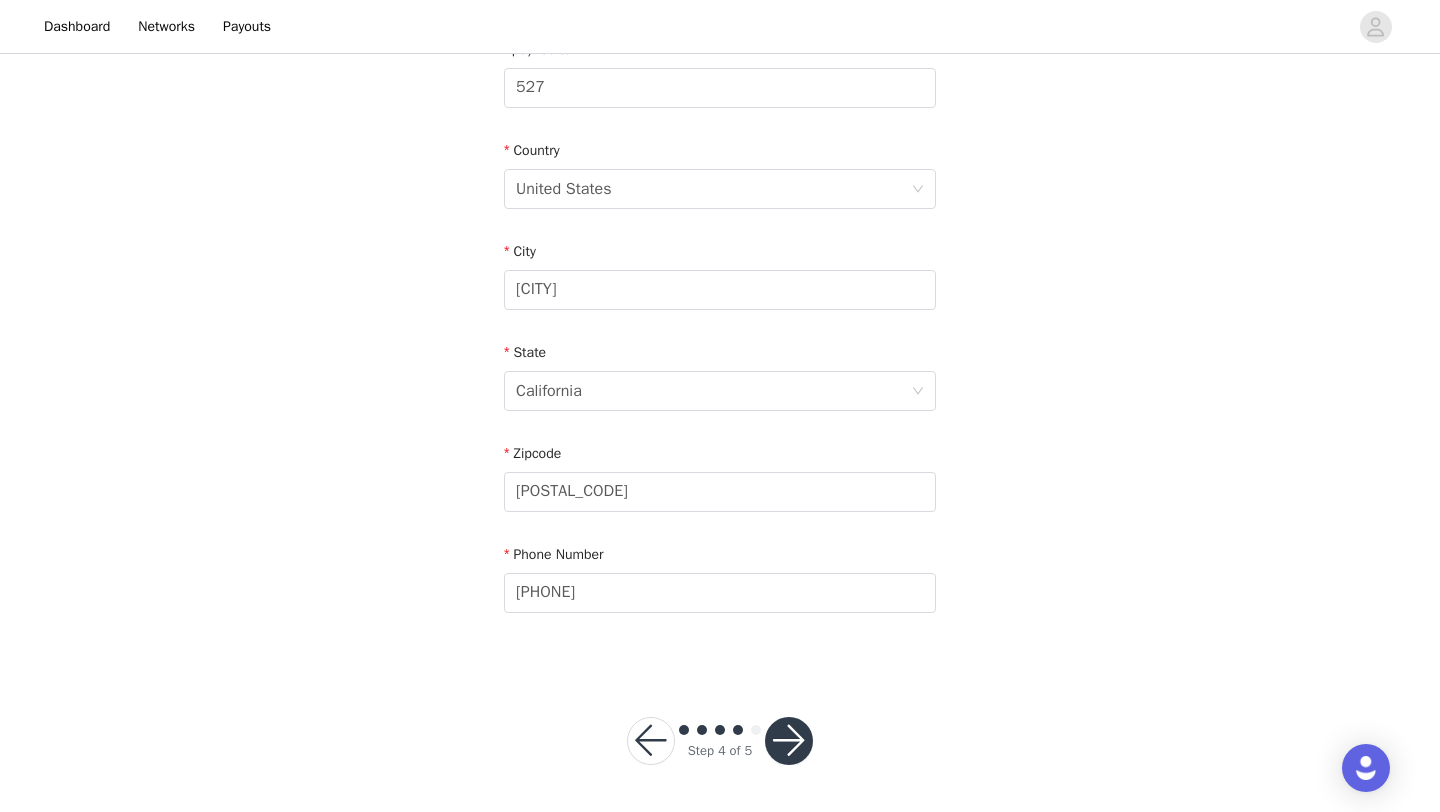 click at bounding box center (789, 741) 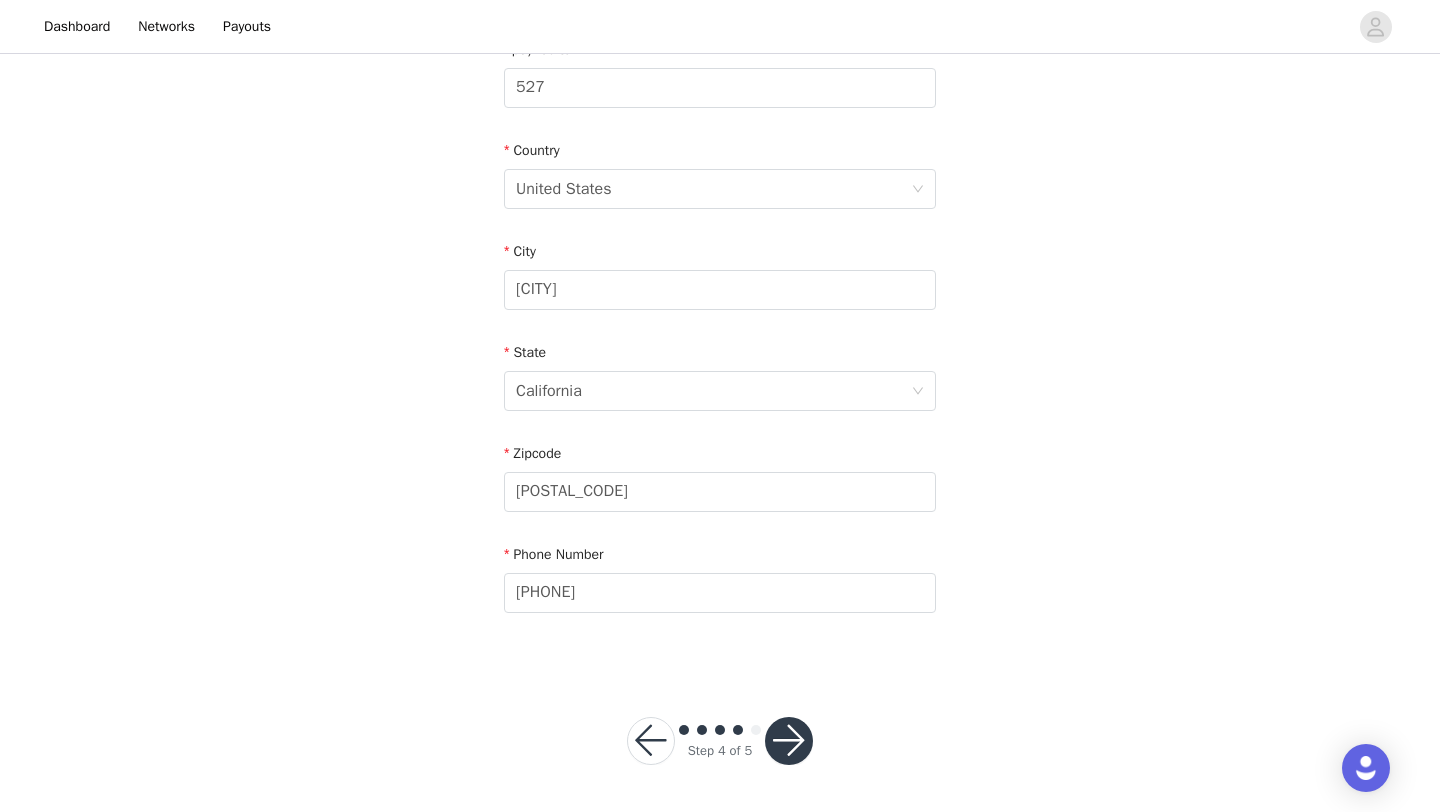 scroll, scrollTop: 0, scrollLeft: 0, axis: both 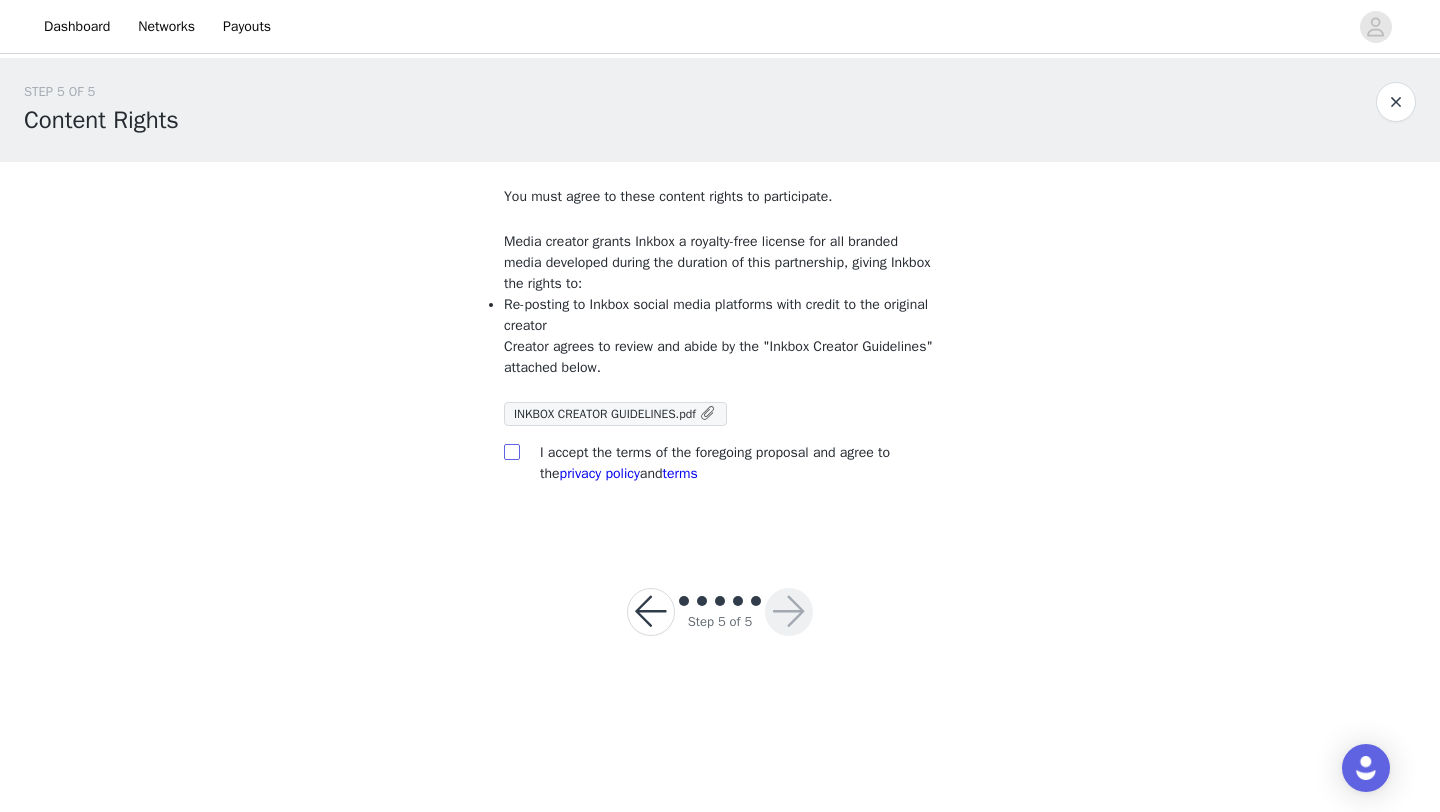 click at bounding box center [511, 451] 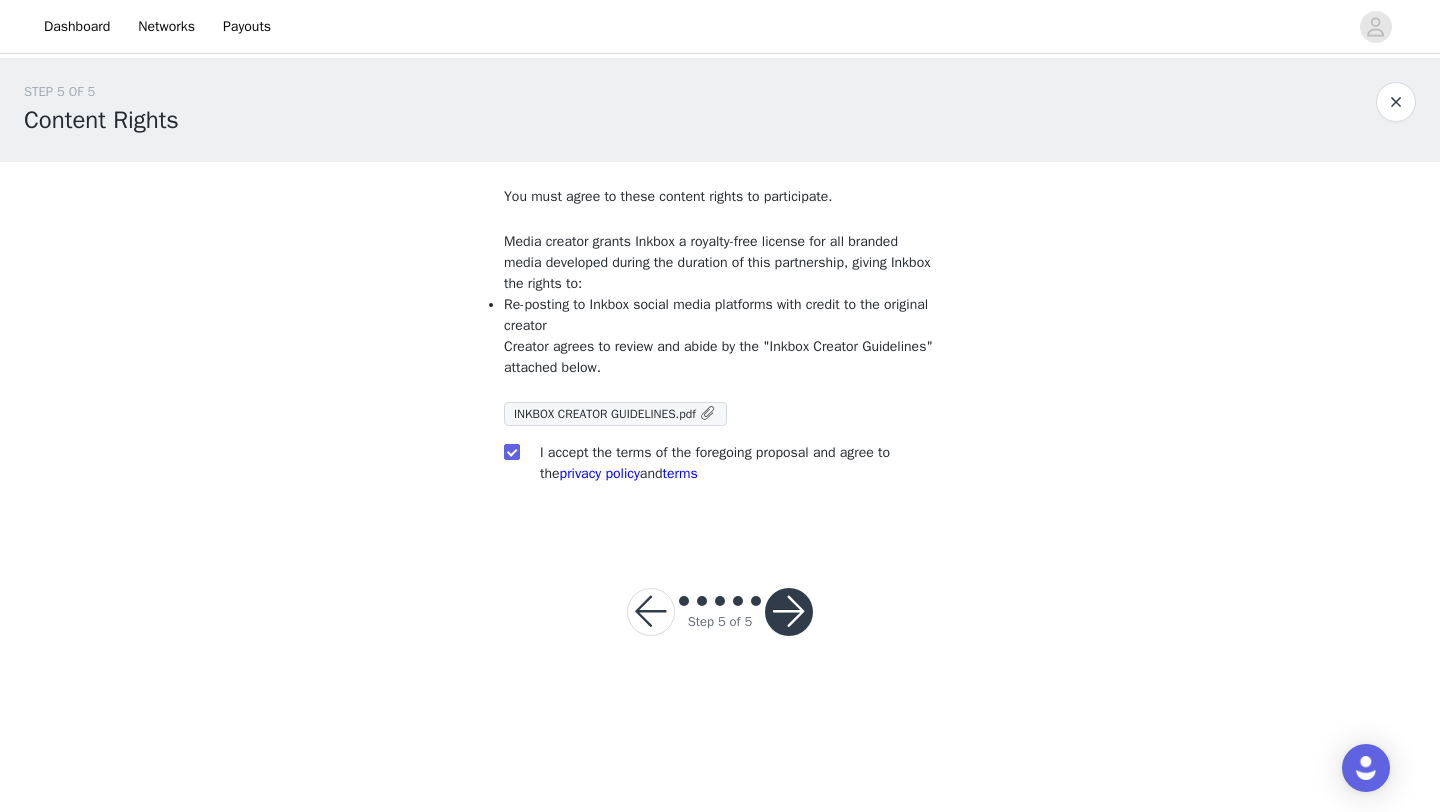 click at bounding box center [789, 612] 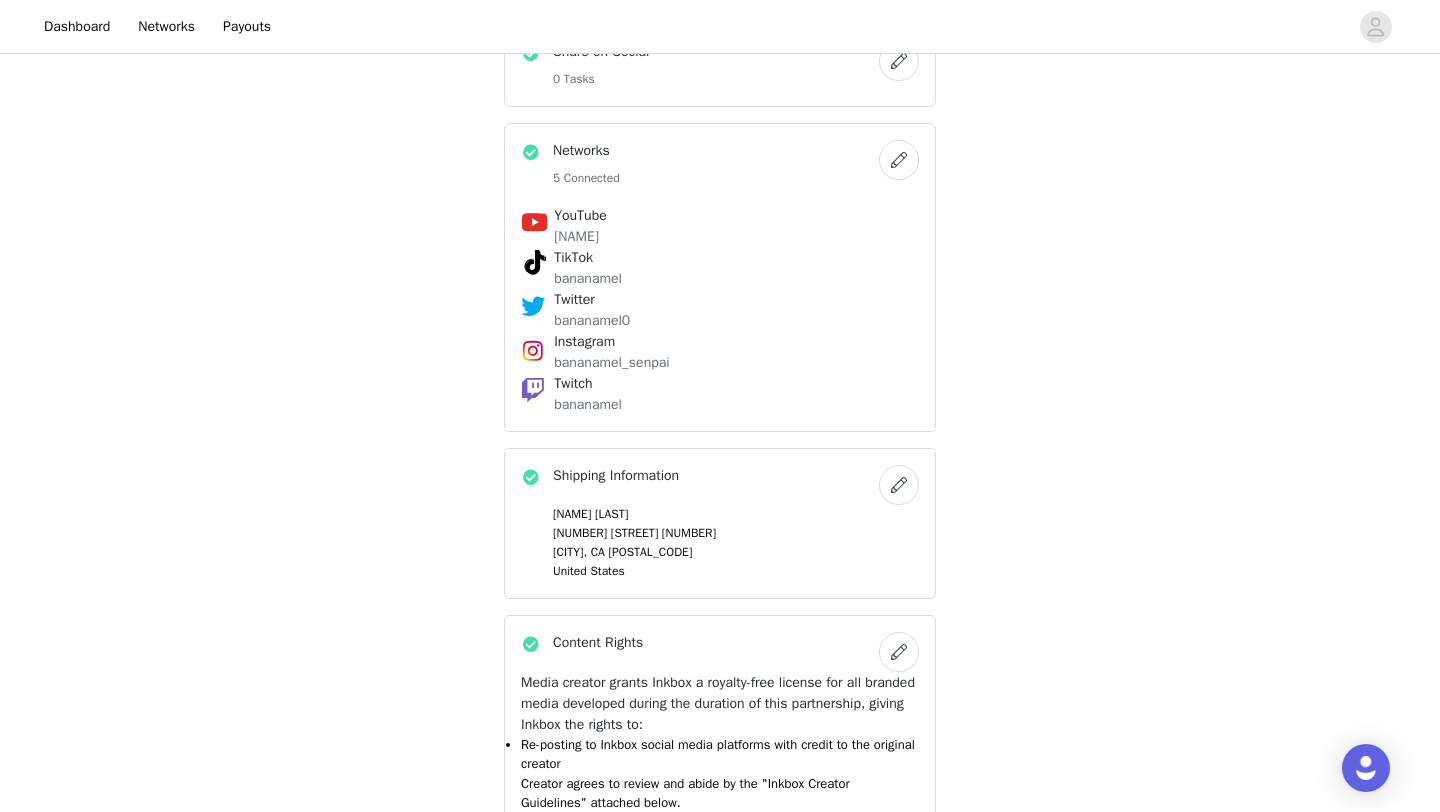 scroll, scrollTop: 1622, scrollLeft: 0, axis: vertical 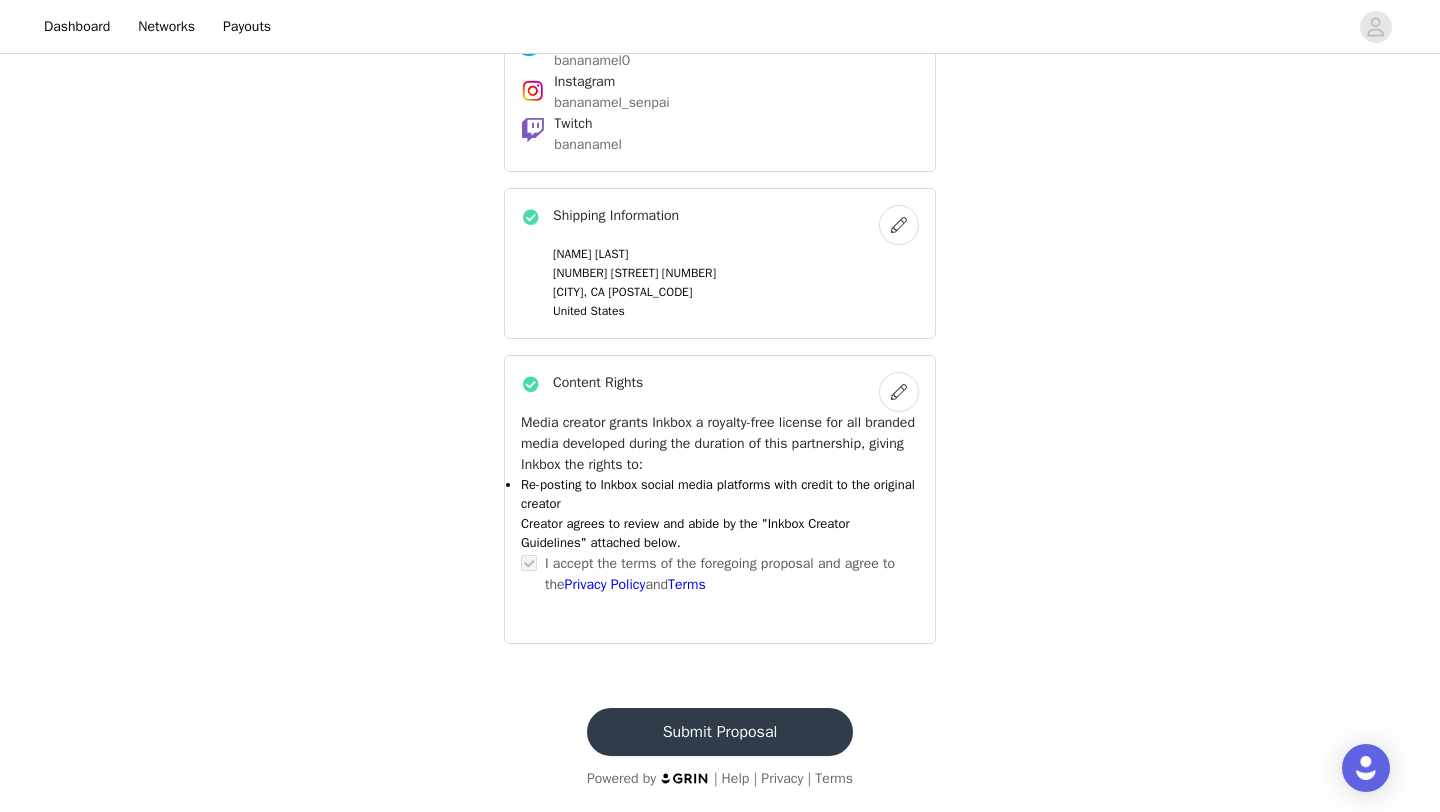click on "Submit Proposal" at bounding box center (720, 732) 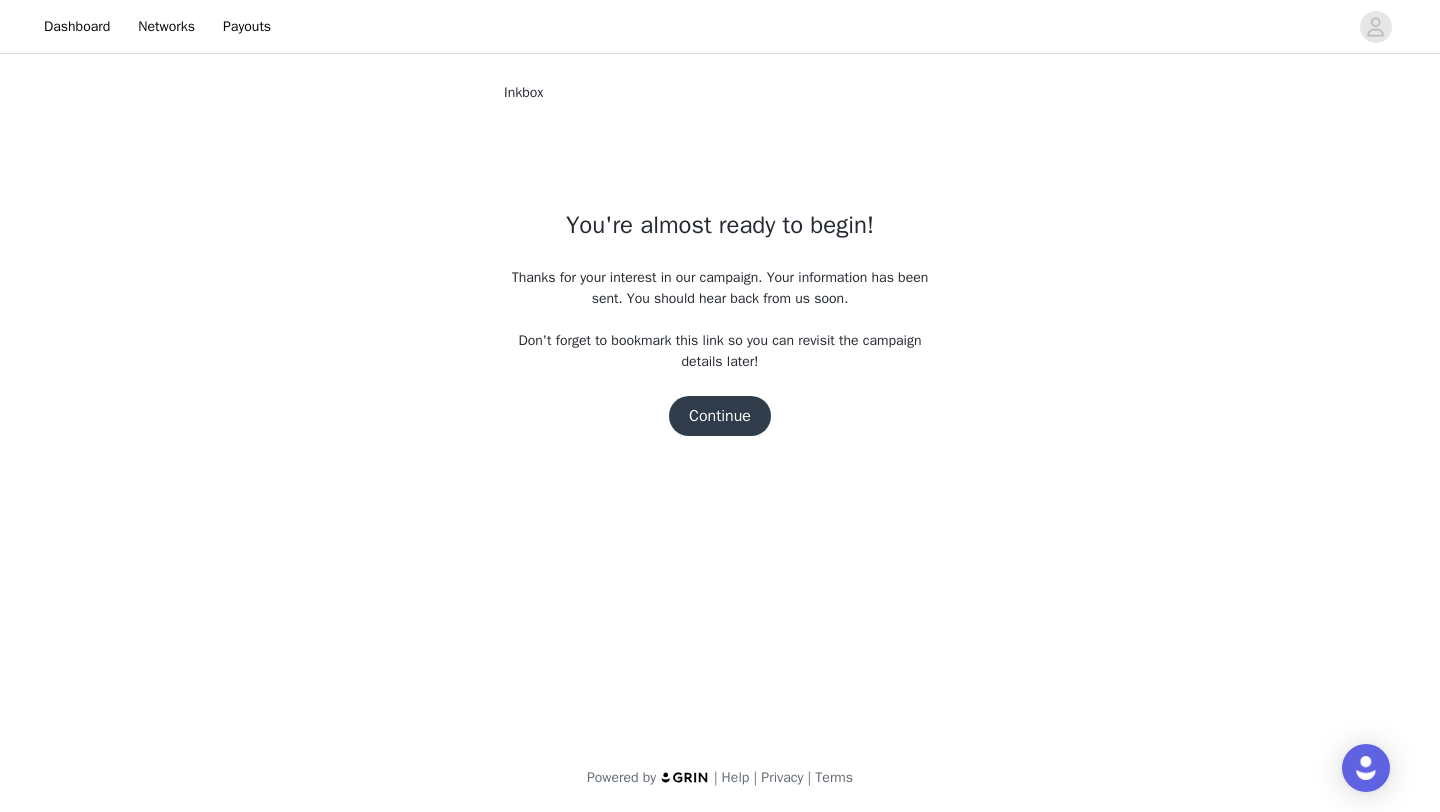 scroll, scrollTop: 0, scrollLeft: 0, axis: both 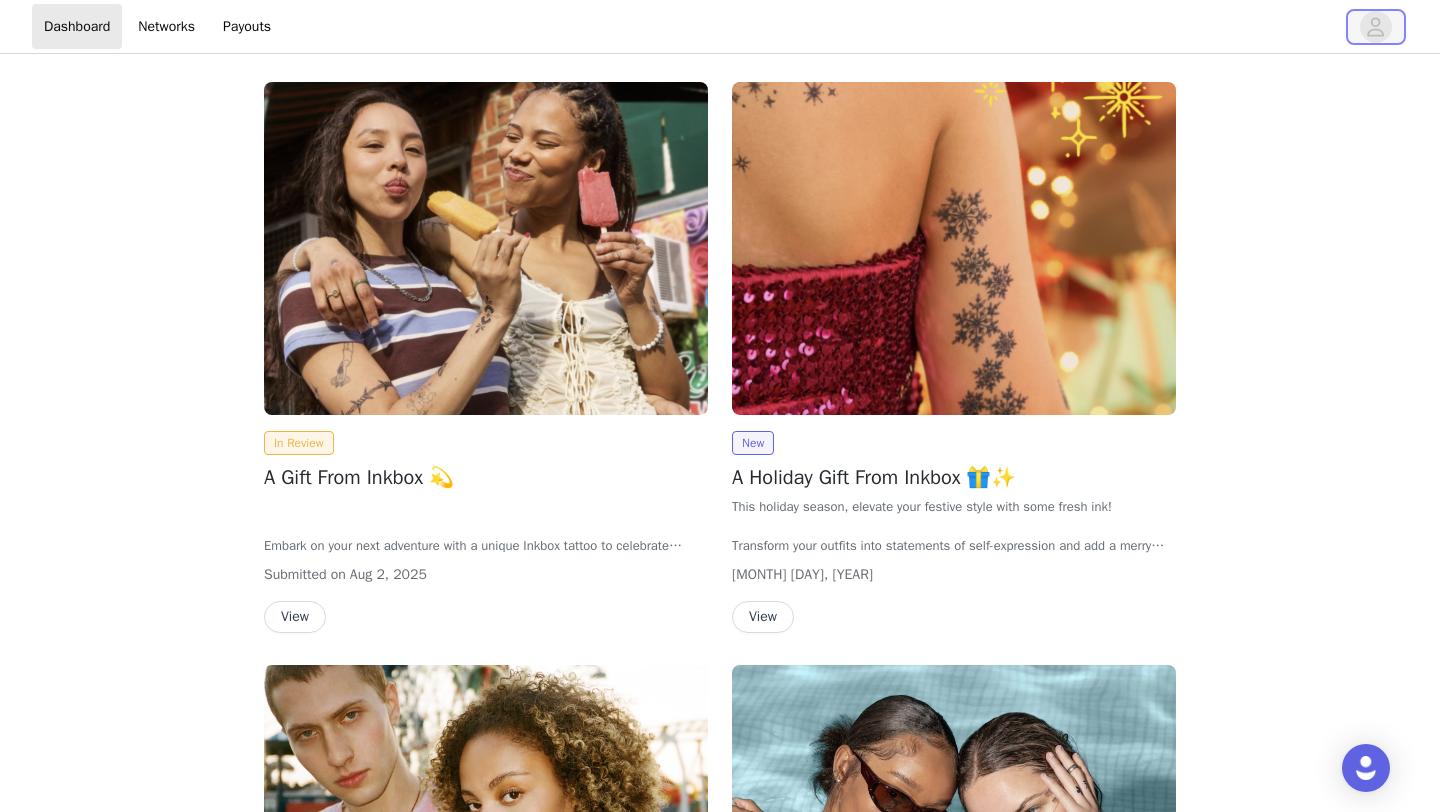 click 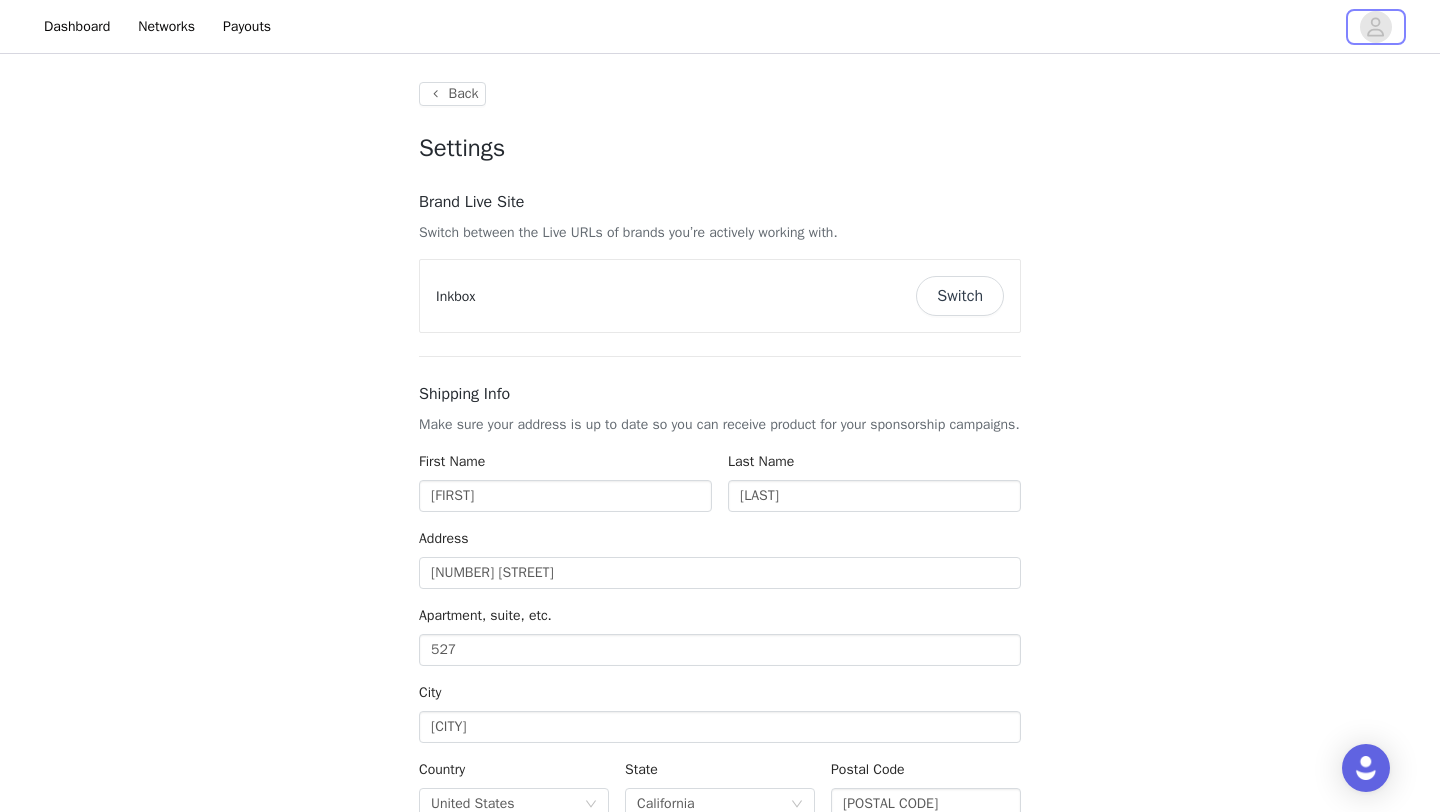 type on "+1 (United States)" 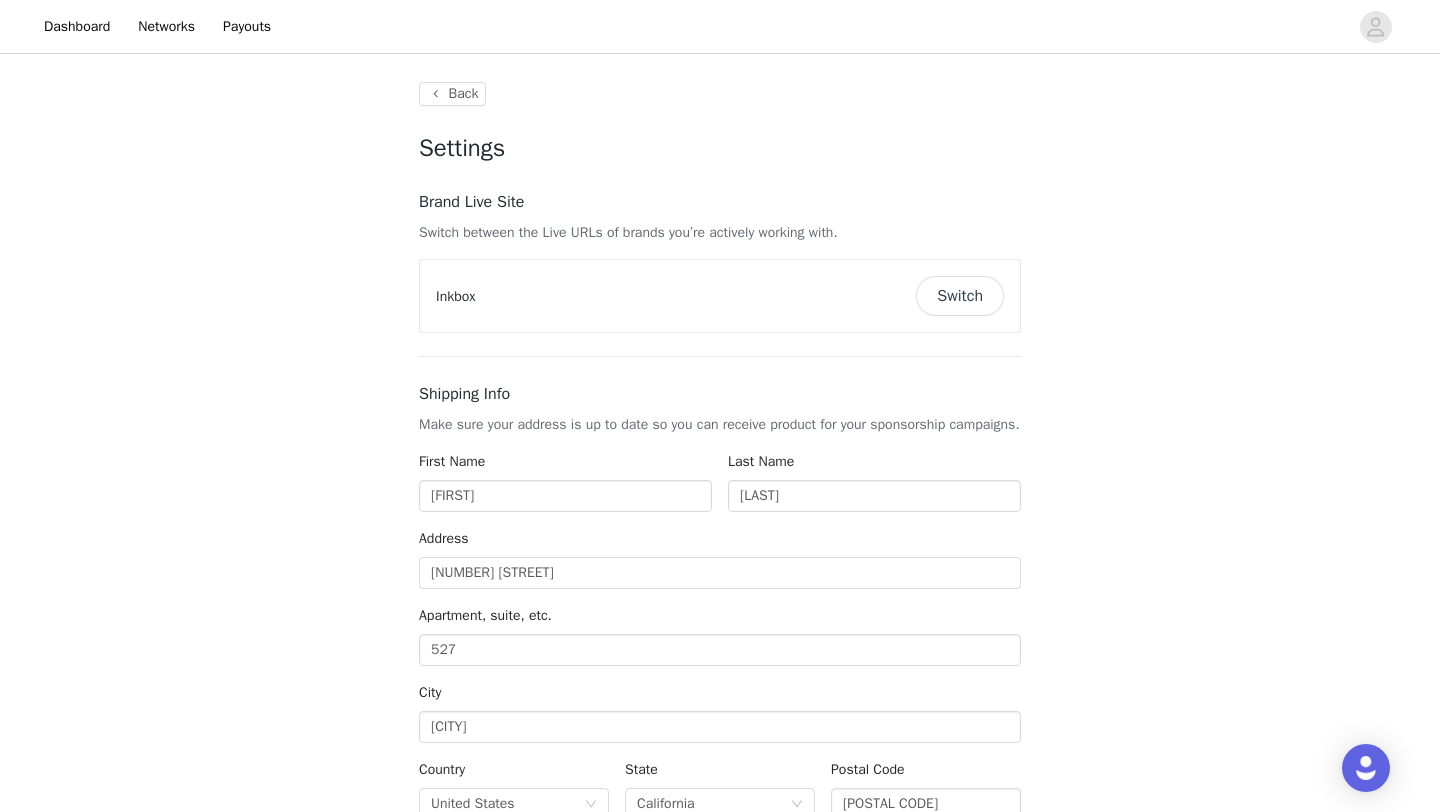 click on "Switch" at bounding box center [960, 296] 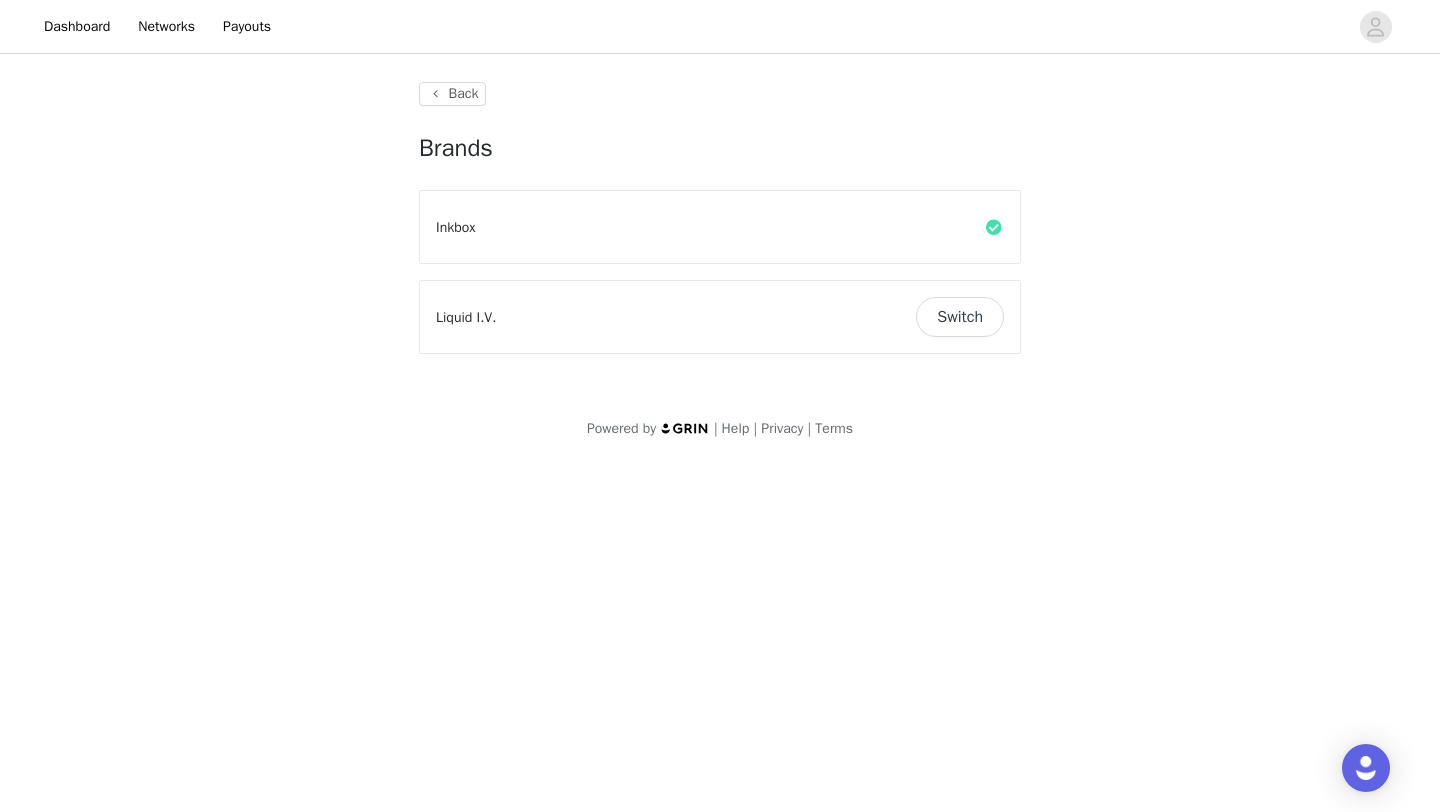 click on "Switch" at bounding box center (960, 317) 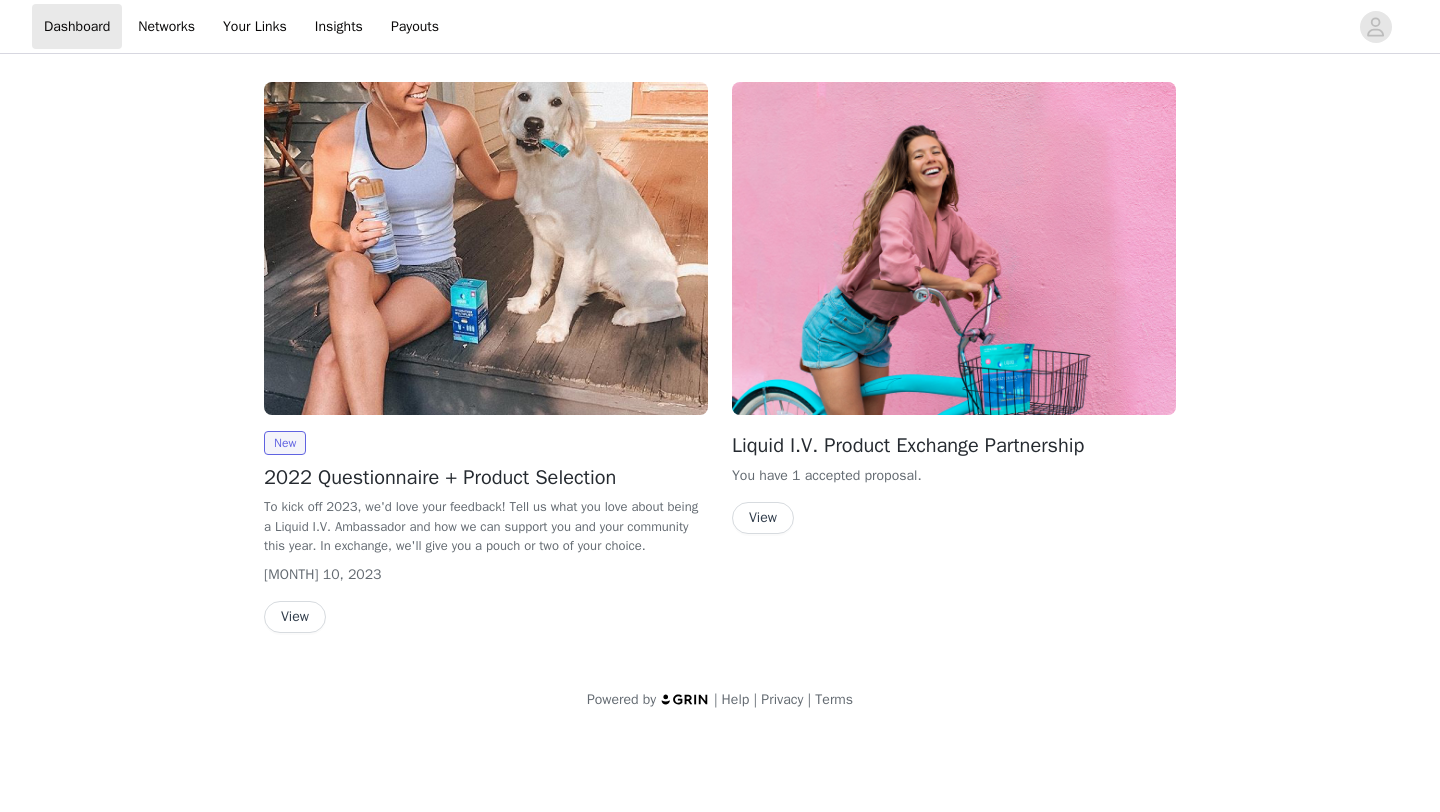 scroll, scrollTop: 0, scrollLeft: 0, axis: both 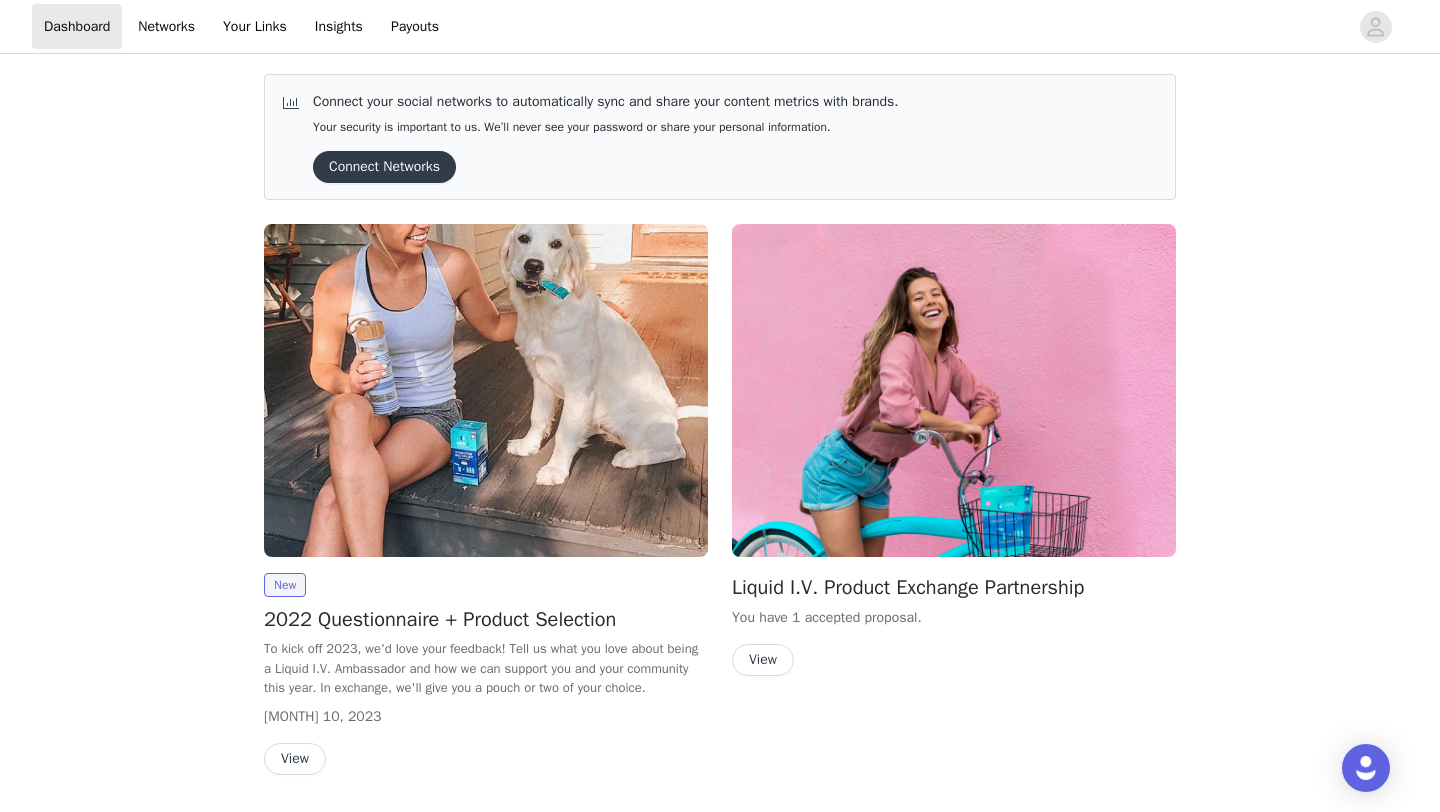 click on "Connect Networks" at bounding box center (384, 167) 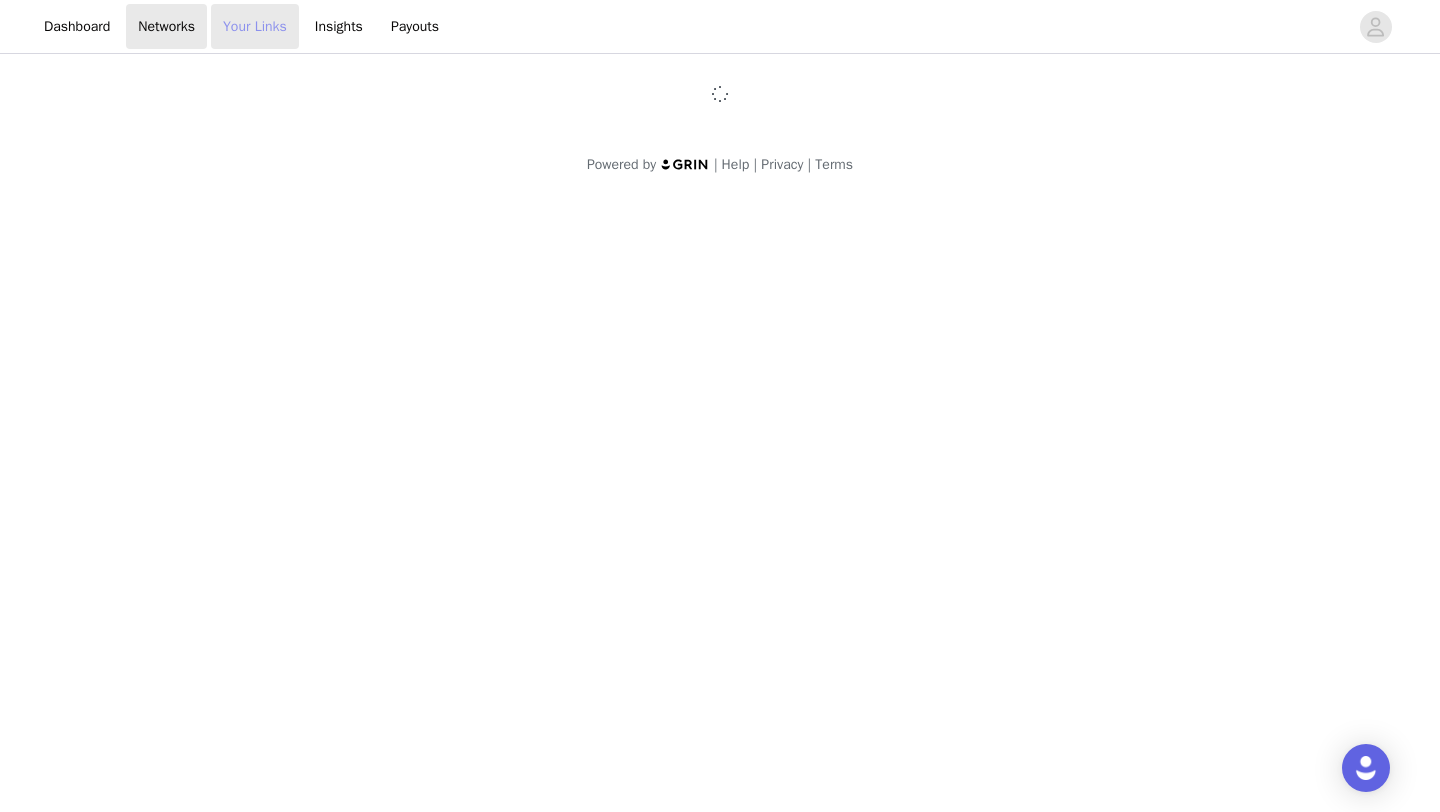 click on "Your Links" at bounding box center (255, 26) 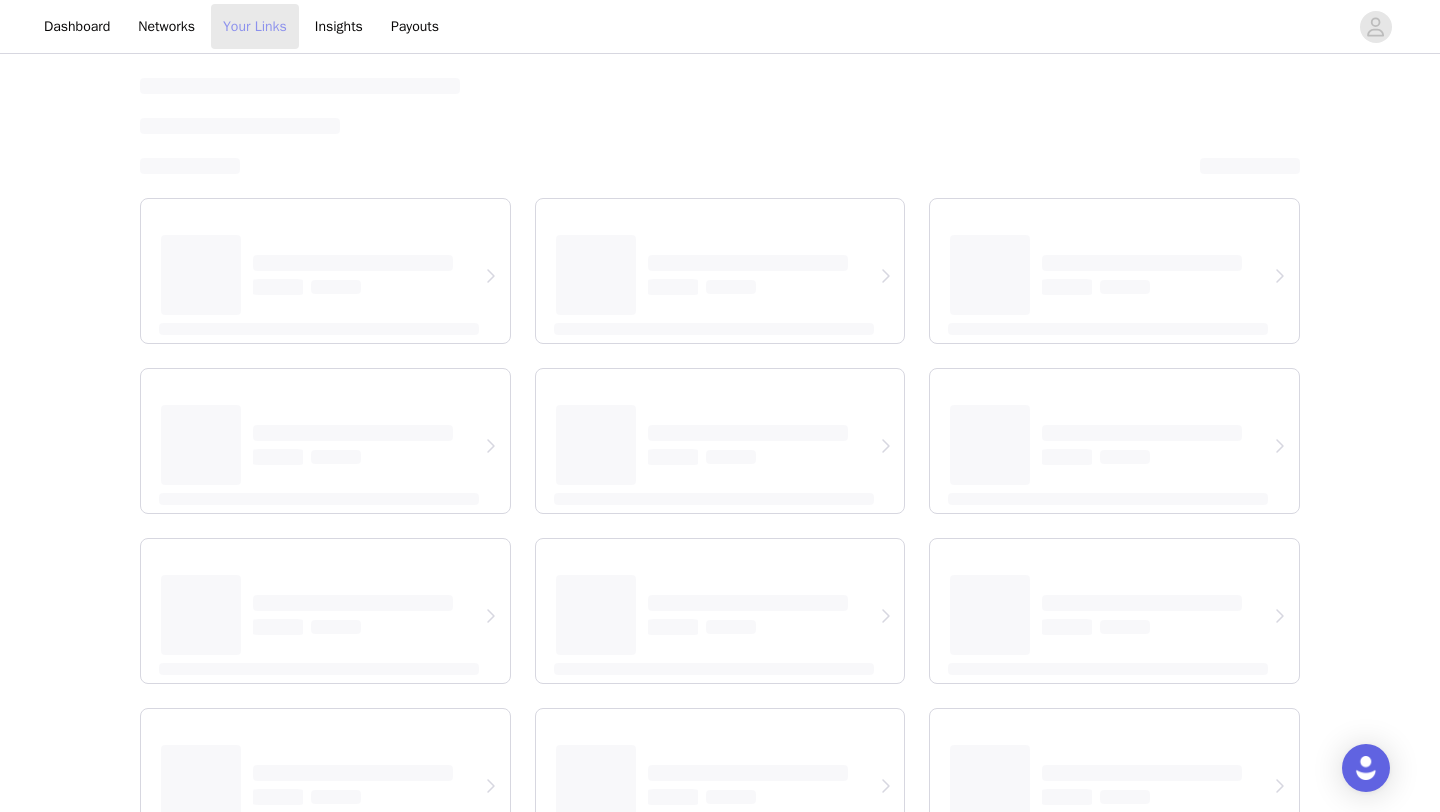 select on "12" 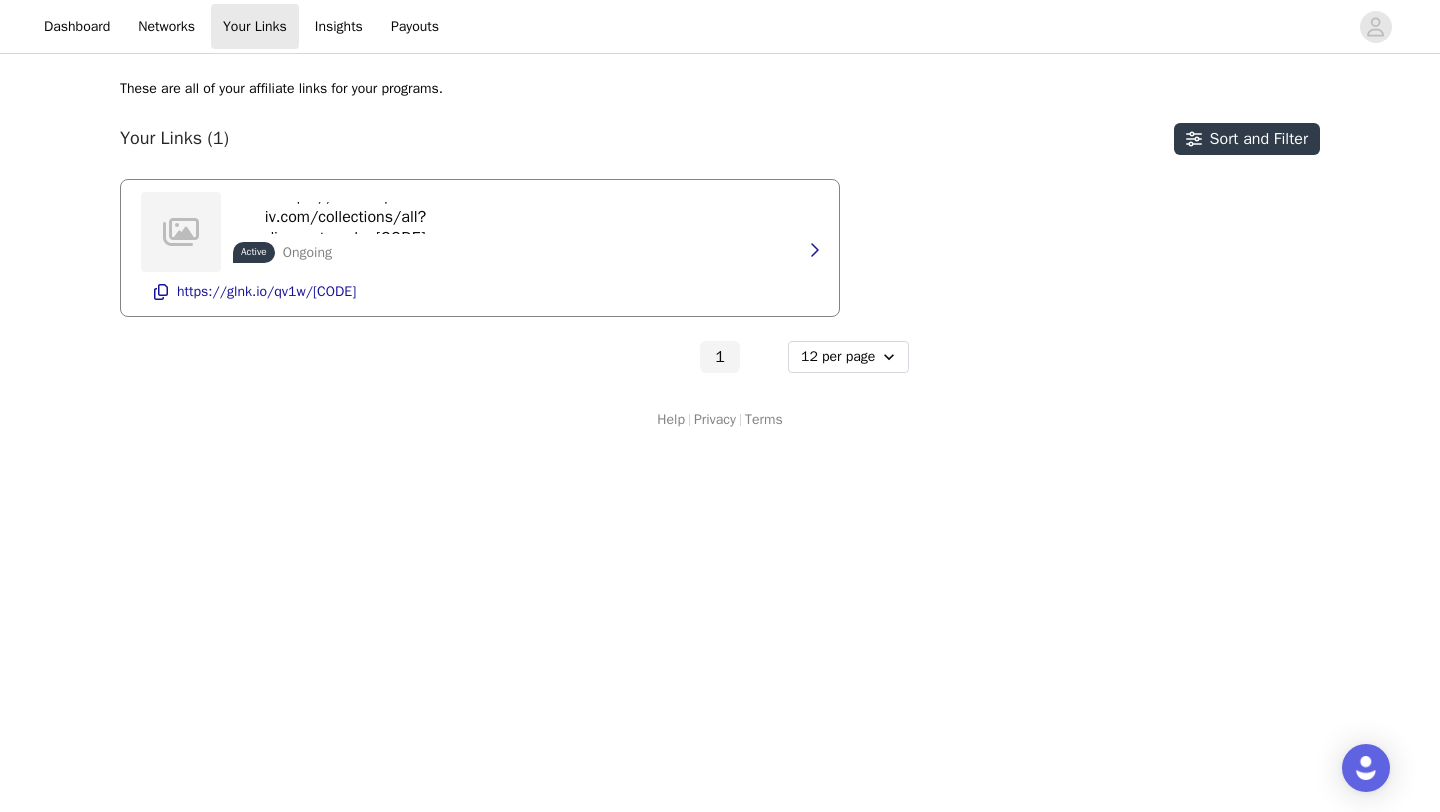 click on "https://www.liquid-iv.com/collections/all?discount_code=[CODE] Active Ongoing https://glnk.io/qv1w/[CODE]" at bounding box center (480, 248) 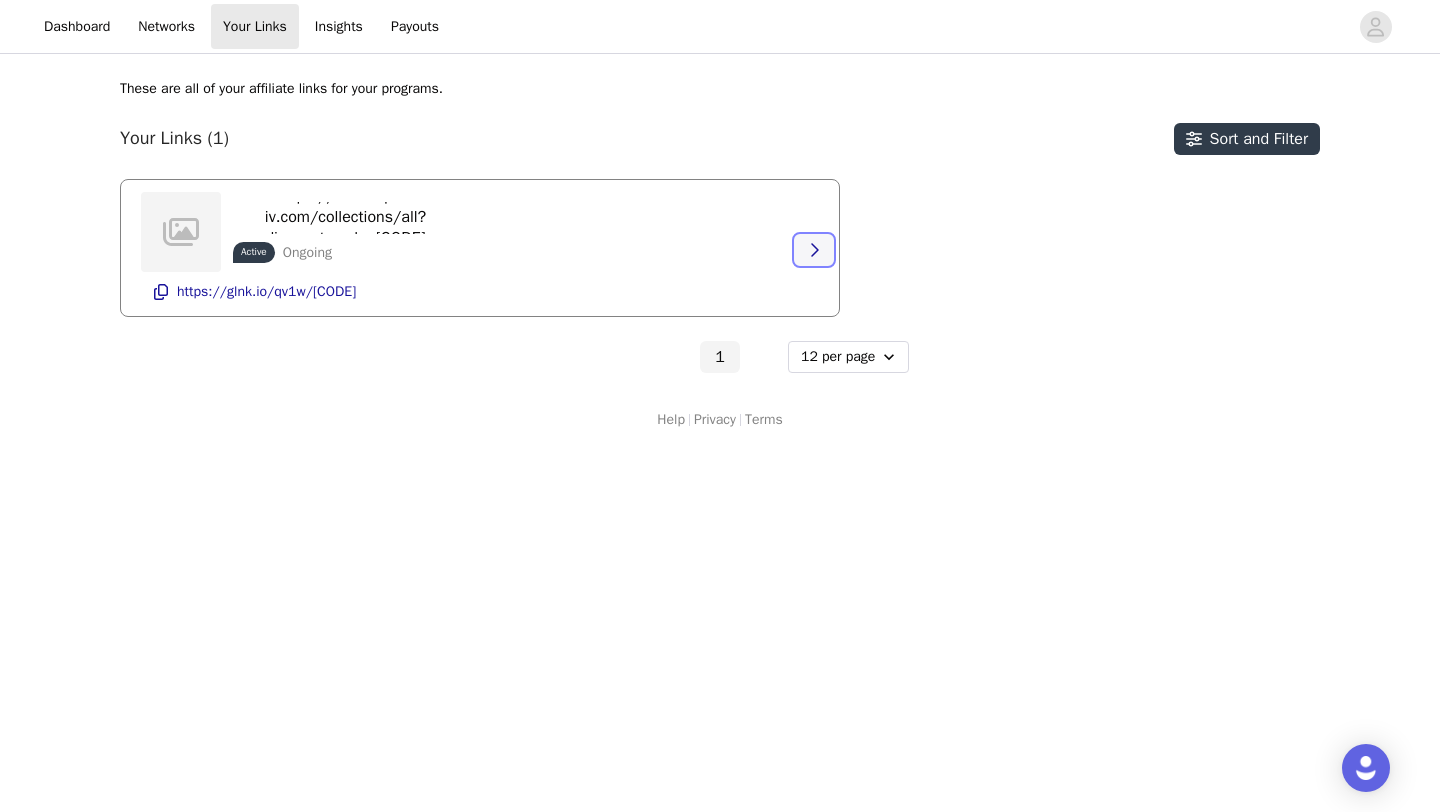 click 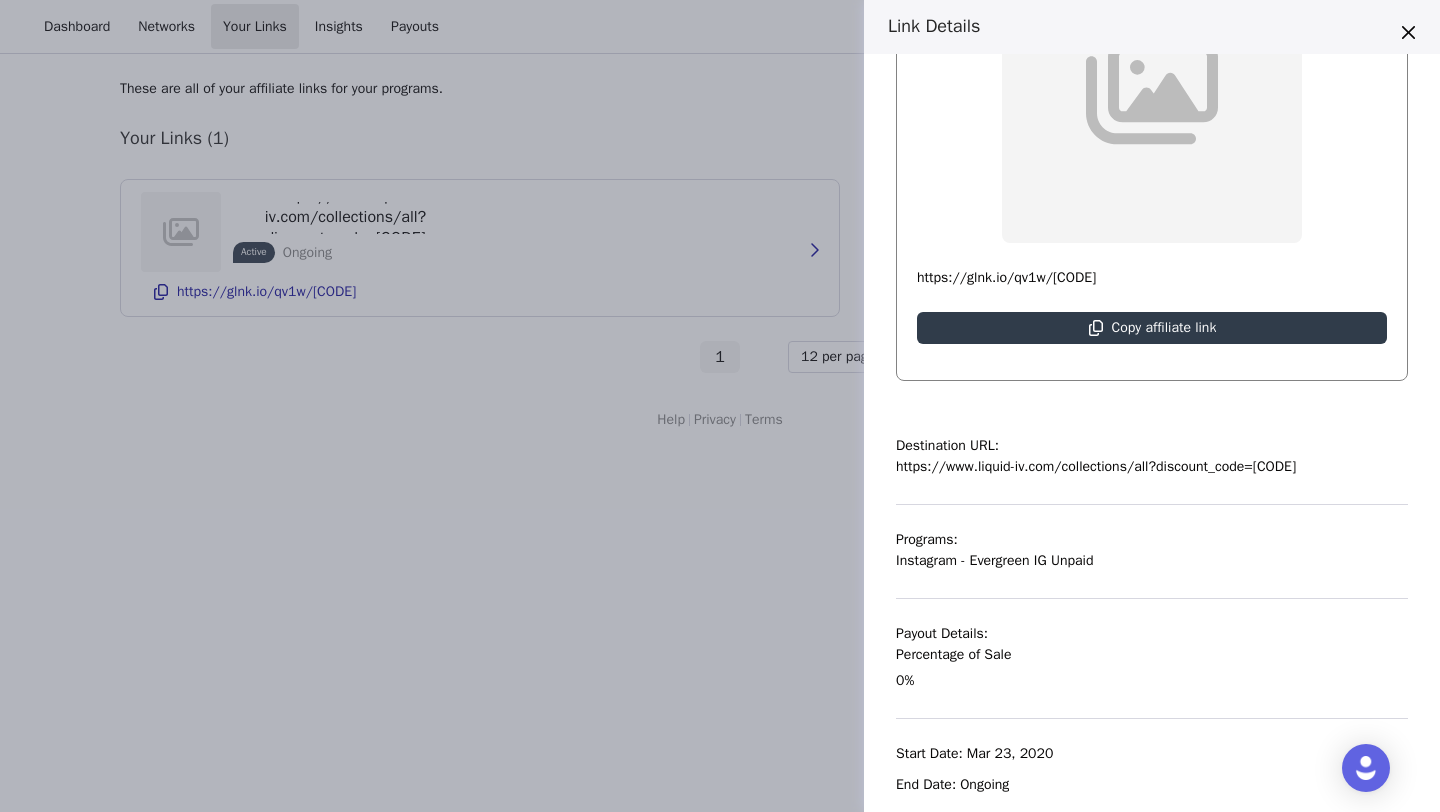 scroll, scrollTop: 289, scrollLeft: 0, axis: vertical 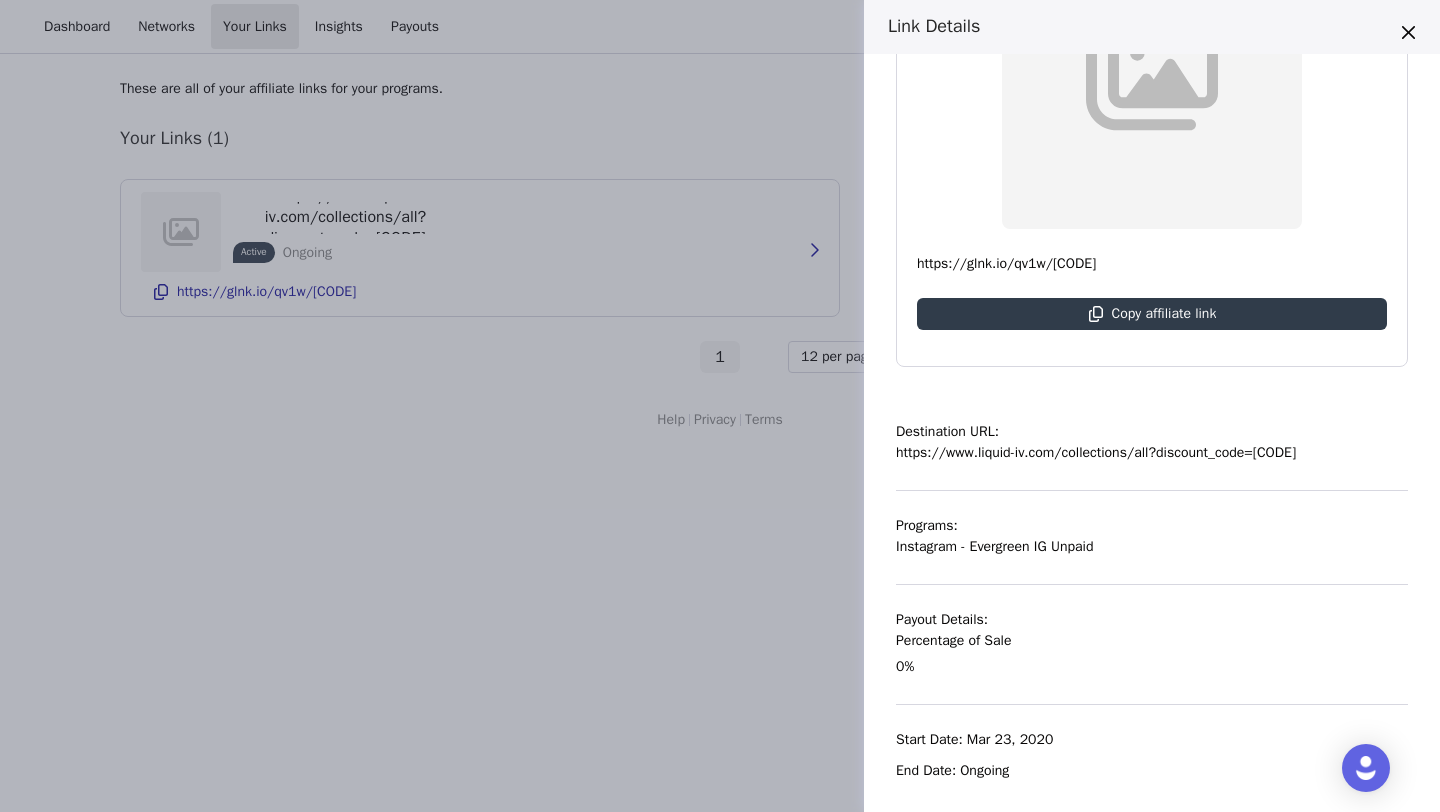 click on "Link Details https://www.liquid-iv.com/collections/all?discount_code=[CODE] Active Ongoing https://glnk.io/qv1w/[CODE] Copy affiliate link Destination URL: https://www.liquid-iv.com/collections/all?discount_code=[CODE] Programs: Instagram - Evergreen IG Unpaid Payout Details: Percentage of Sale 0% Start Date: Mar 23, 2020 End Date: Ongoing" at bounding box center [720, 406] 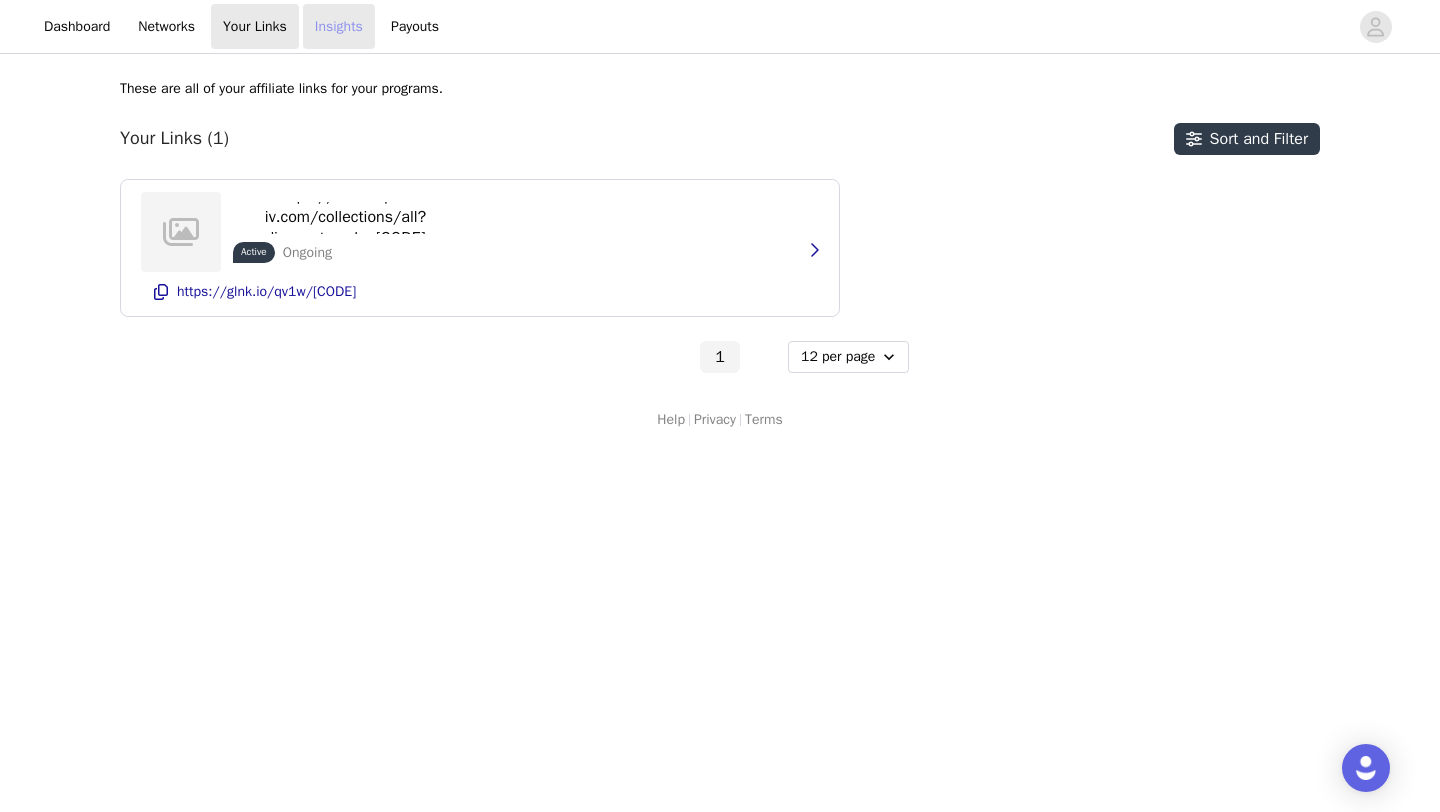 click on "Insights" at bounding box center (339, 26) 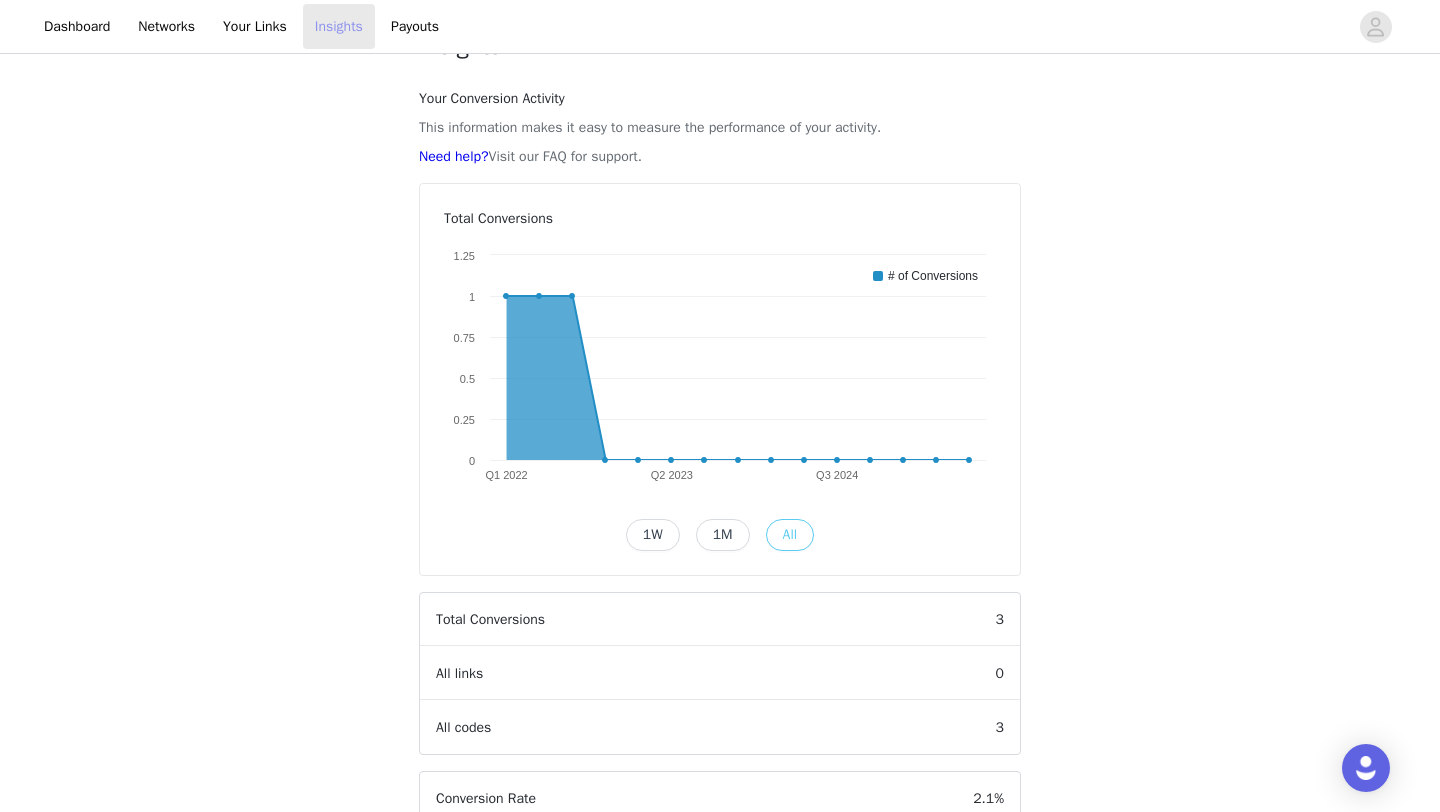scroll, scrollTop: 0, scrollLeft: 0, axis: both 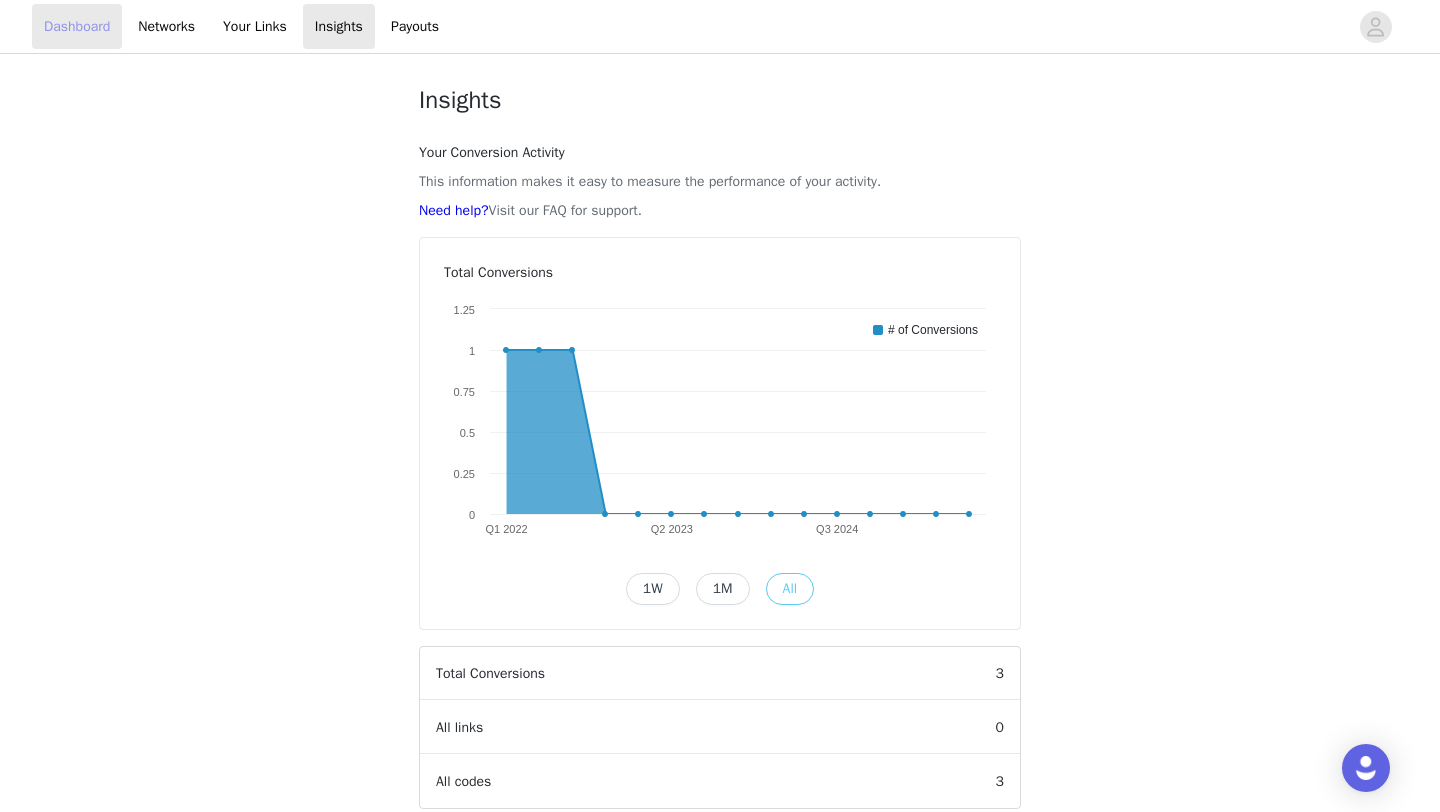 click on "Dashboard" at bounding box center (77, 26) 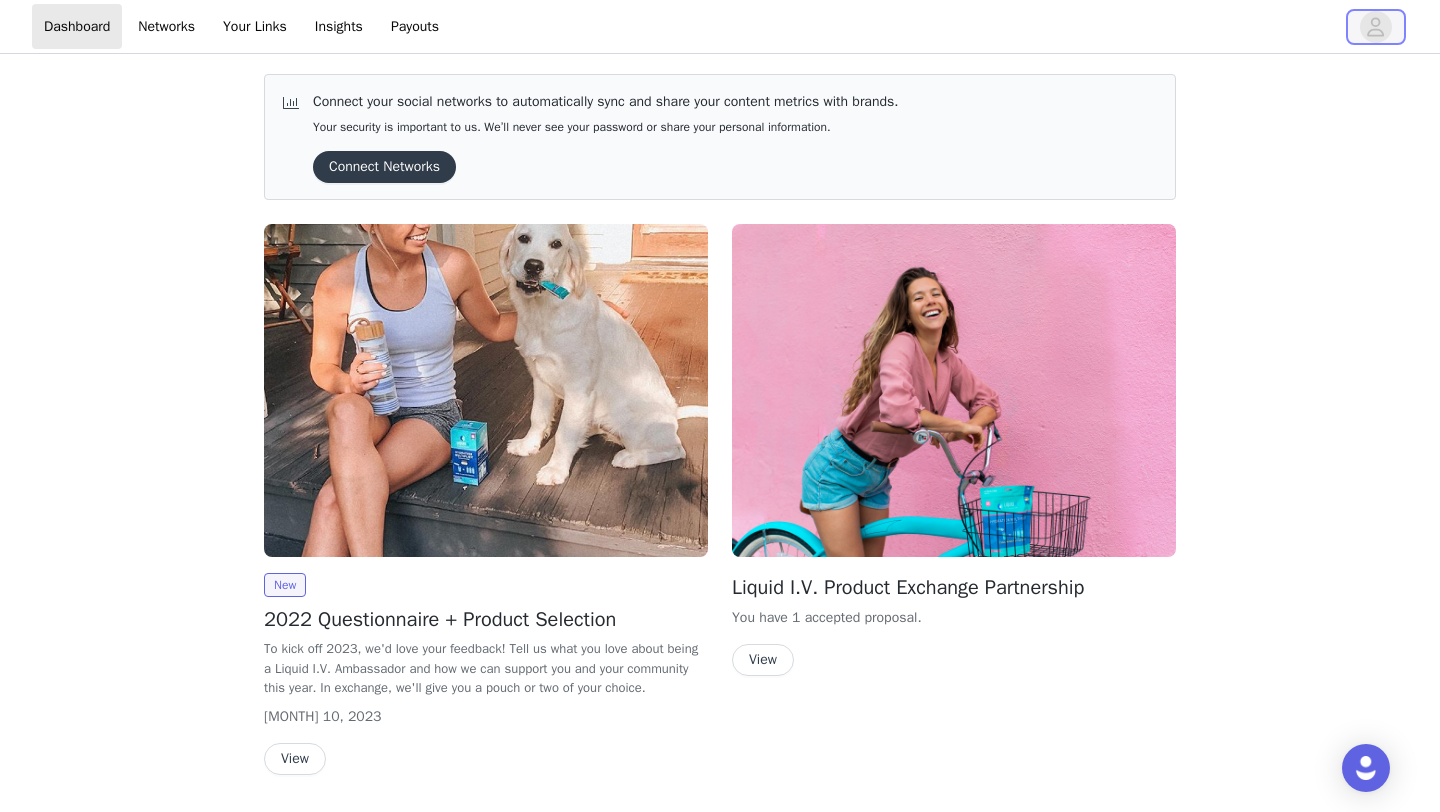 click 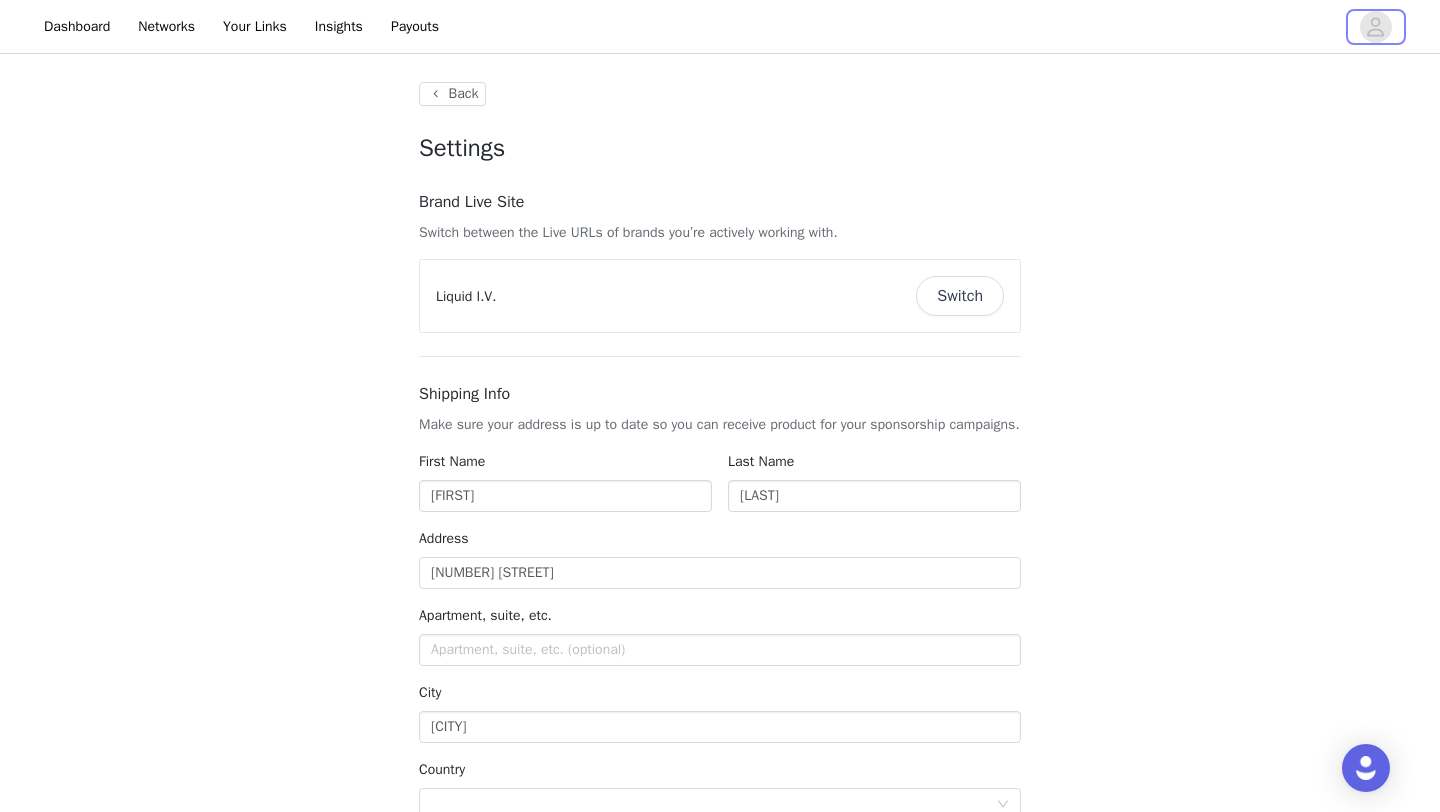 type on "+1 (United States)" 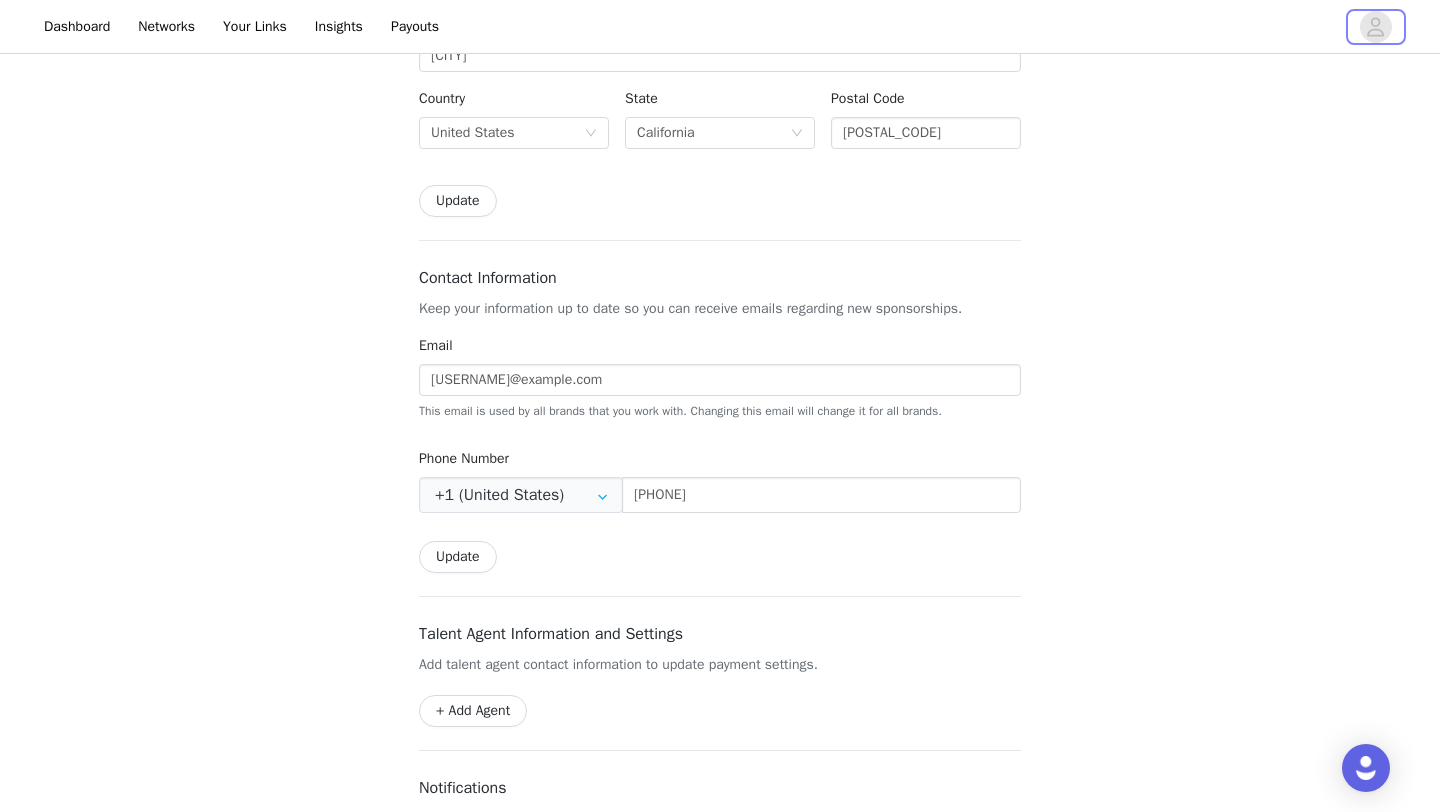 scroll, scrollTop: 675, scrollLeft: 0, axis: vertical 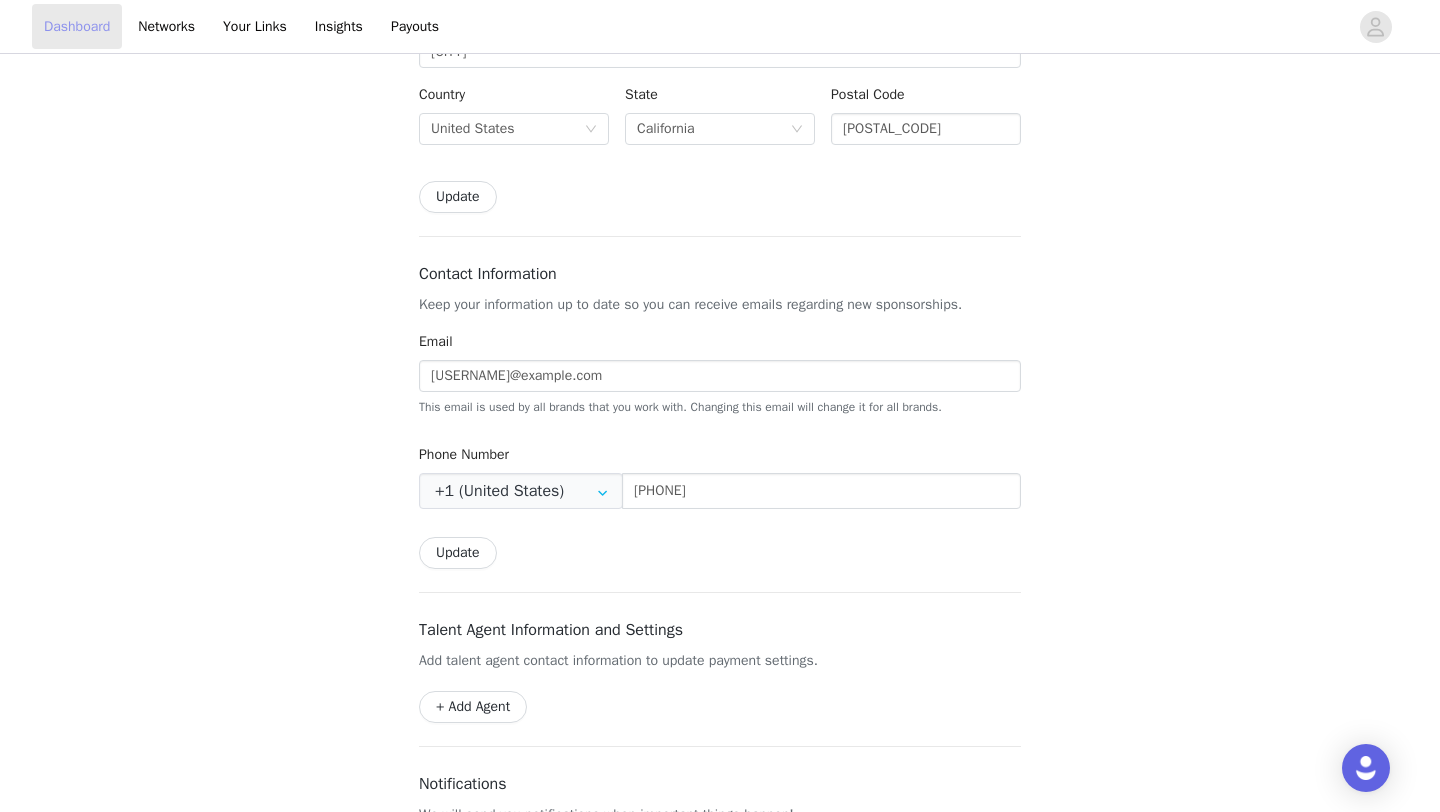 click on "Dashboard" at bounding box center (77, 26) 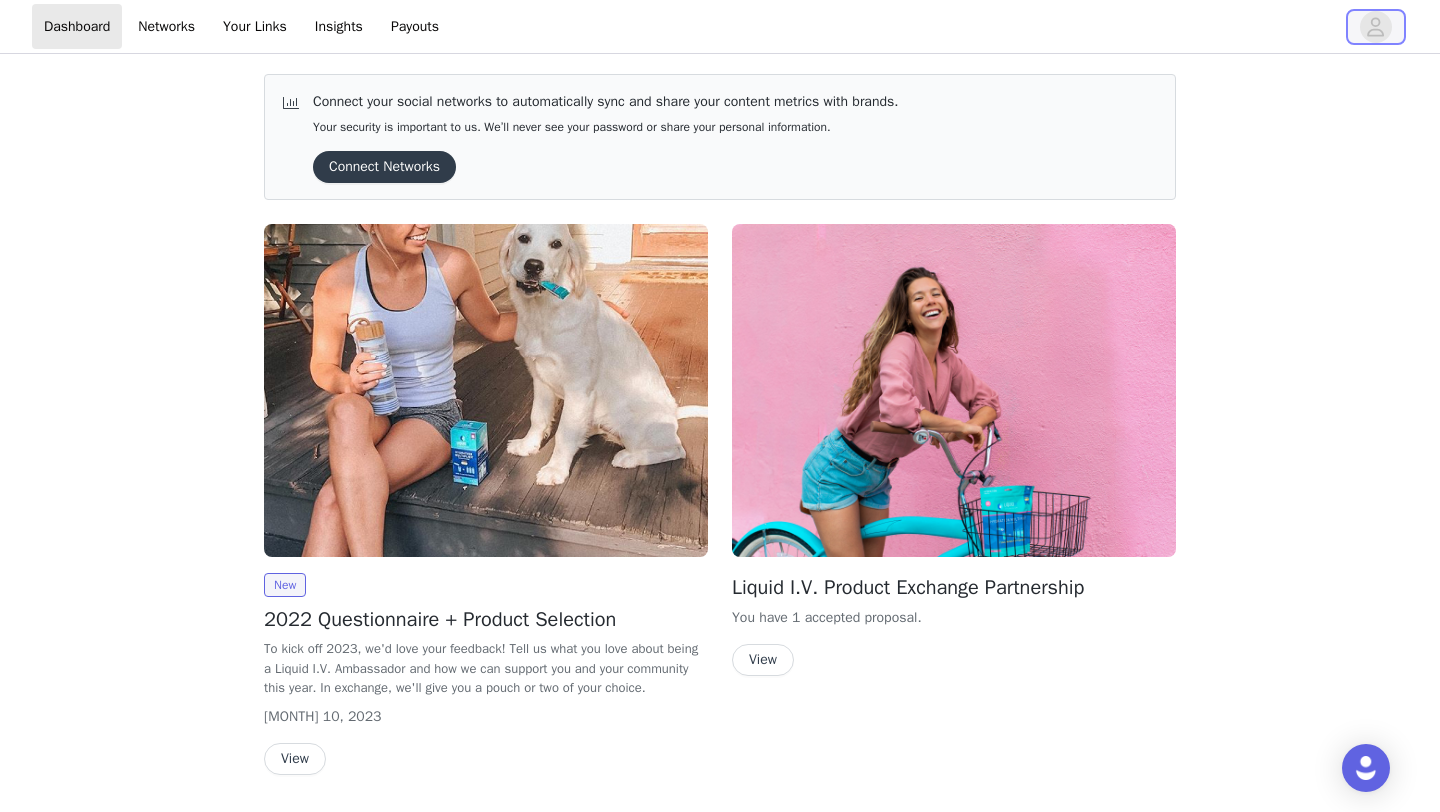 click at bounding box center [1376, 27] 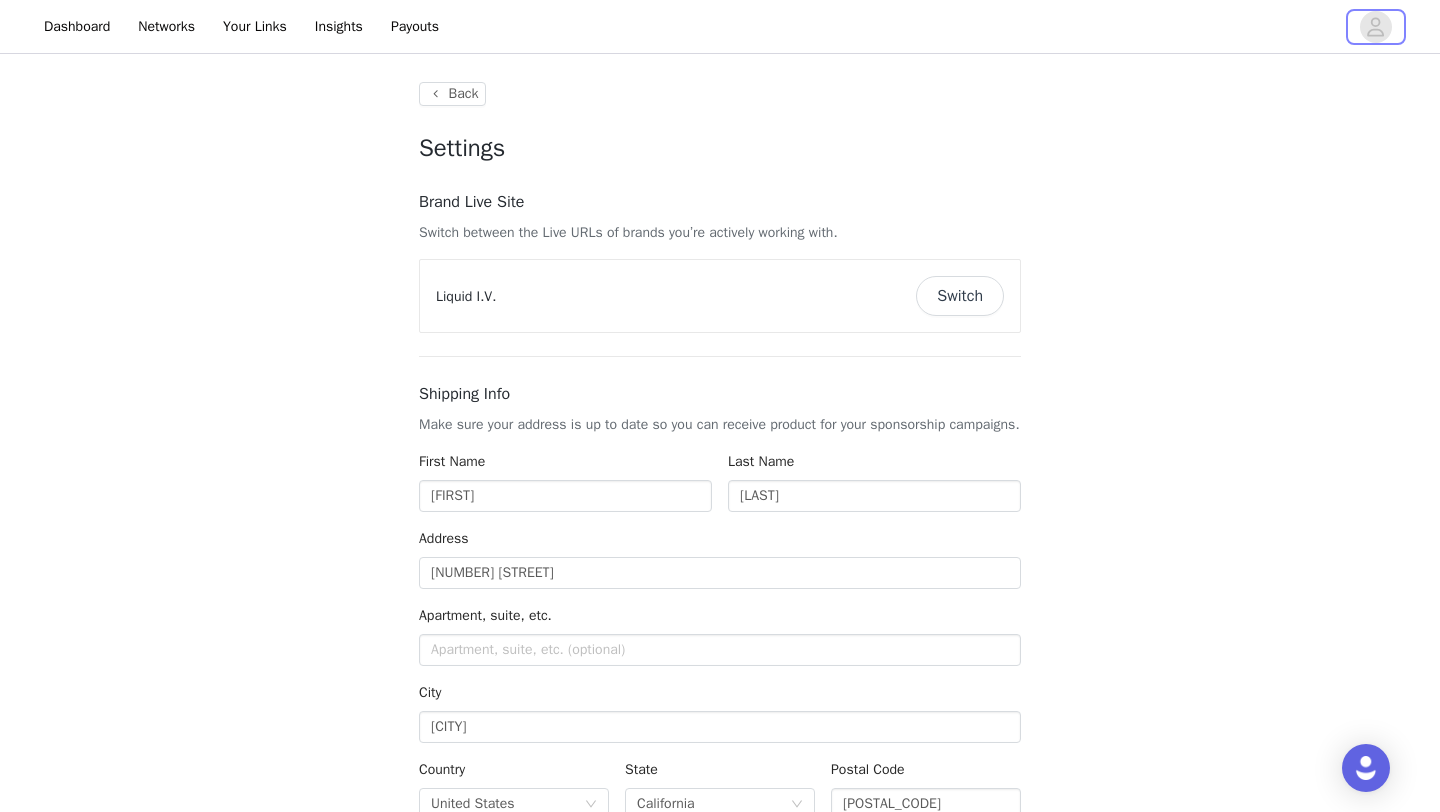 type on "+1 (United States)" 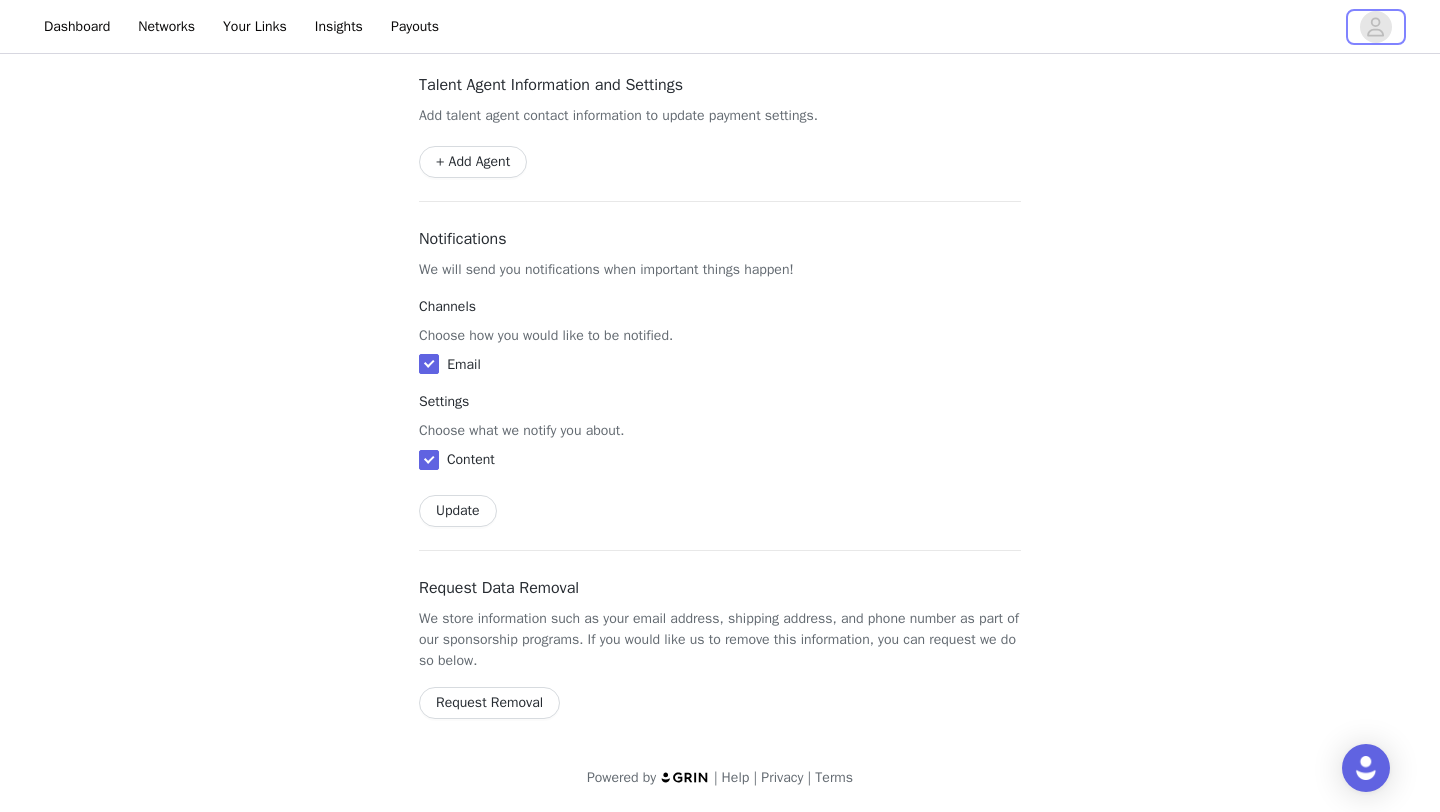 scroll, scrollTop: 0, scrollLeft: 0, axis: both 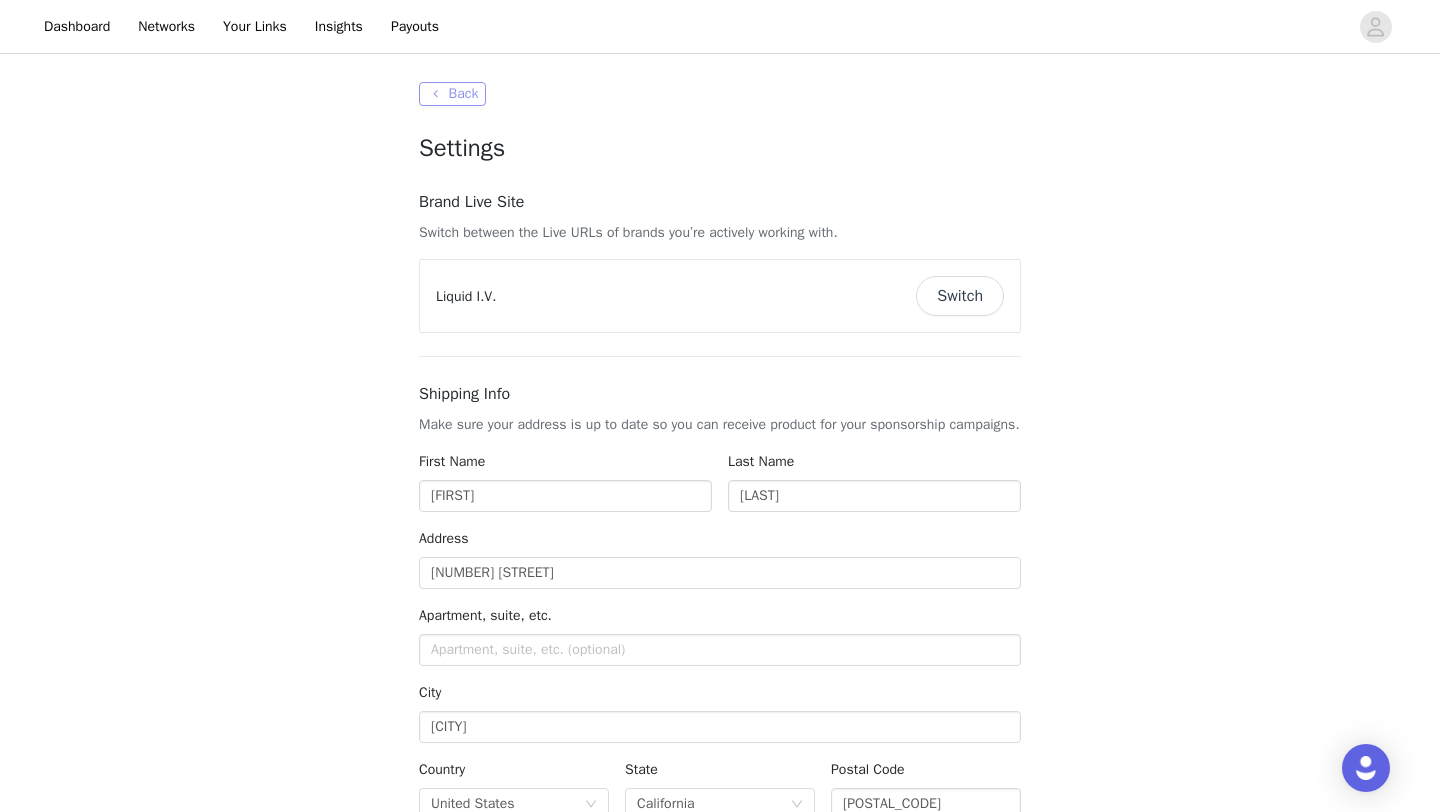 click on "Back" at bounding box center (452, 94) 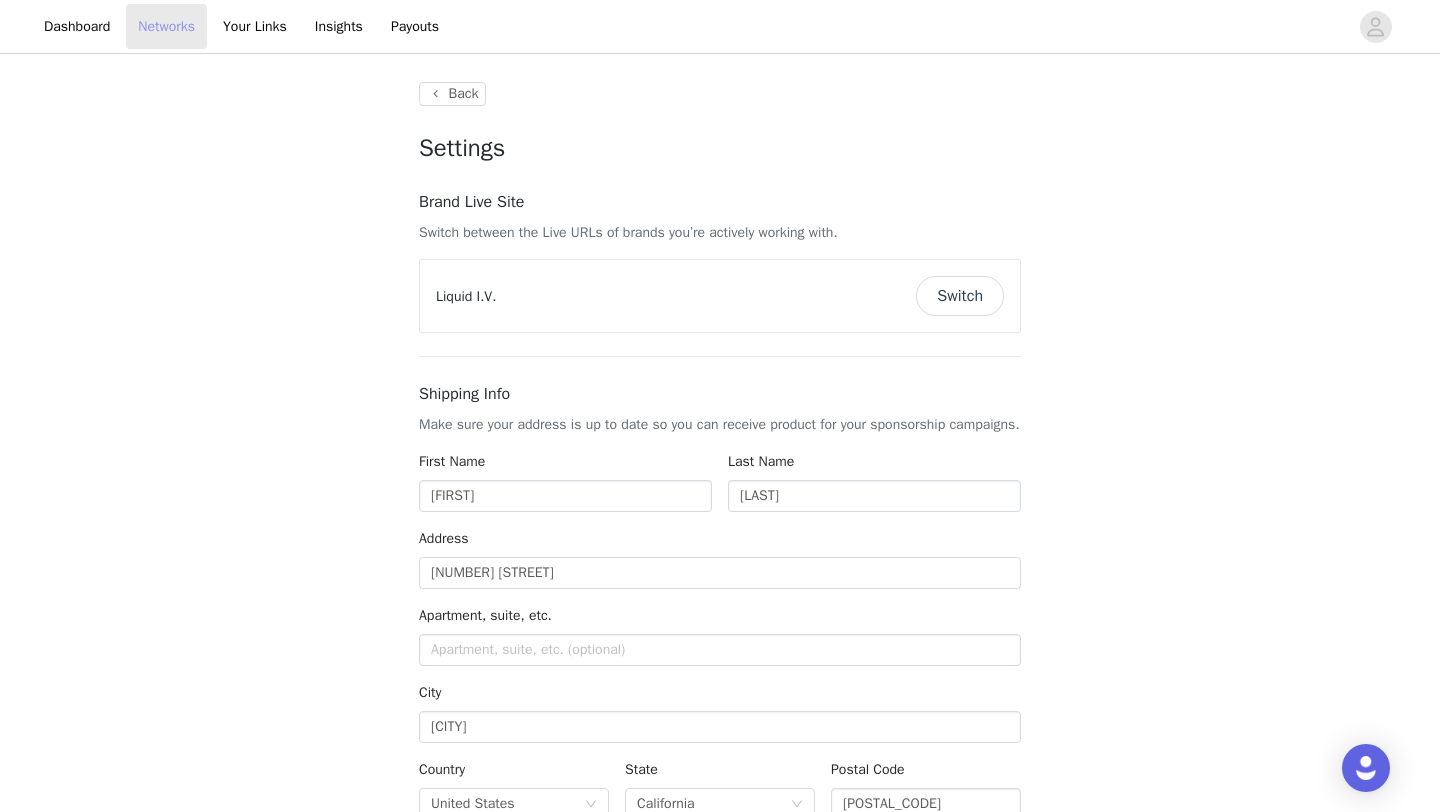 click on "Networks" at bounding box center (166, 26) 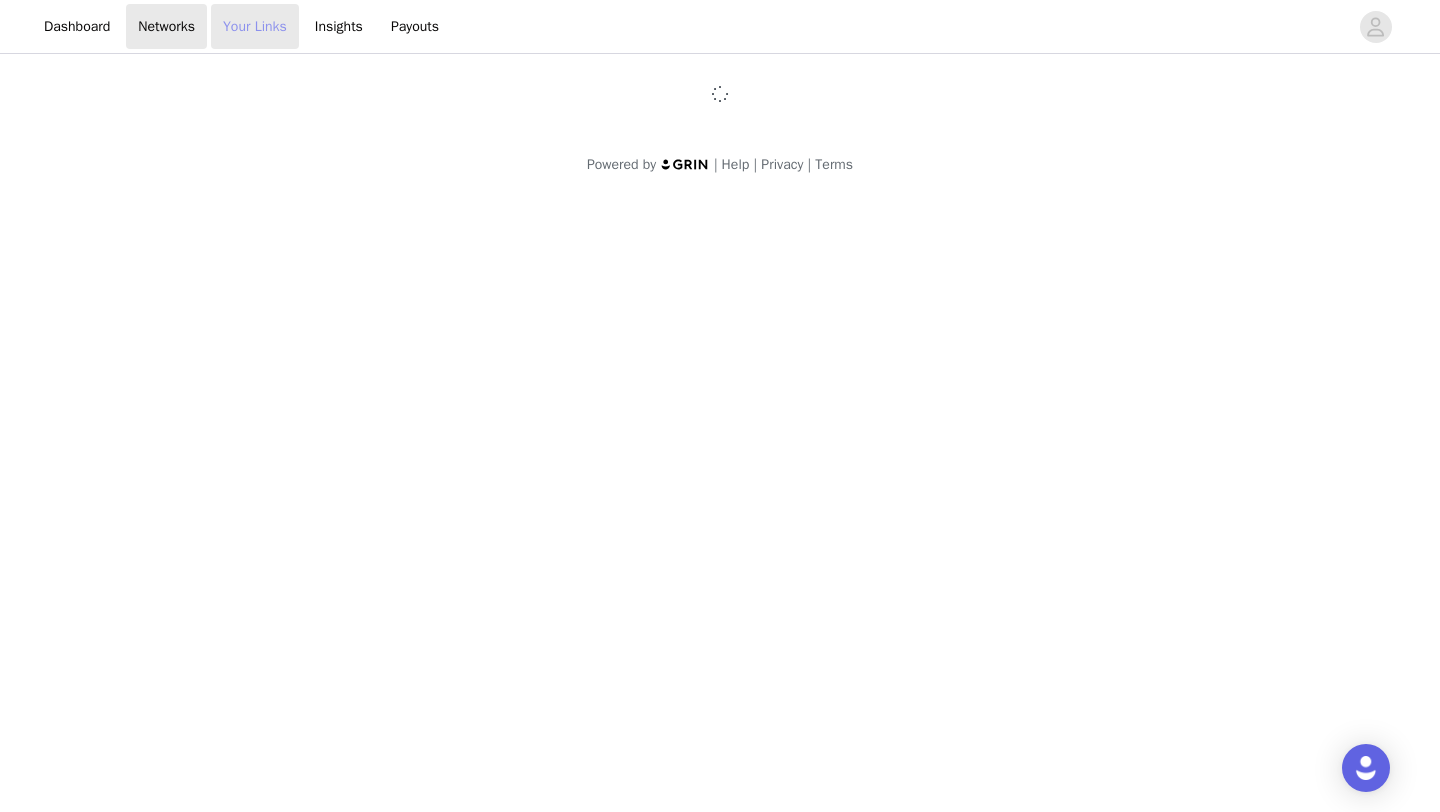 click on "Your Links" at bounding box center [255, 26] 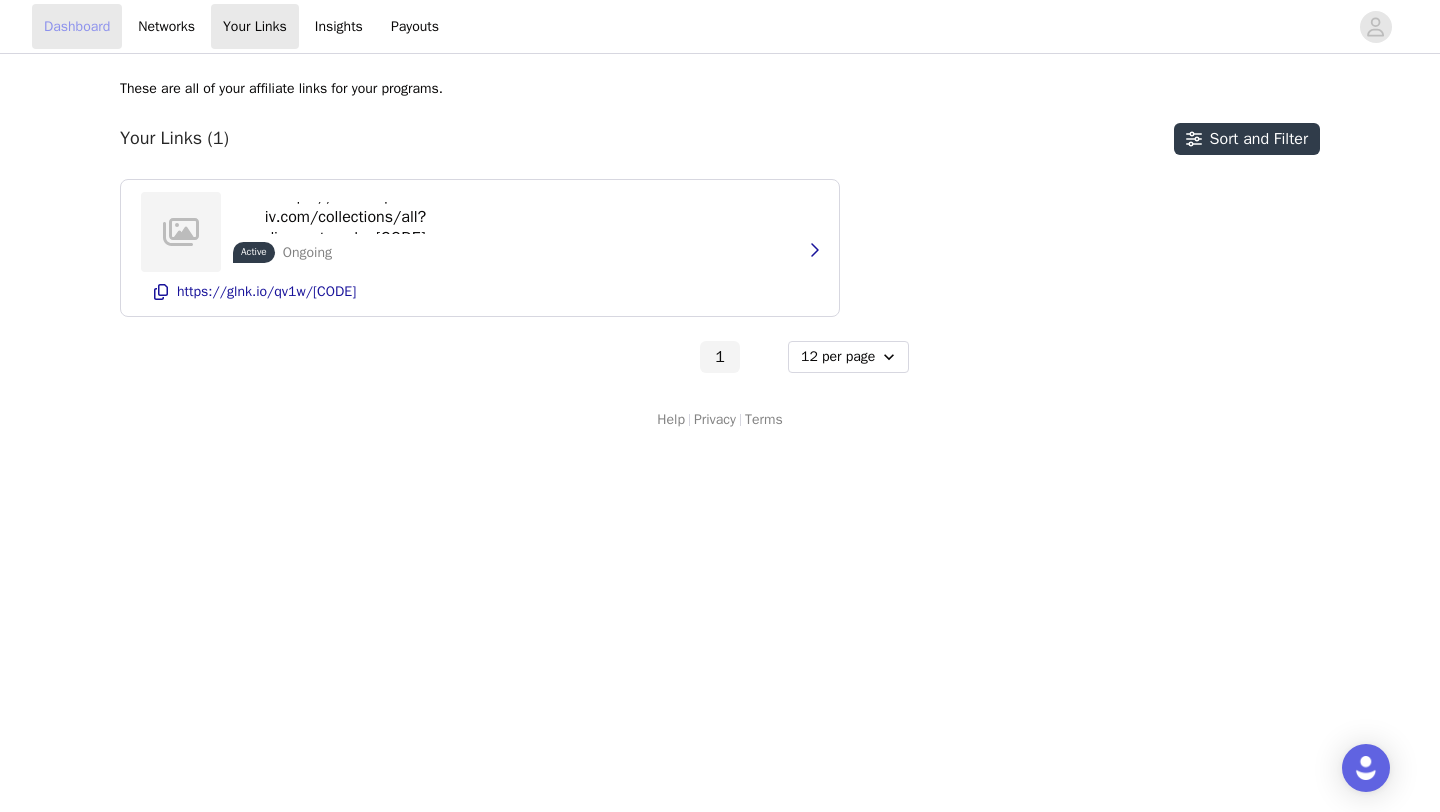 click on "Dashboard" at bounding box center [77, 26] 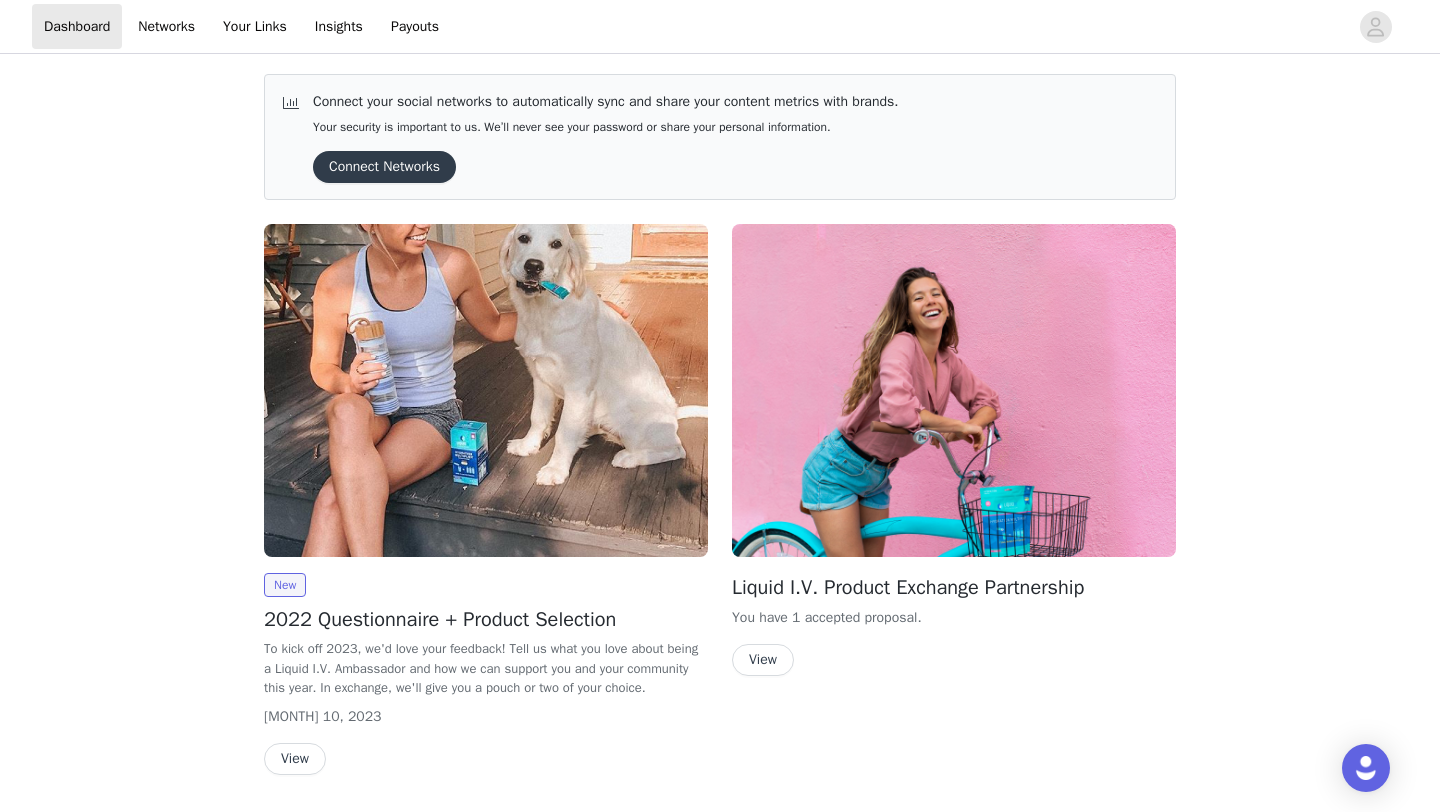 click on "Connect Networks" at bounding box center (384, 167) 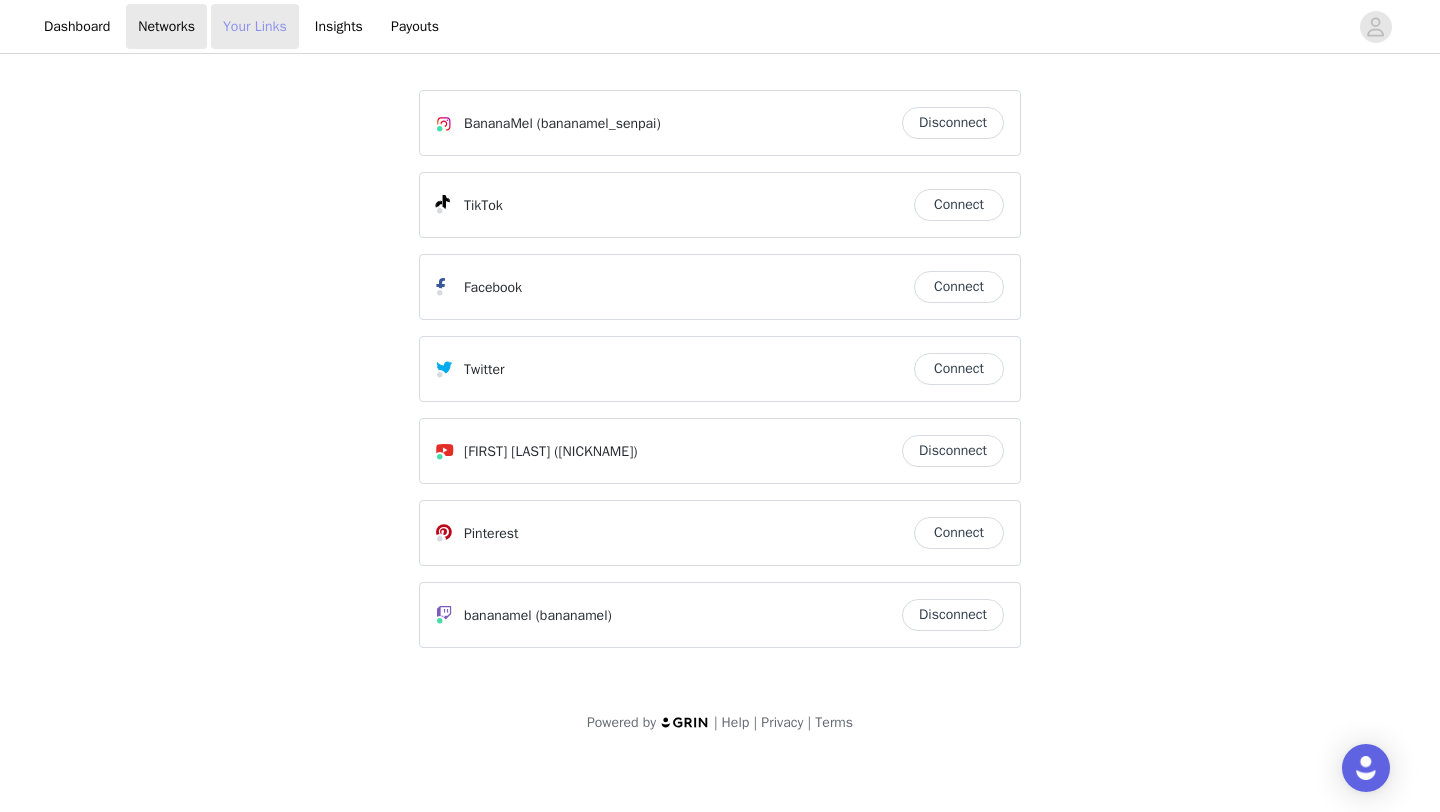 click on "Your Links" at bounding box center [255, 26] 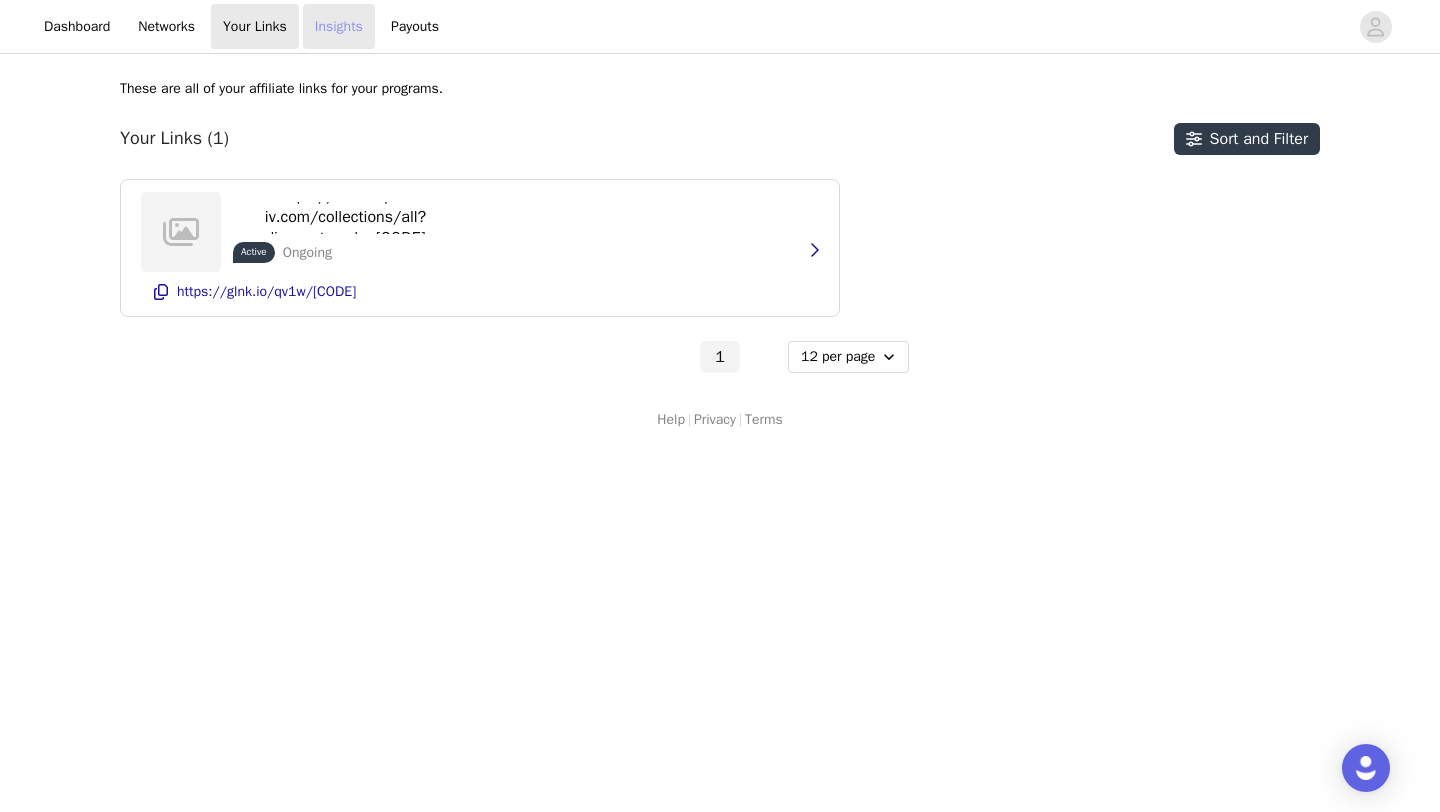 click on "Insights" at bounding box center [339, 26] 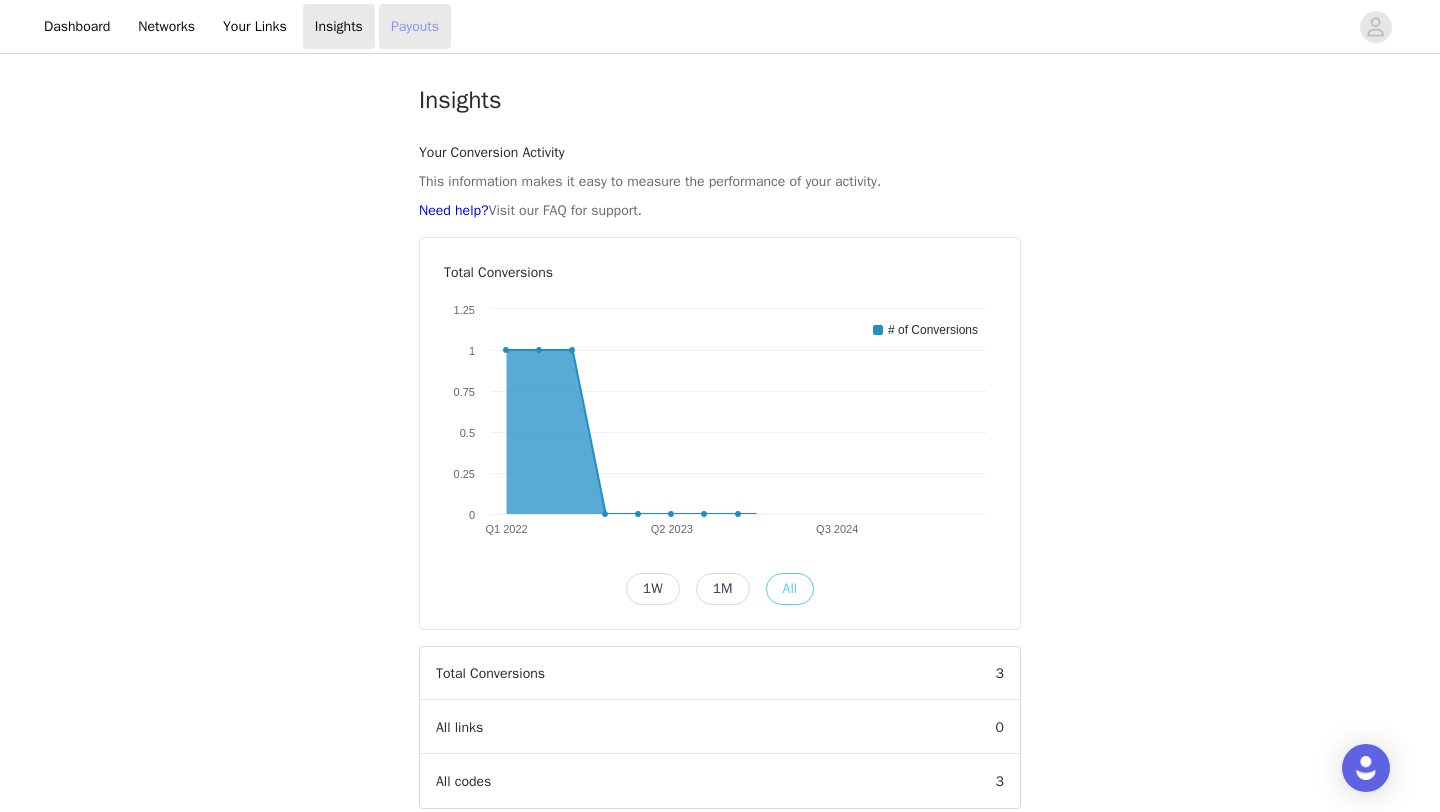 click on "Payouts" at bounding box center (415, 26) 